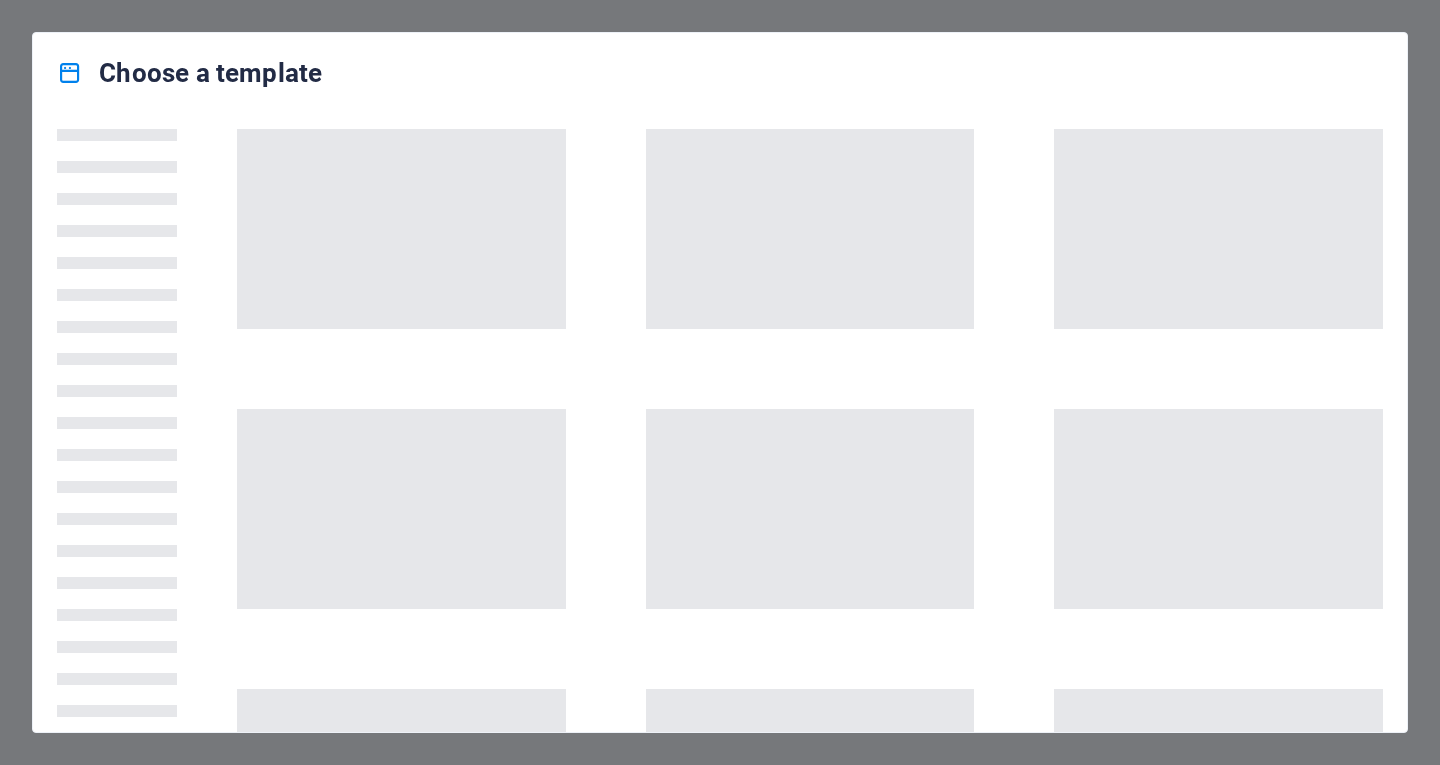 scroll, scrollTop: 0, scrollLeft: 0, axis: both 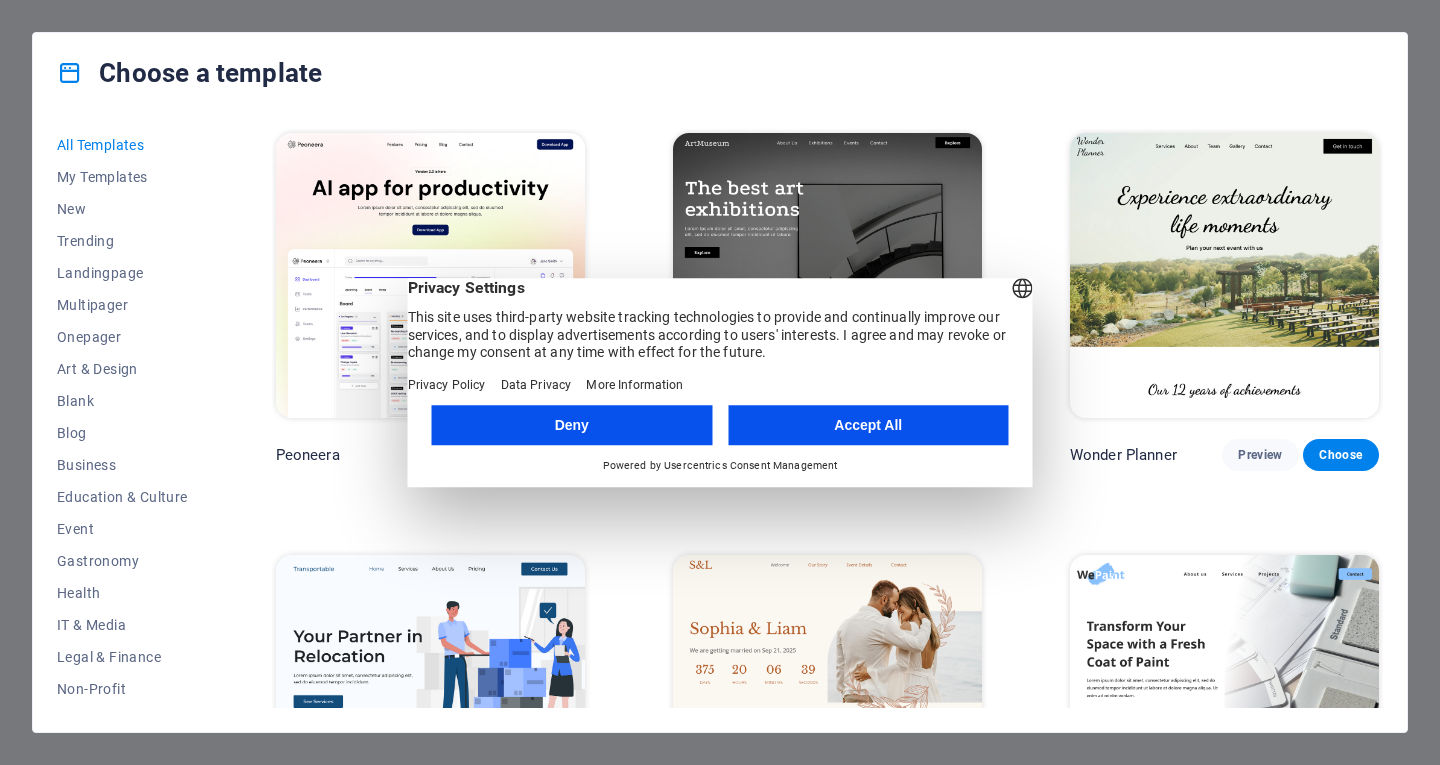 click on "Accept All" at bounding box center [868, 425] 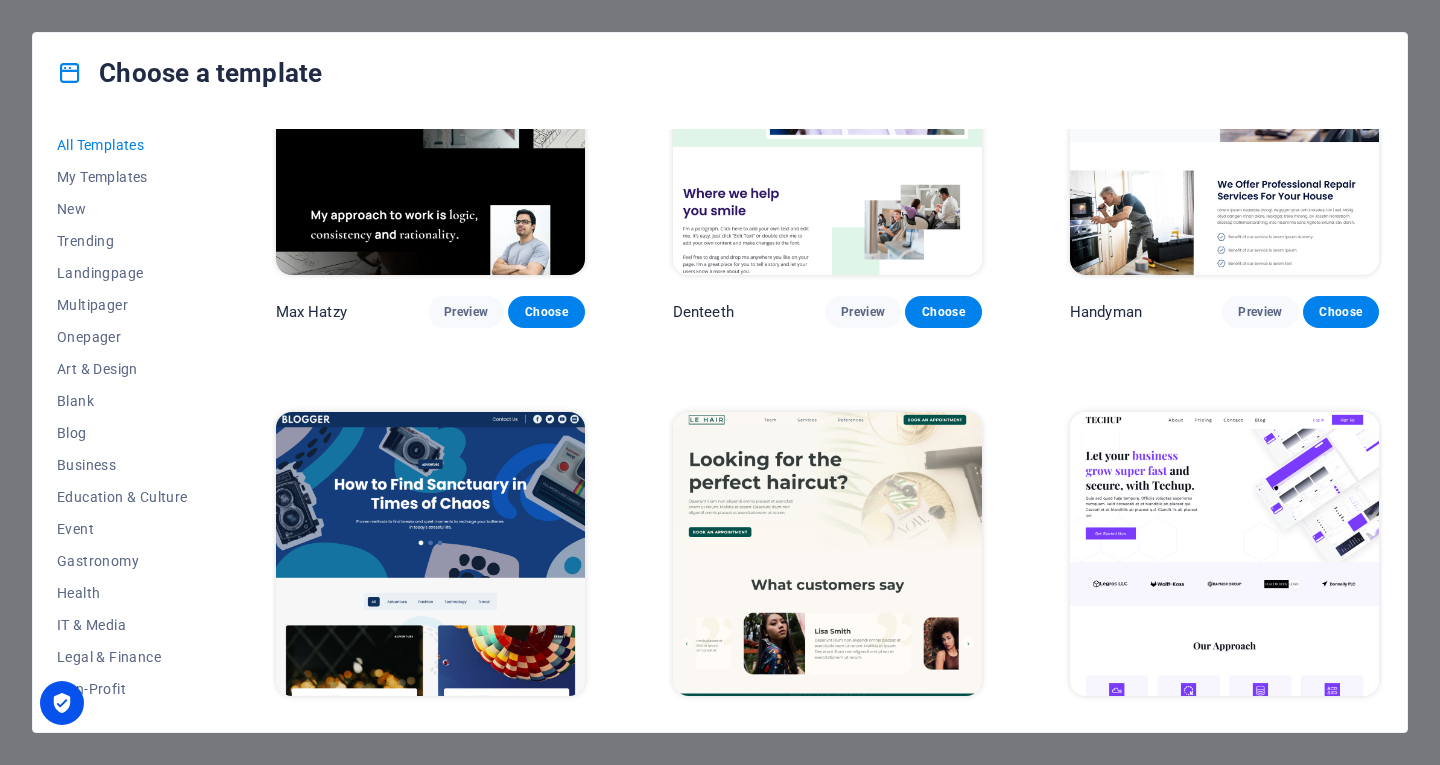 scroll, scrollTop: 5294, scrollLeft: 0, axis: vertical 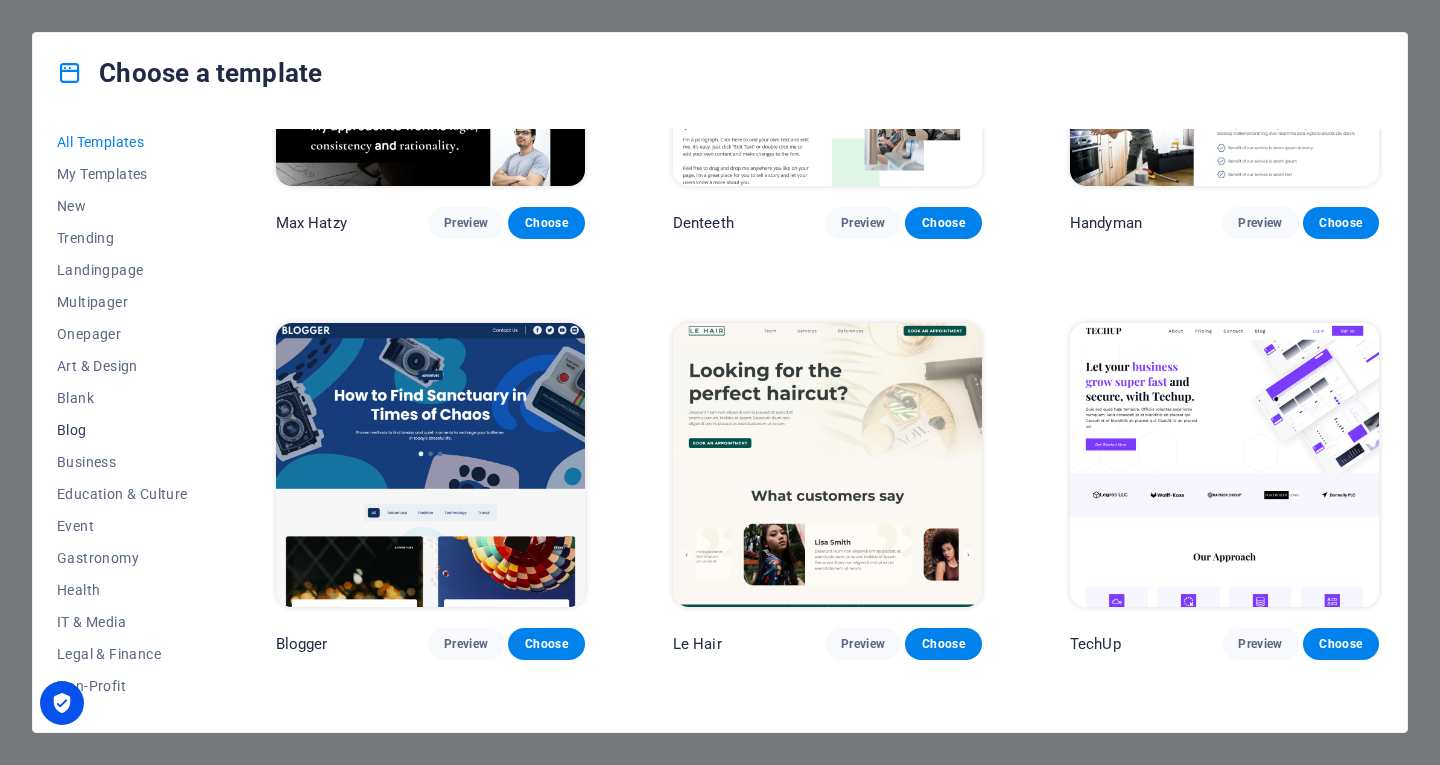 click on "Blog" at bounding box center (122, 430) 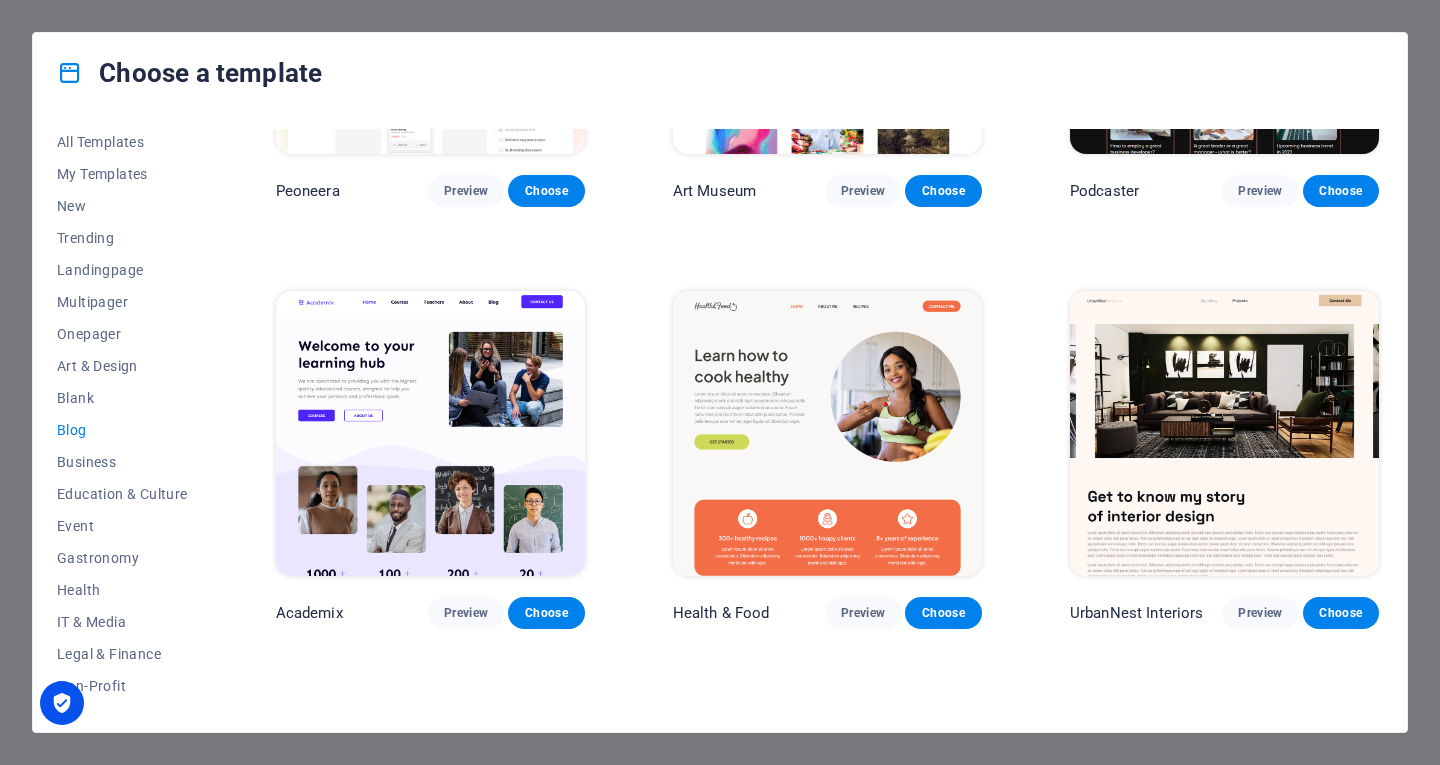 scroll, scrollTop: 0, scrollLeft: 0, axis: both 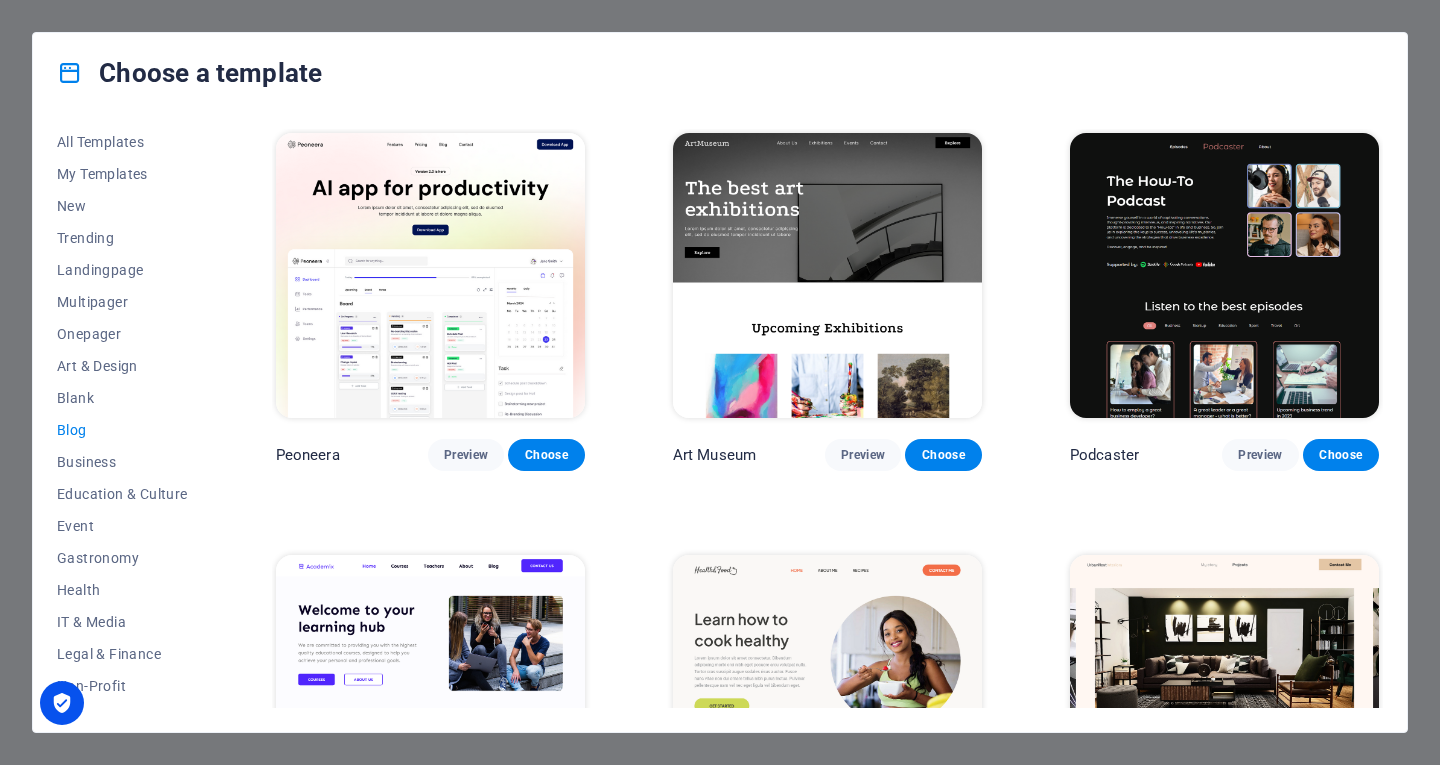 click at bounding box center (430, 275) 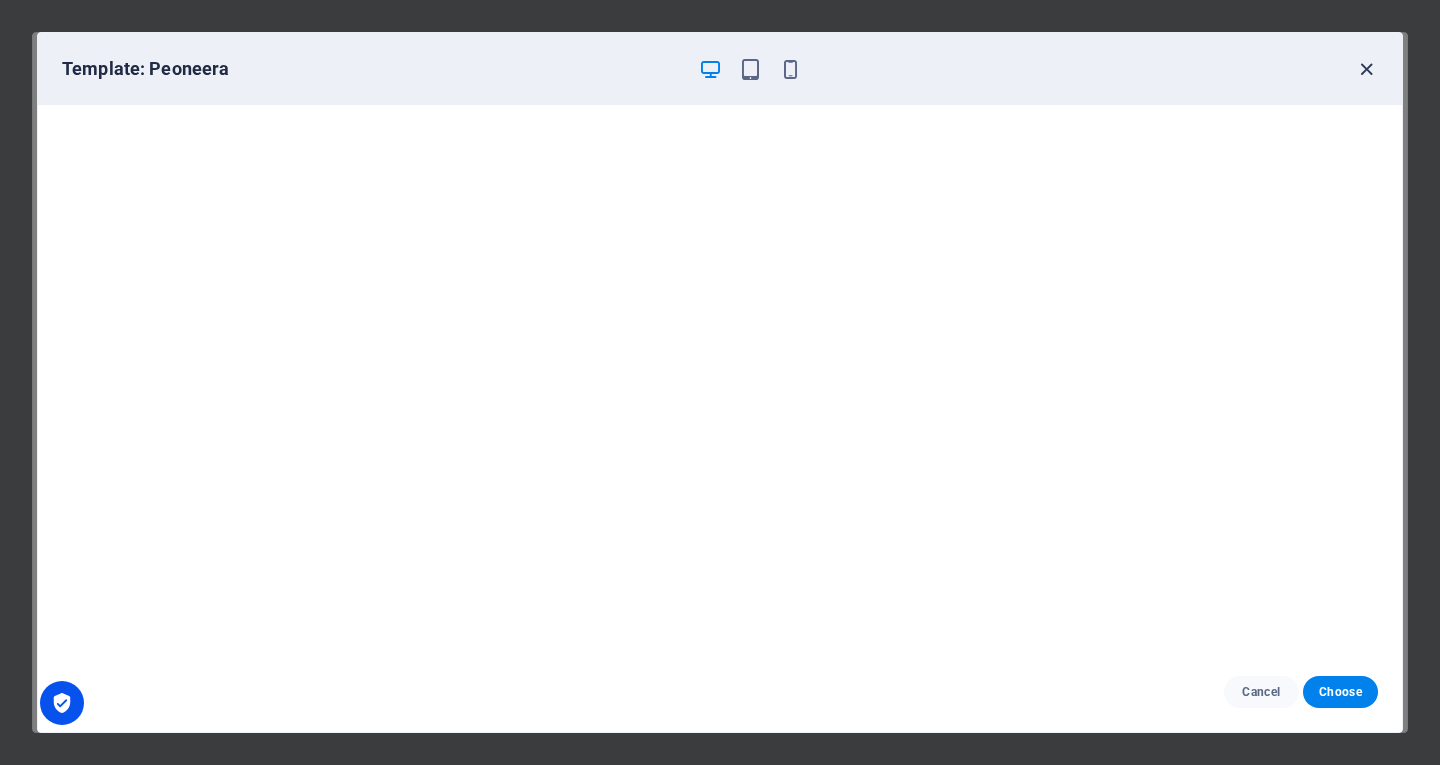 click at bounding box center (1366, 69) 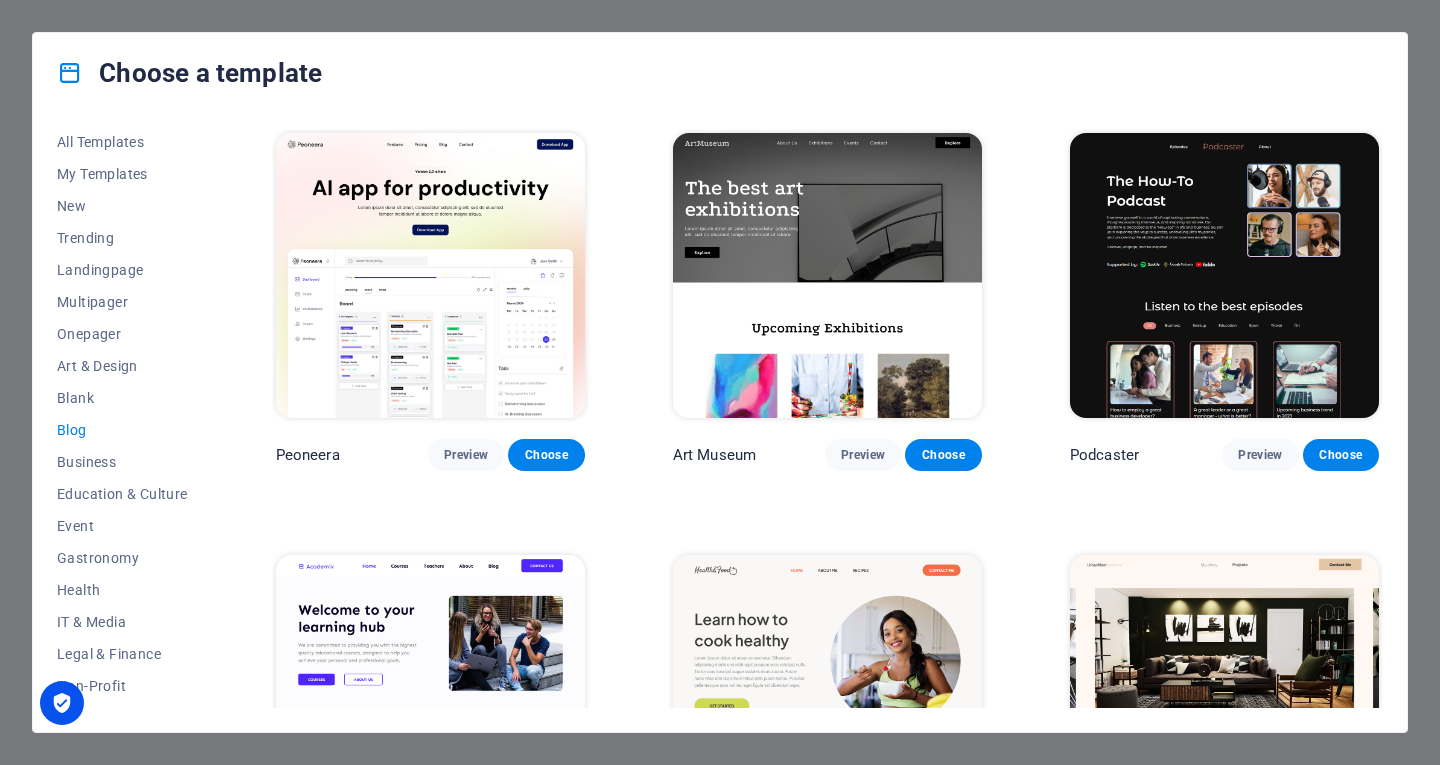 click on "Peoneera Preview Choose Art Museum Preview Choose Podcaster Preview Choose Academix Preview Choose Health & Food Preview Choose UrbanNest Interiors Preview Choose SafeSpace Preview Choose Estator Preview Choose Wanderlust Preview Choose WeSpa Preview Choose CoachLife Preview Choose Blogger Preview Choose TechUp Preview Choose Nolan-Bahler Preview Choose Fashion Preview Choose Yoga Preview Choose Création Preview Choose Pesk Preview Choose Priodas Preview Choose Evergreen Preview Choose Opus Preview Choose Jane Preview Choose" at bounding box center (827, 1776) 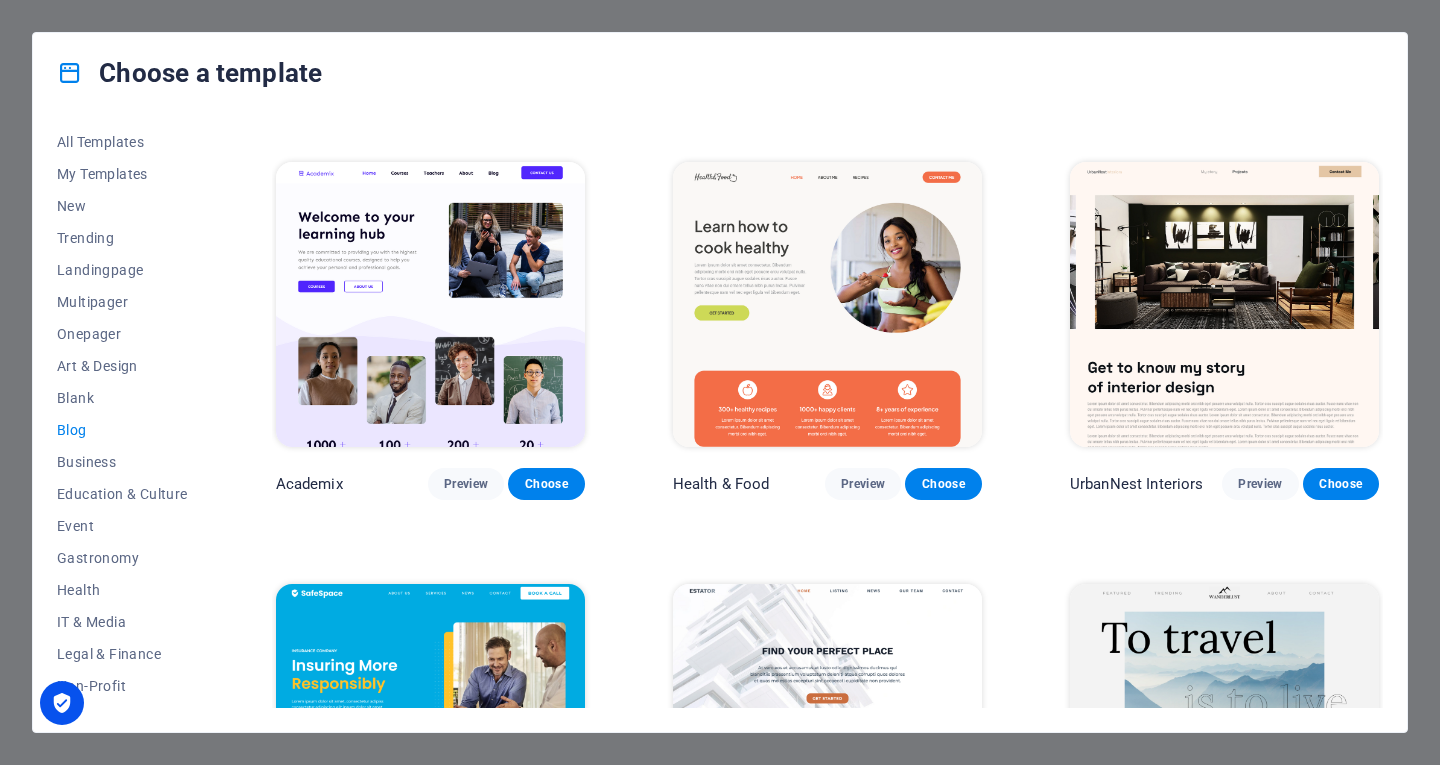 scroll, scrollTop: 394, scrollLeft: 0, axis: vertical 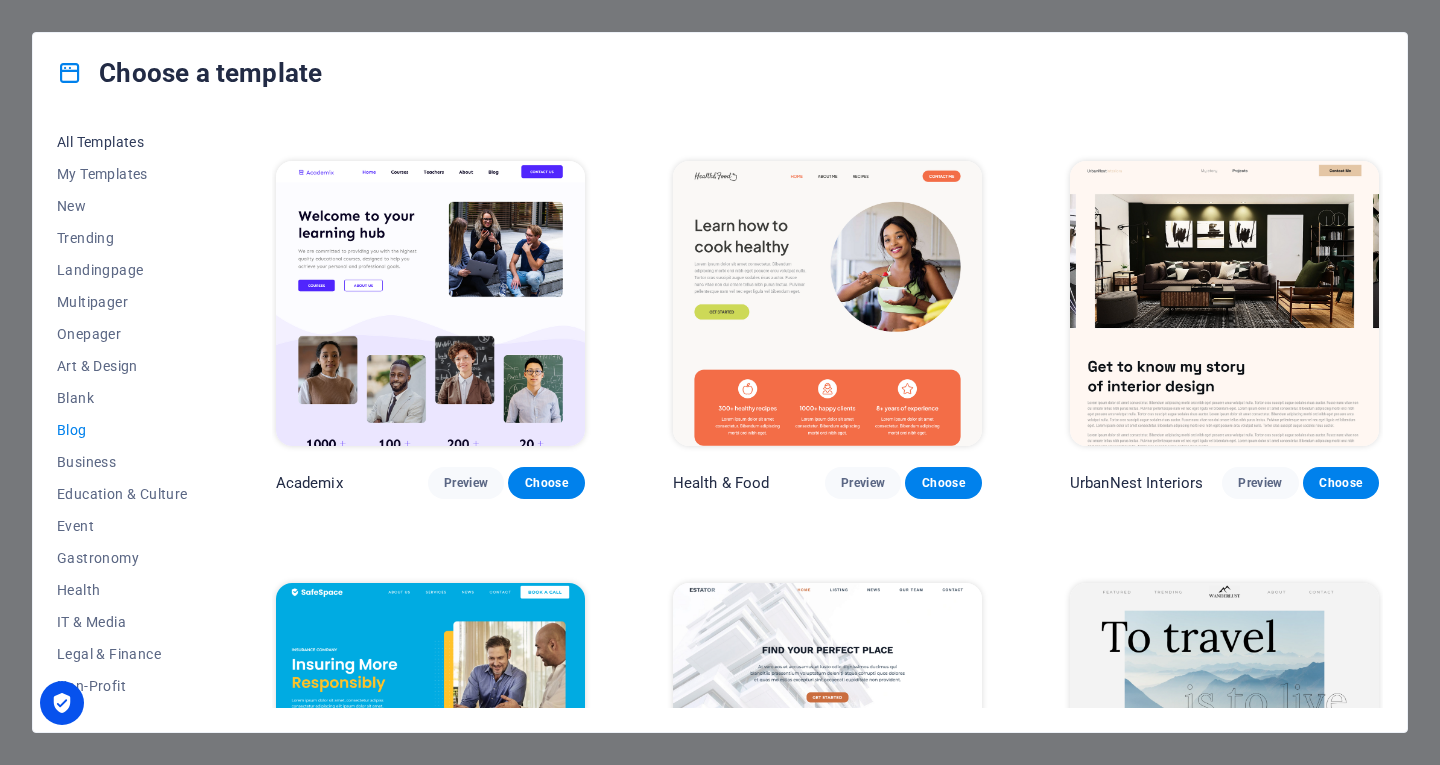 click on "All Templates" at bounding box center [122, 142] 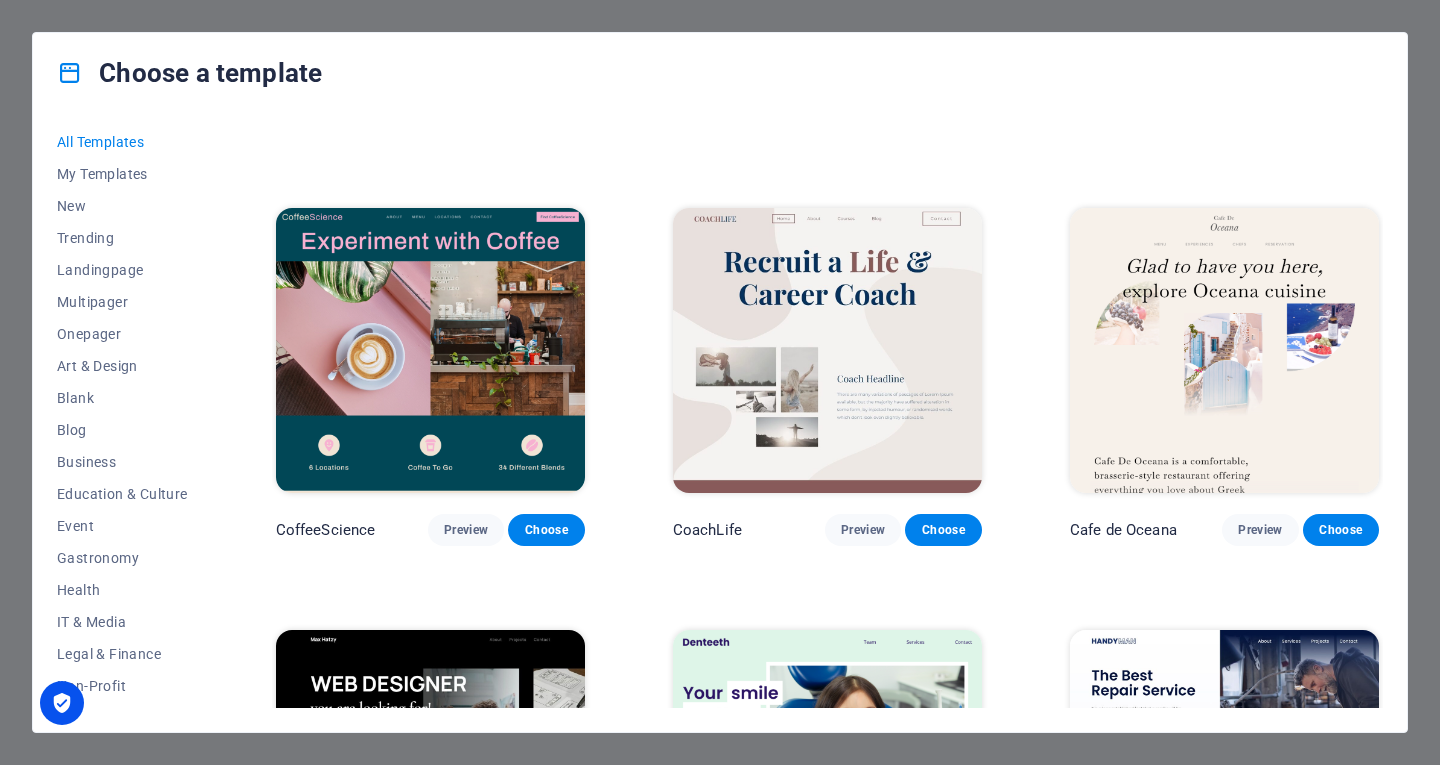 scroll, scrollTop: 4571, scrollLeft: 0, axis: vertical 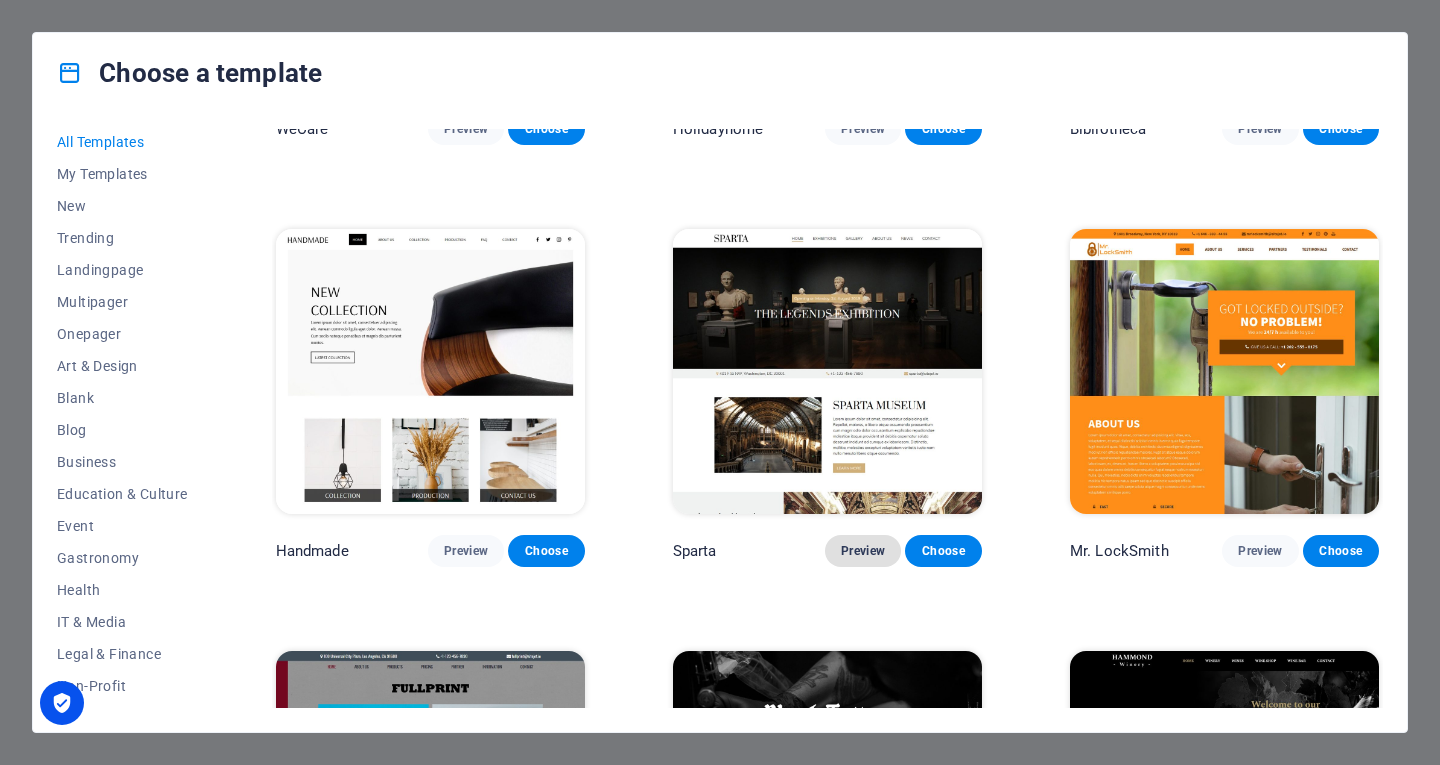 click on "Preview" at bounding box center (863, 551) 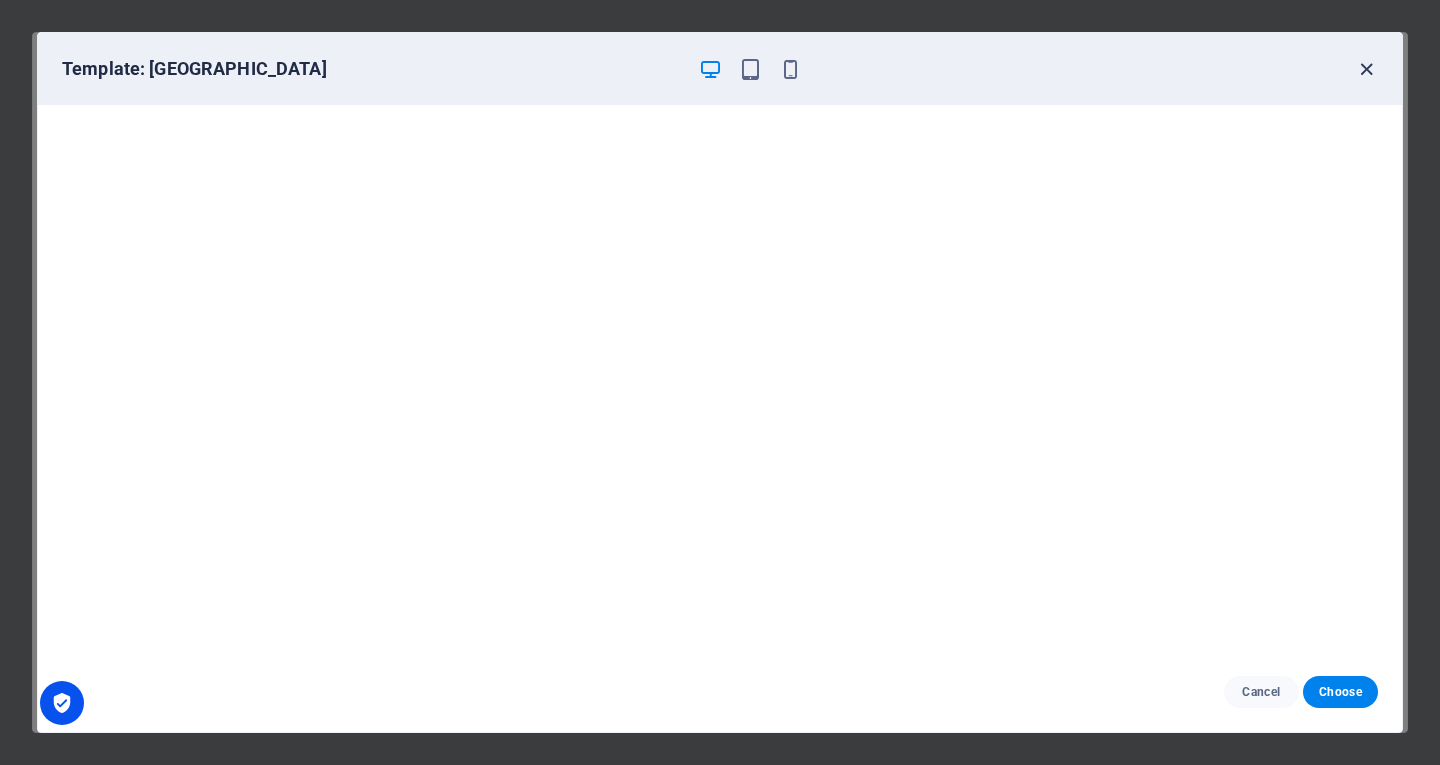 click at bounding box center [1366, 69] 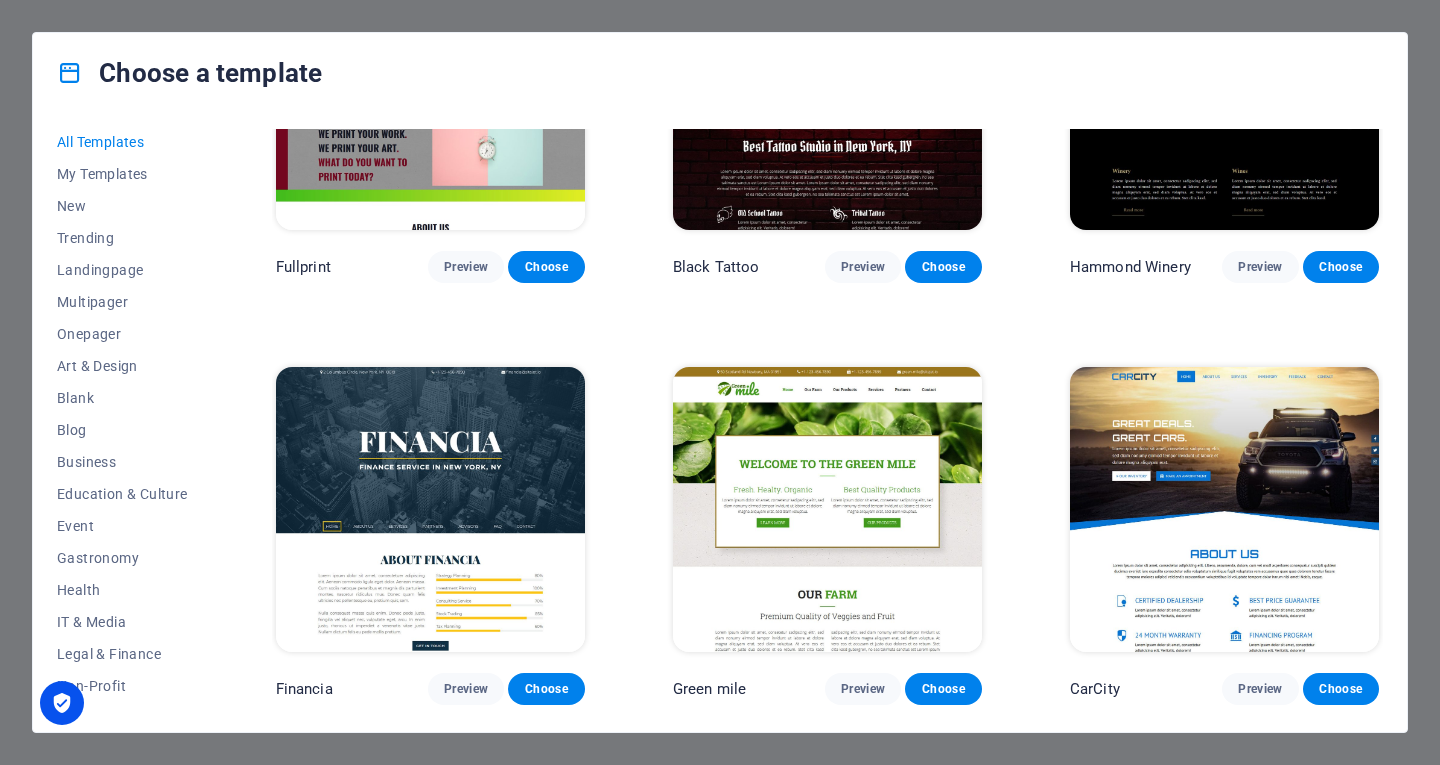 scroll, scrollTop: 11586, scrollLeft: 0, axis: vertical 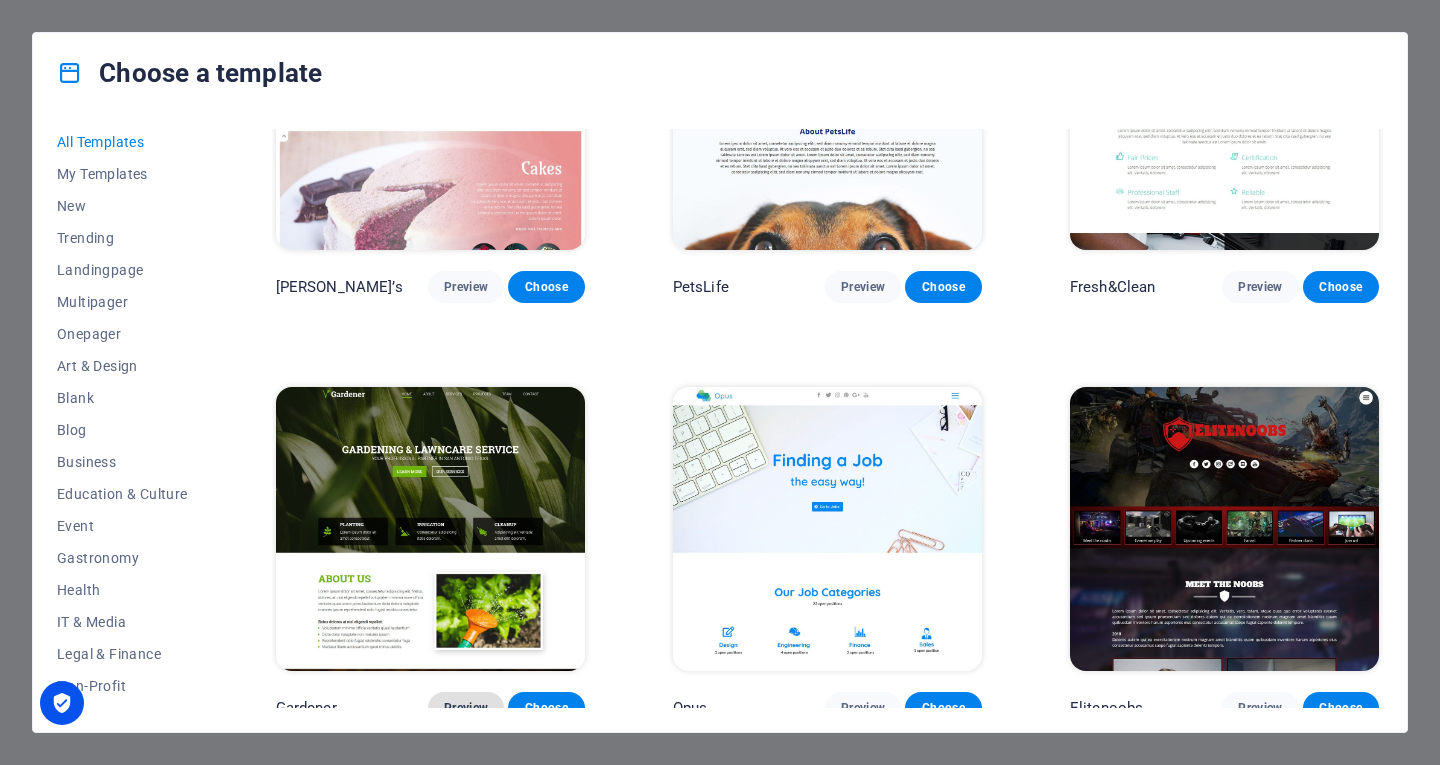 click on "Preview" at bounding box center [466, 708] 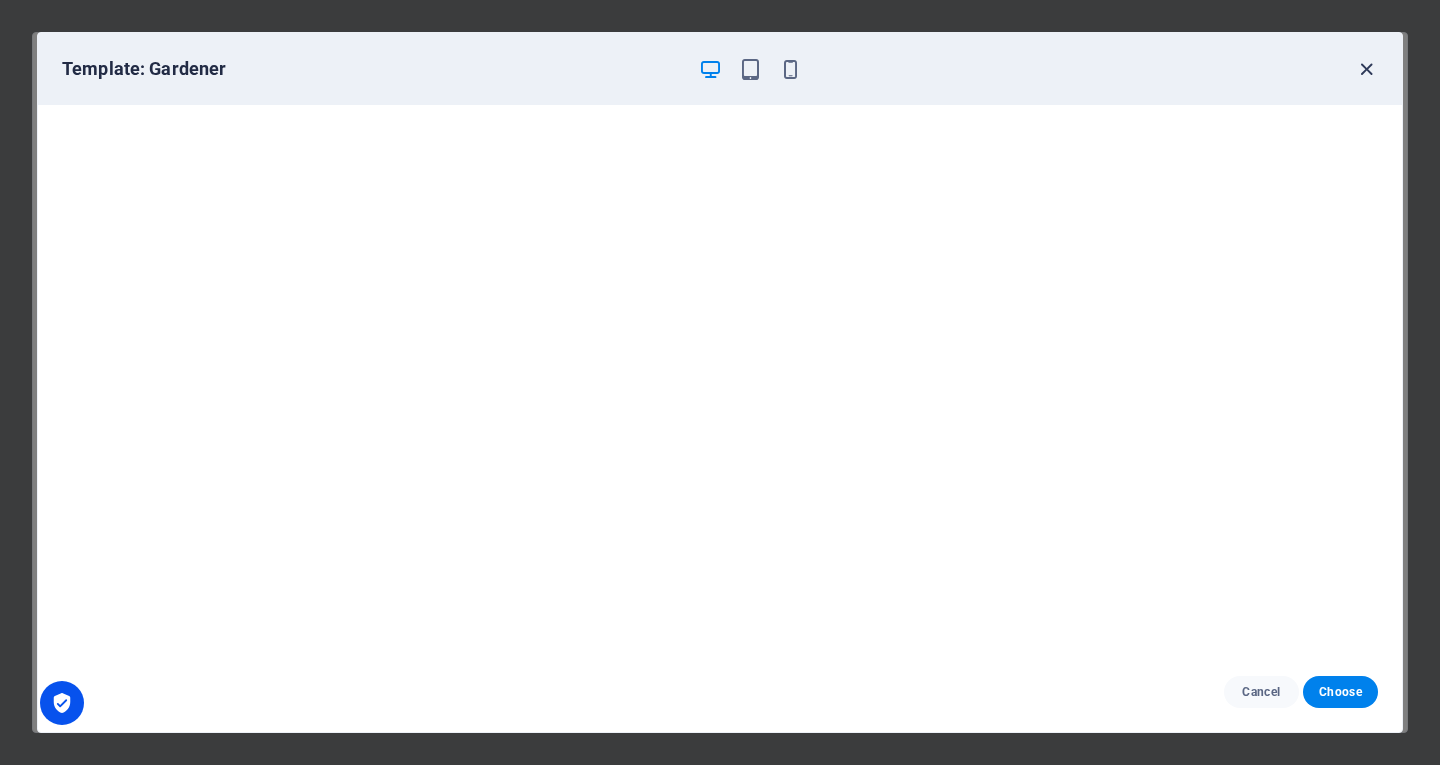 click at bounding box center [1366, 69] 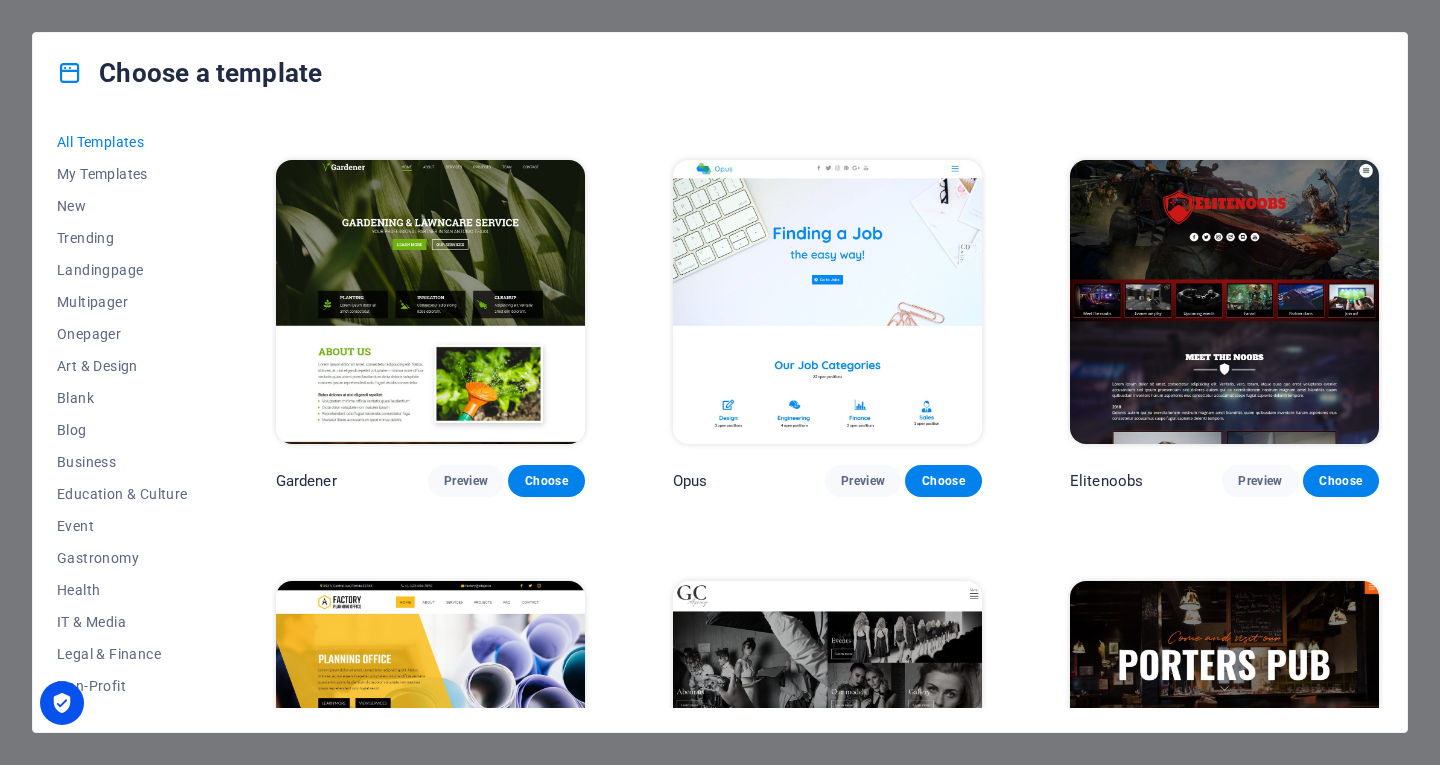 scroll, scrollTop: 14328, scrollLeft: 0, axis: vertical 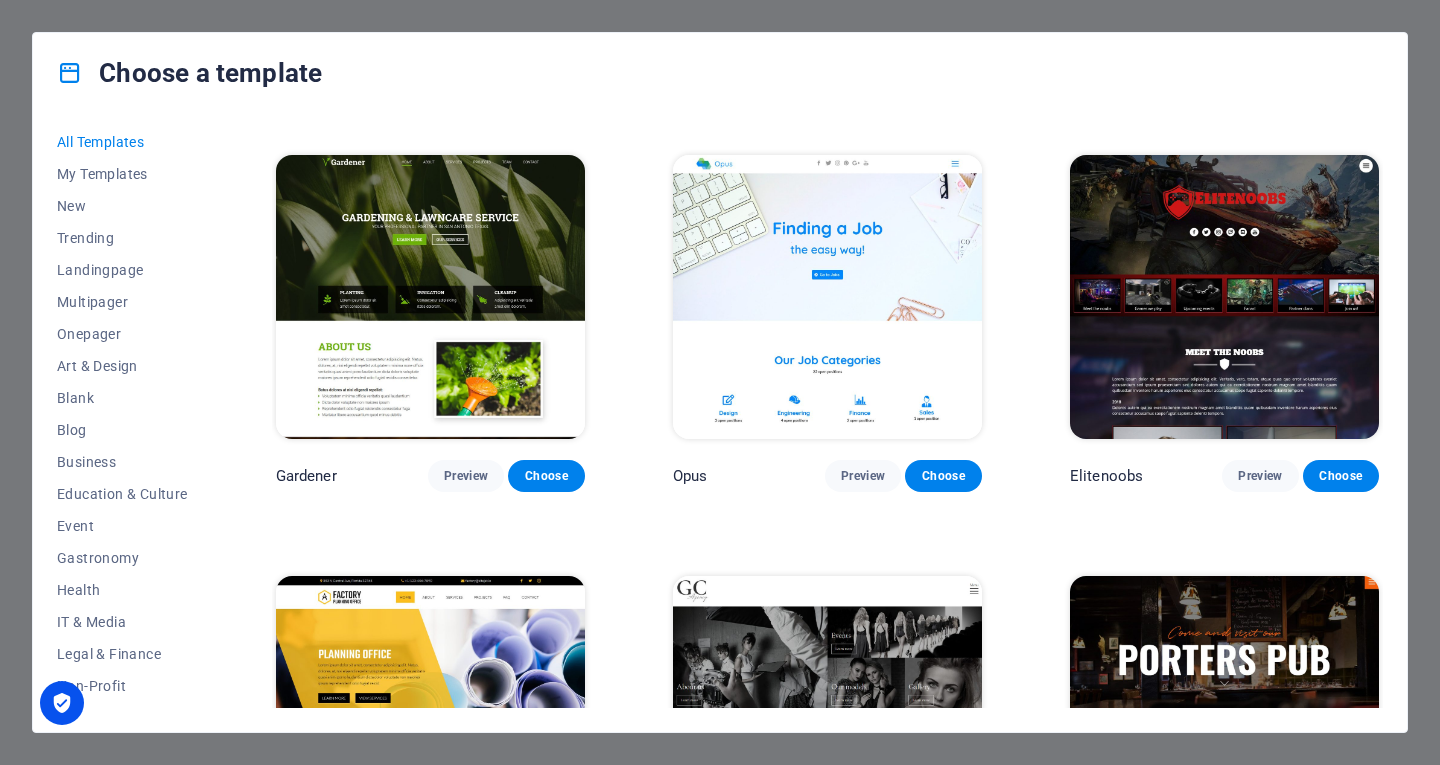 click at bounding box center [430, 297] 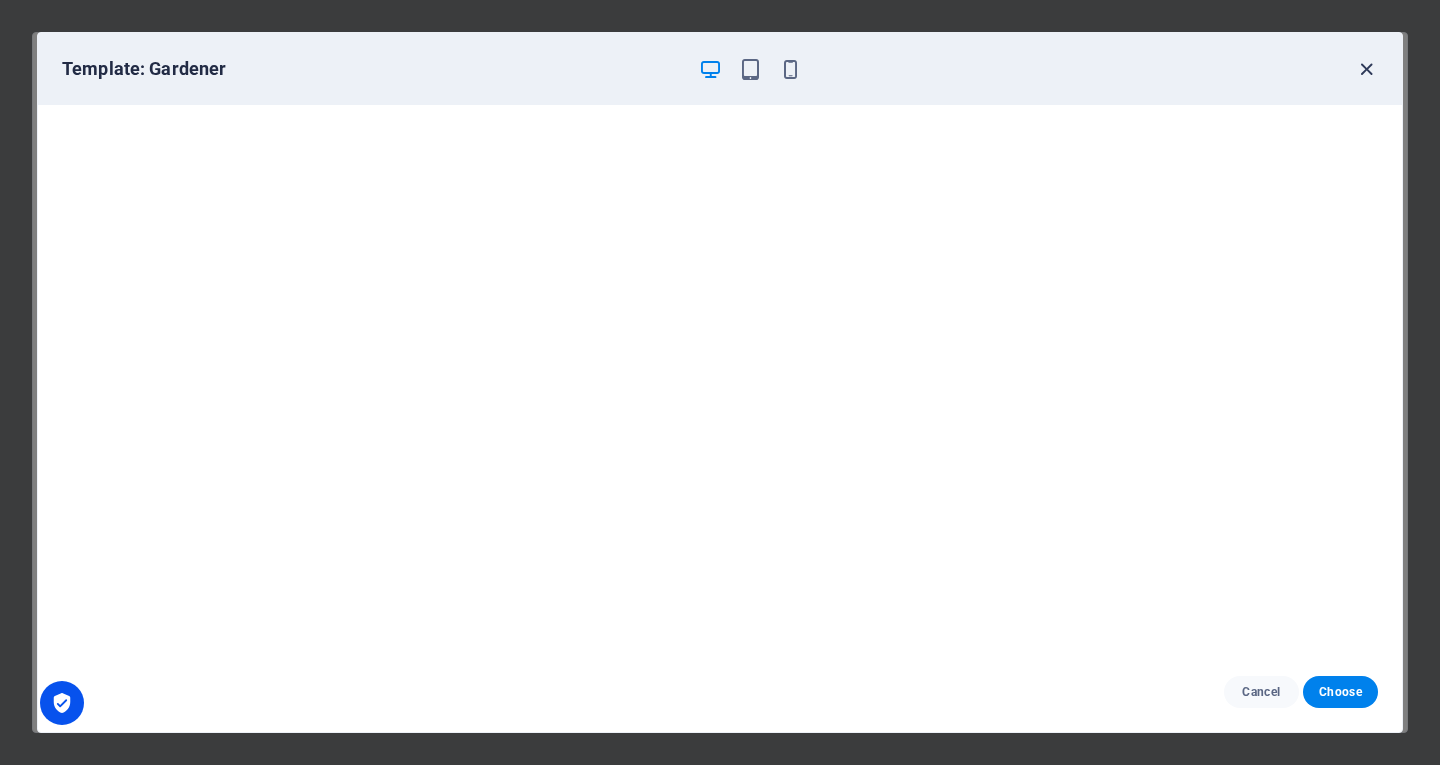 click at bounding box center (1366, 69) 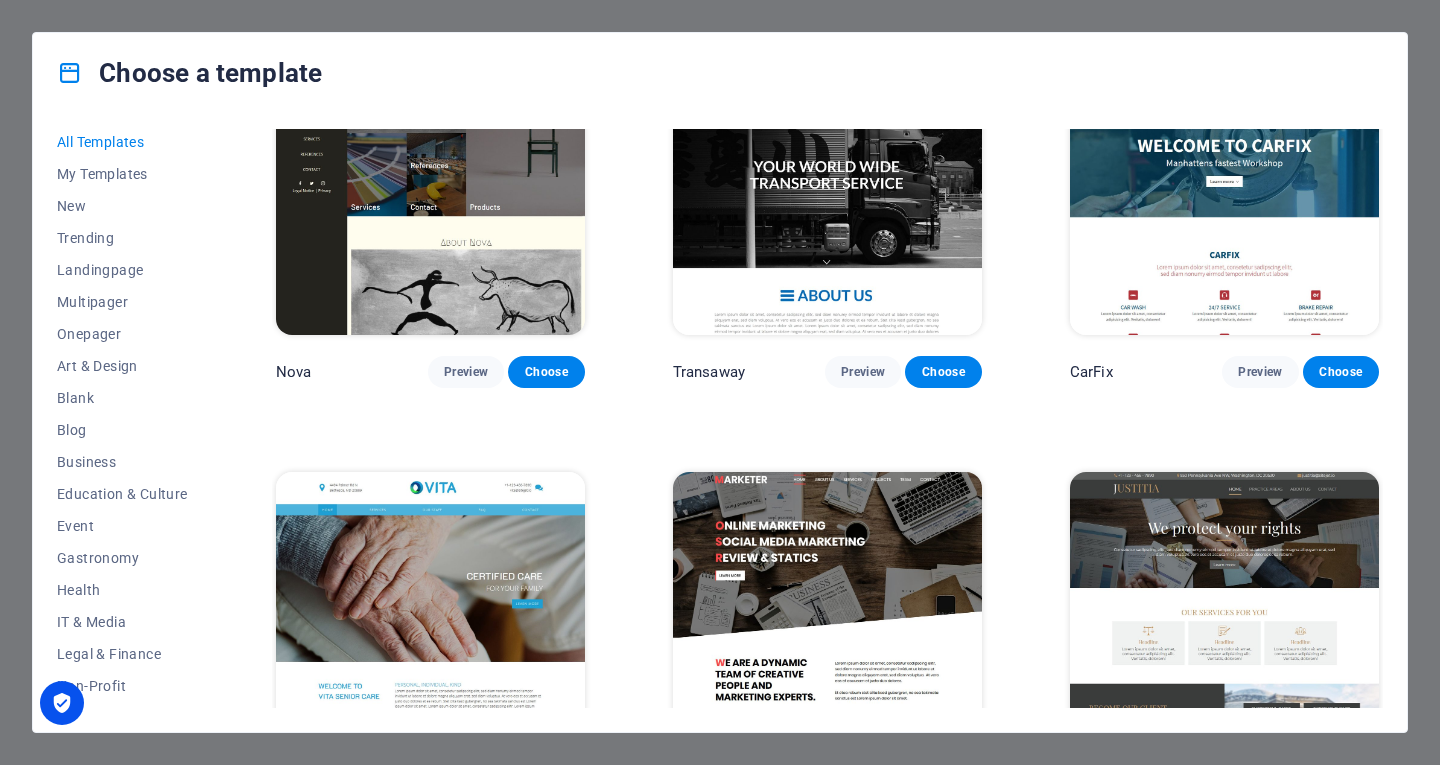 scroll, scrollTop: 16122, scrollLeft: 0, axis: vertical 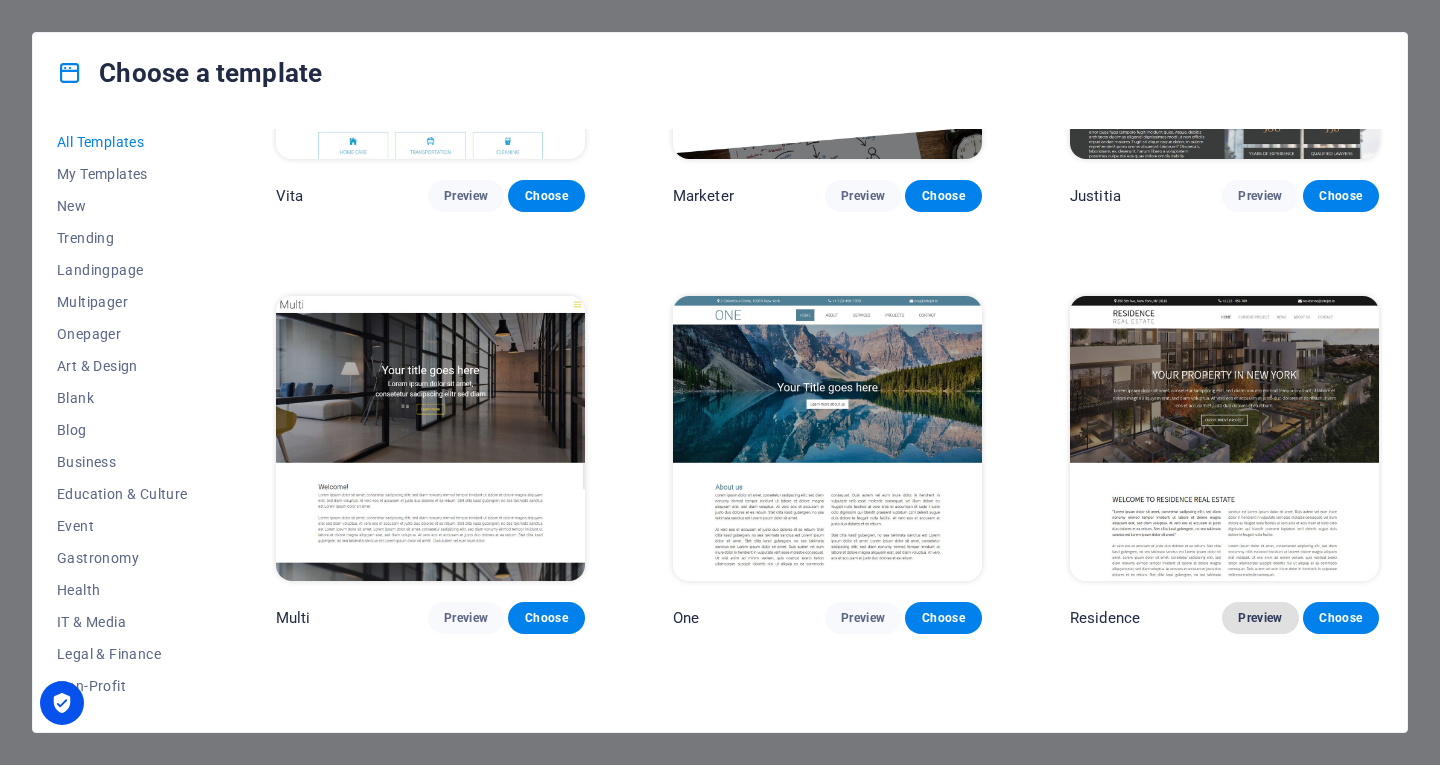 click on "Preview" at bounding box center [1260, 618] 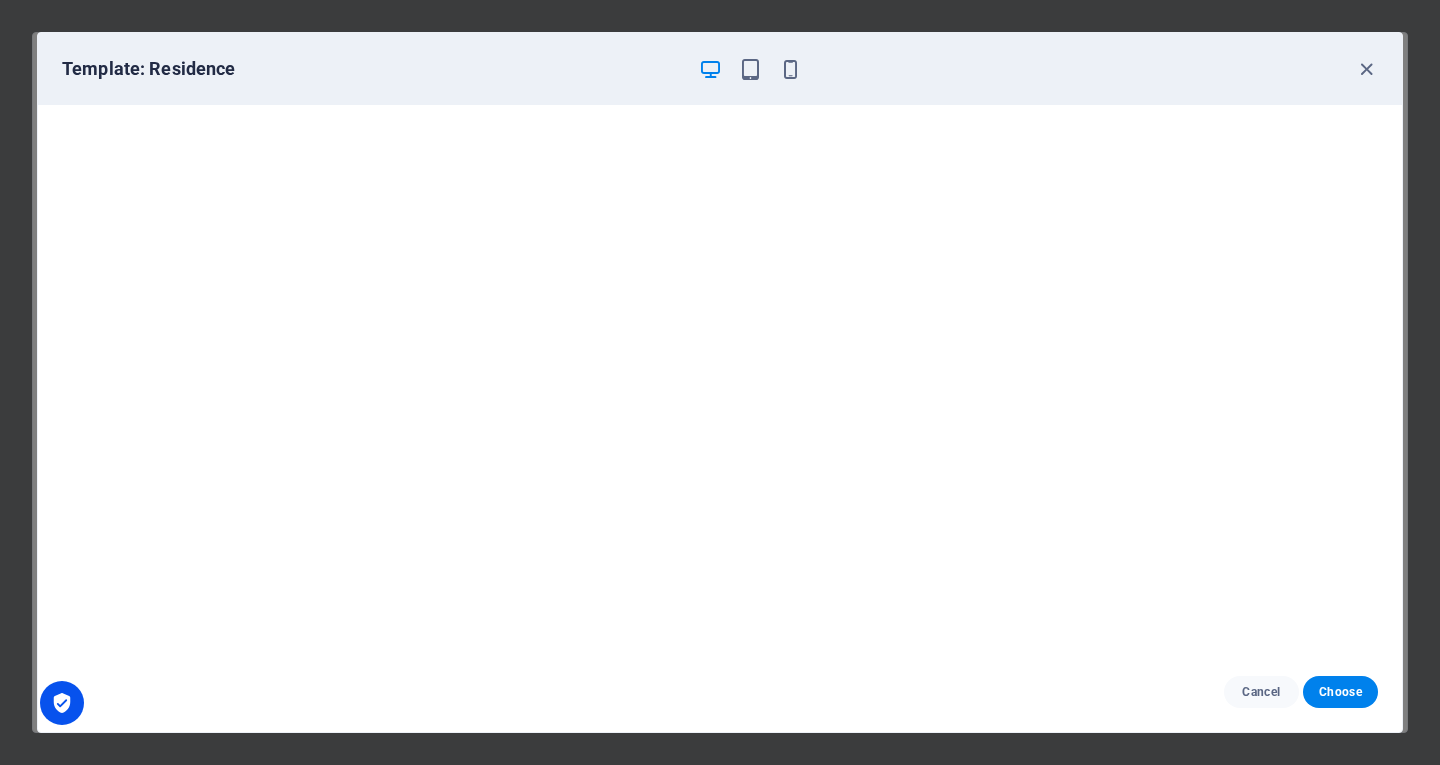 scroll, scrollTop: 4, scrollLeft: 0, axis: vertical 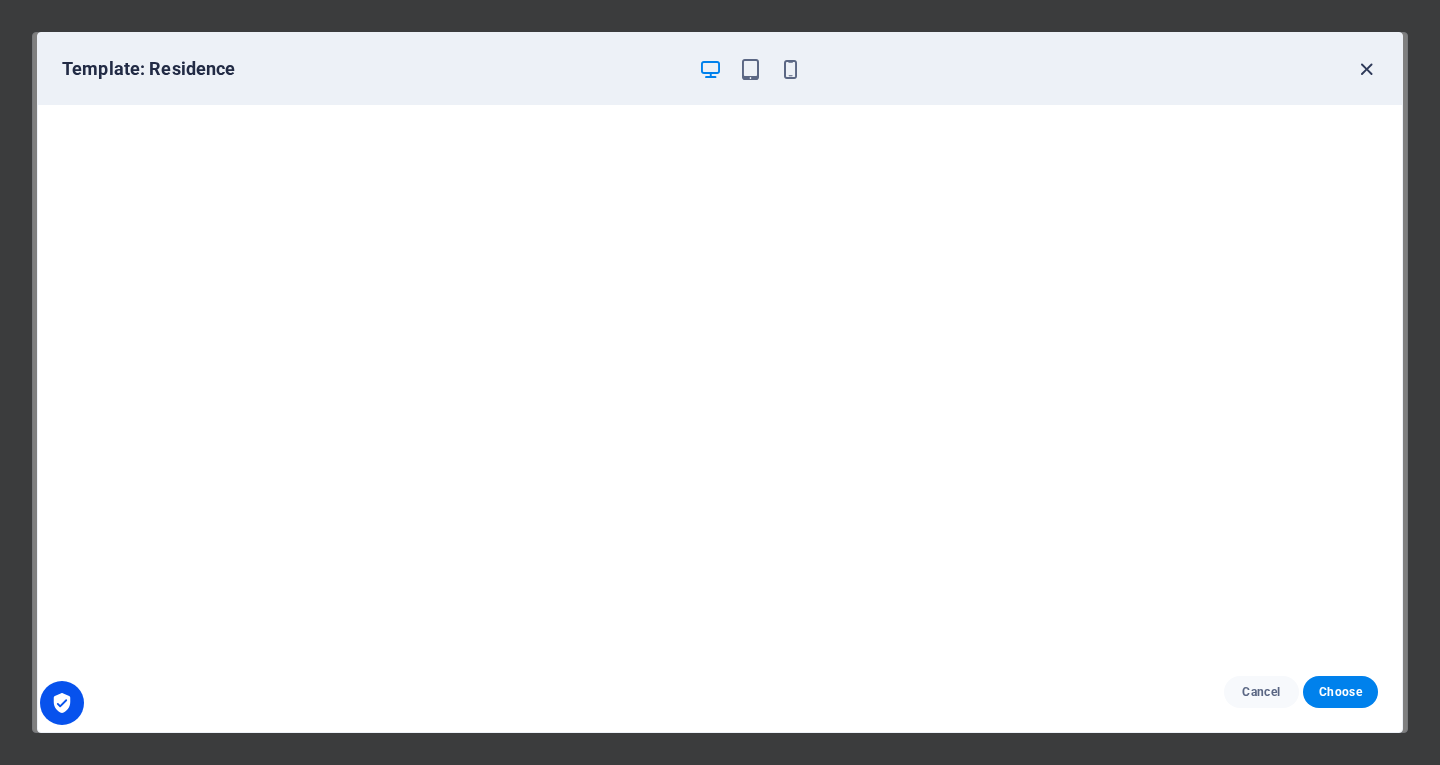 click at bounding box center (1366, 69) 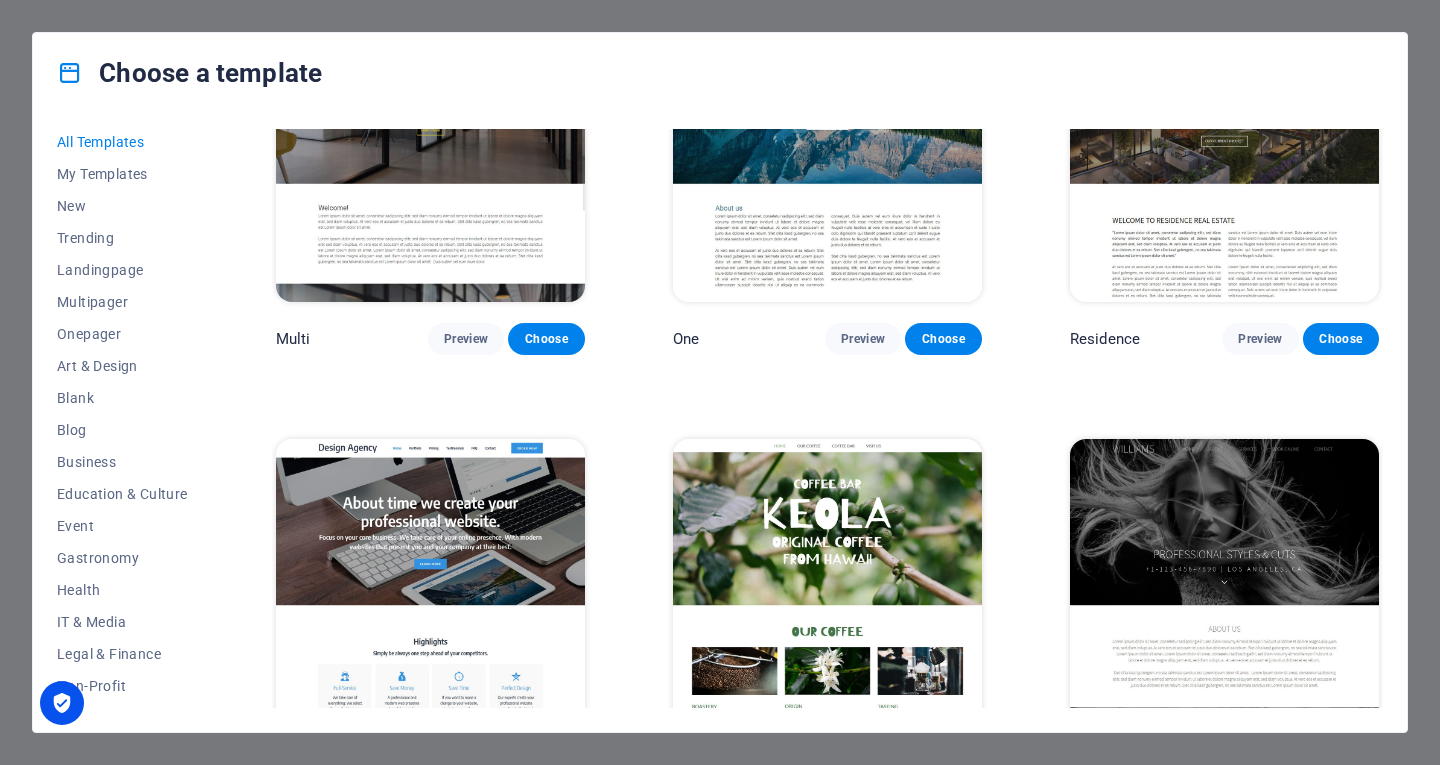 scroll, scrollTop: 16997, scrollLeft: 0, axis: vertical 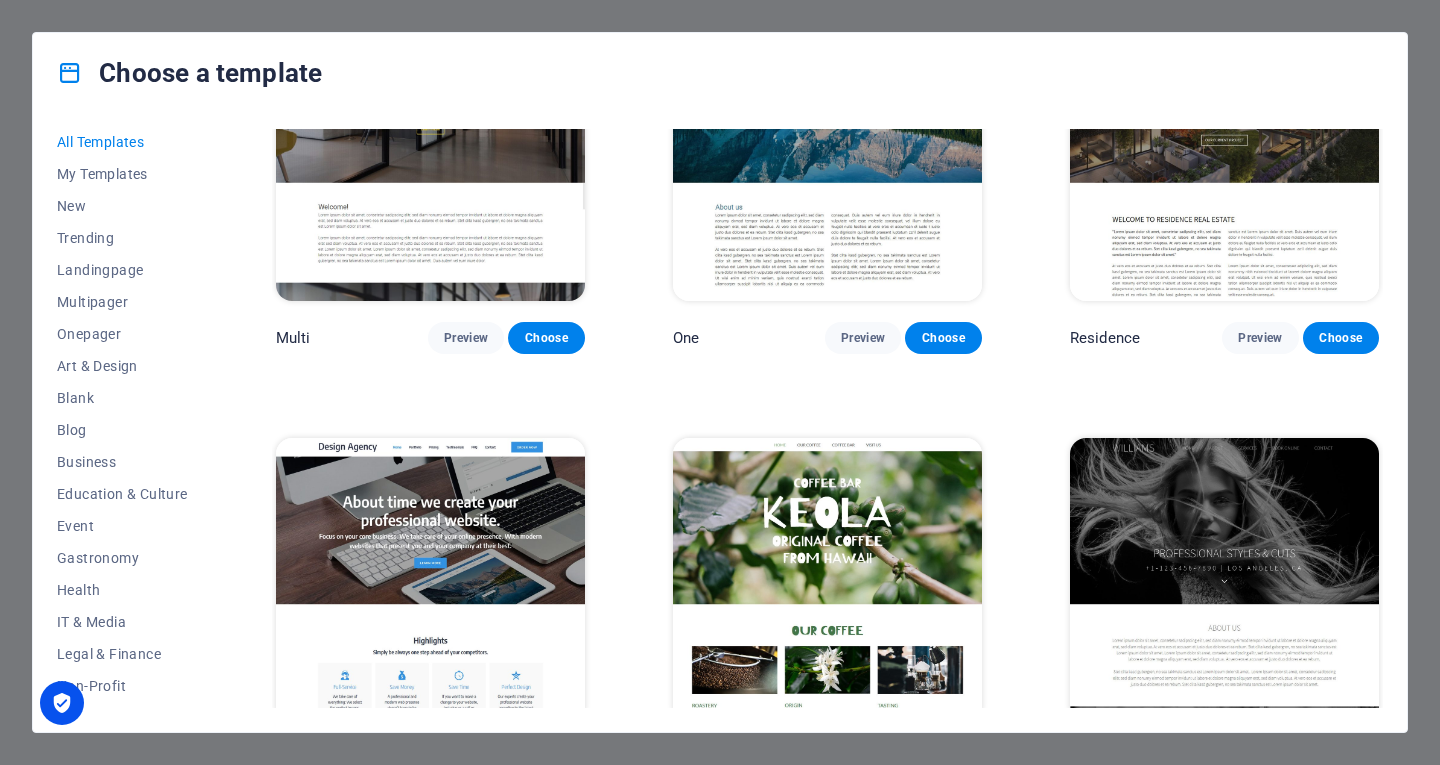 click on "Preview" at bounding box center [863, 760] 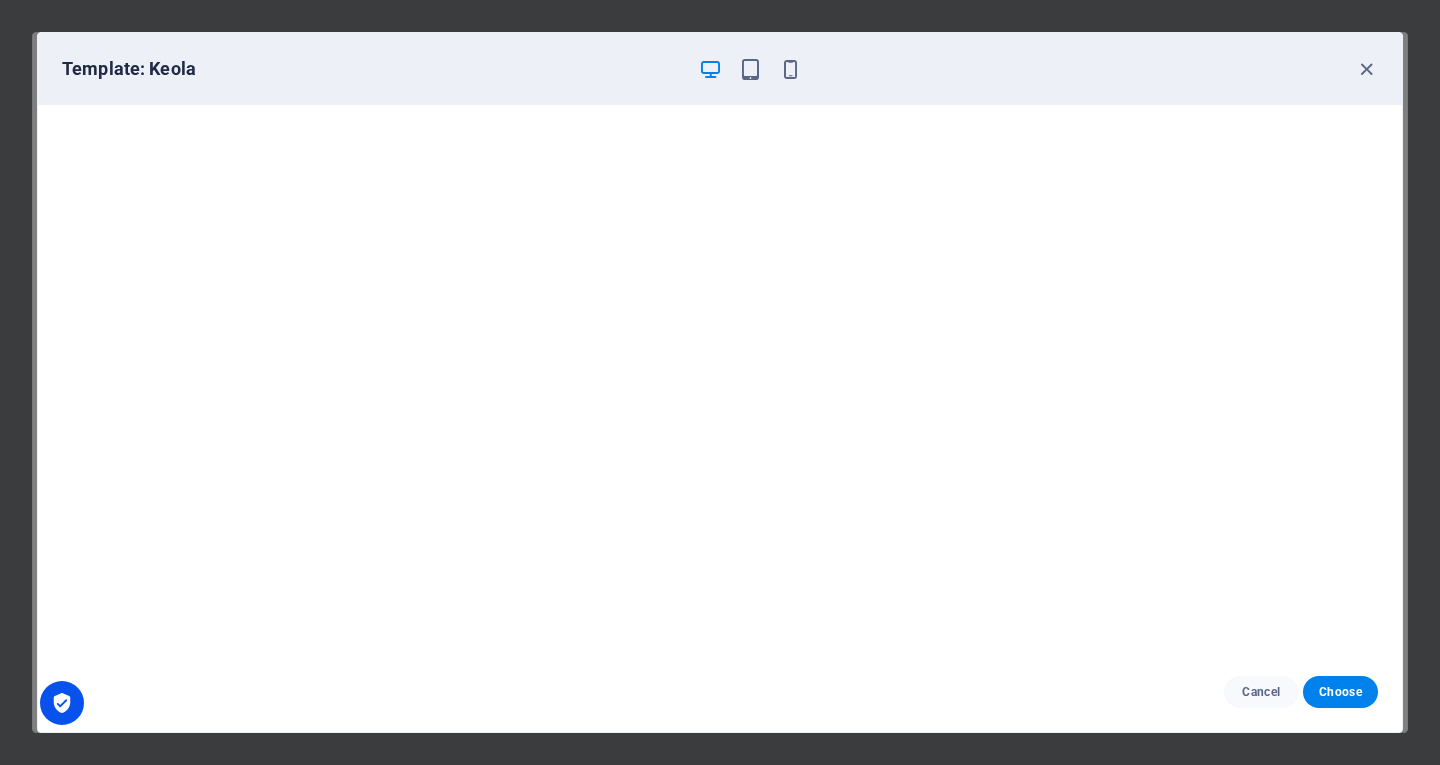 scroll, scrollTop: 4, scrollLeft: 0, axis: vertical 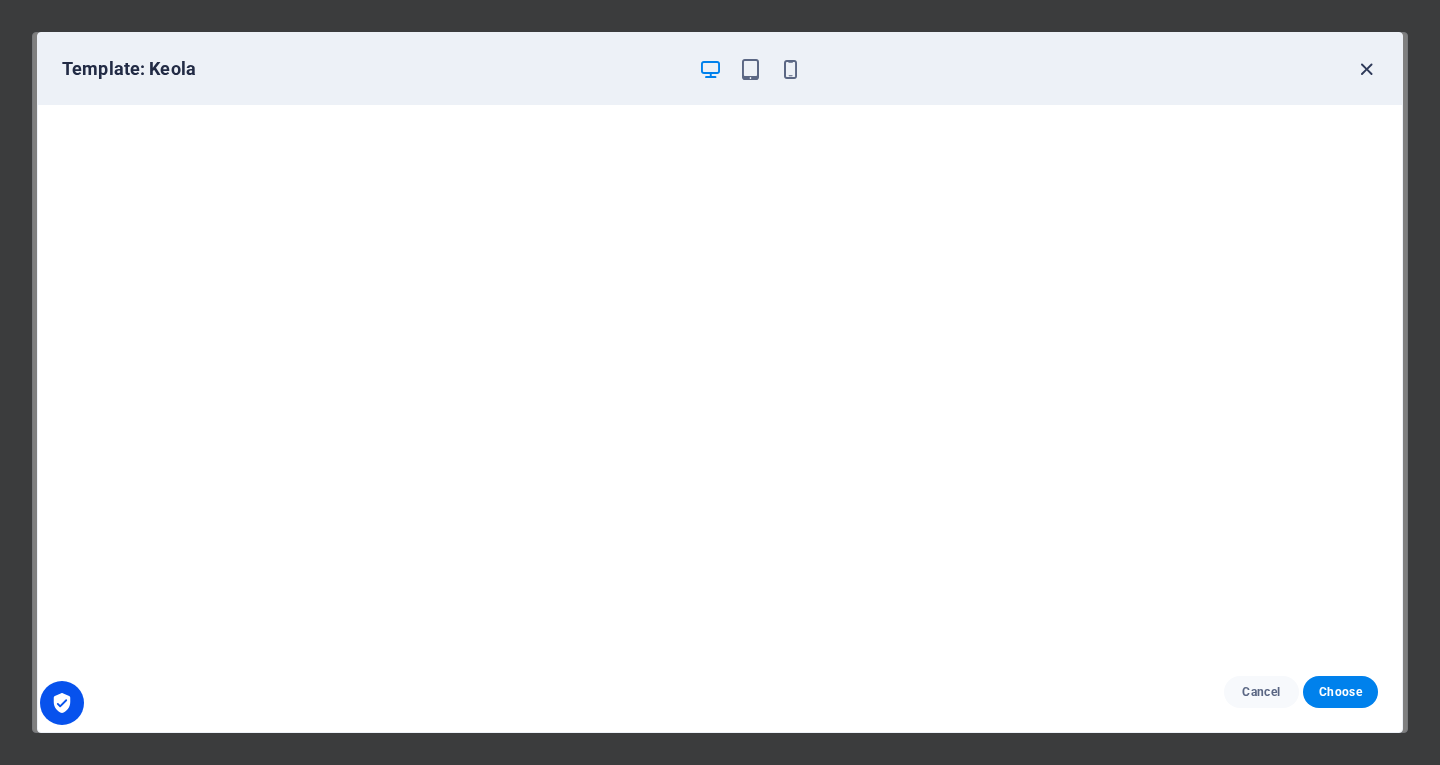 click at bounding box center (1366, 69) 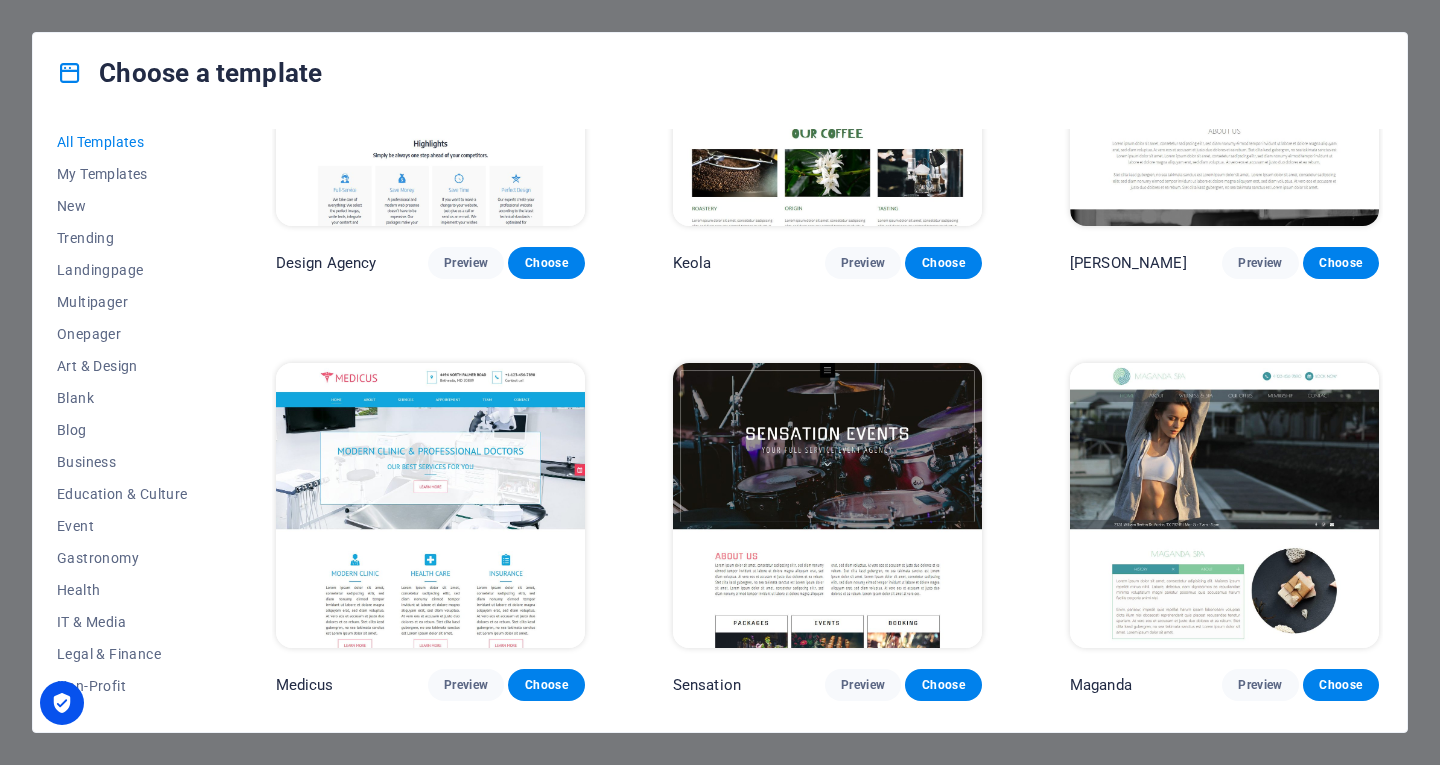 scroll, scrollTop: 17495, scrollLeft: 0, axis: vertical 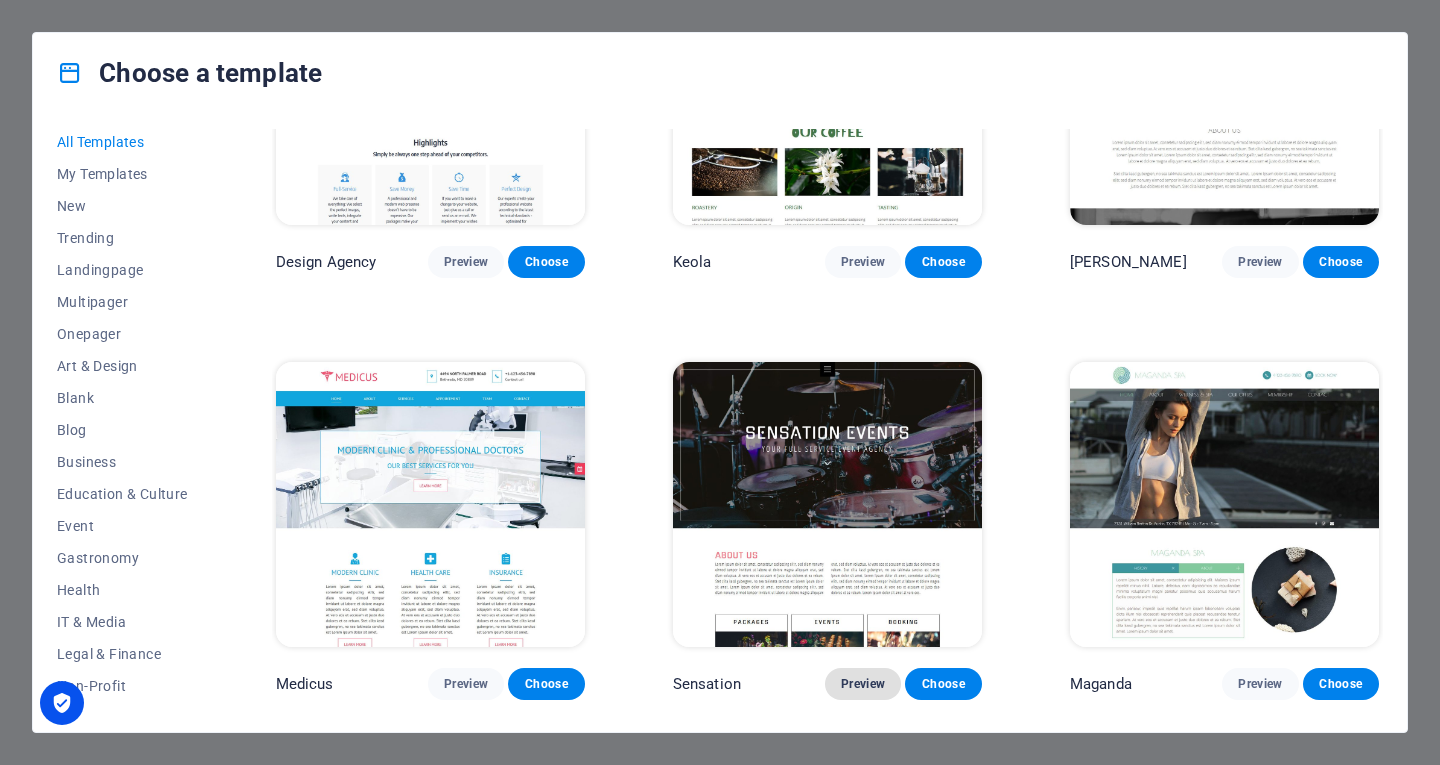 click on "Preview" at bounding box center (863, 684) 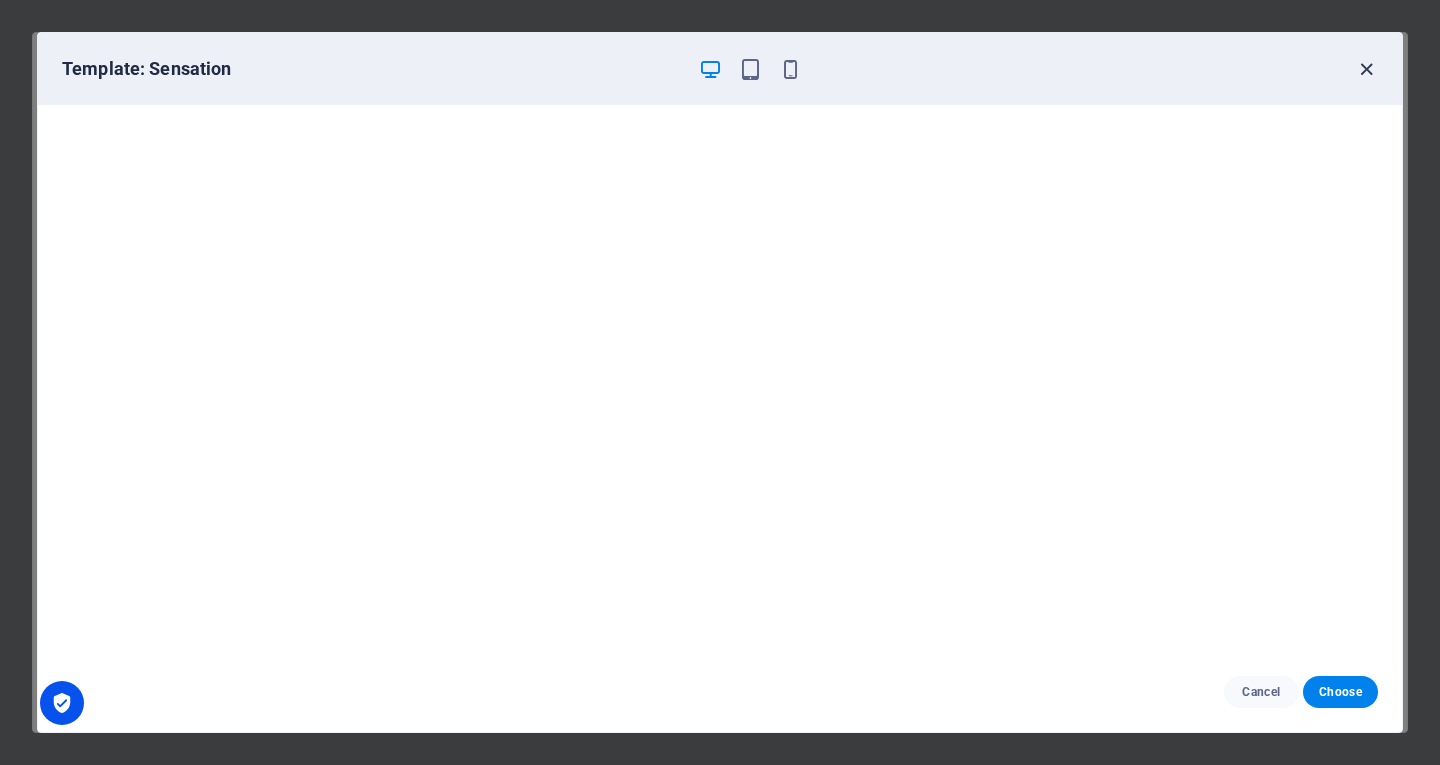 click at bounding box center (1366, 69) 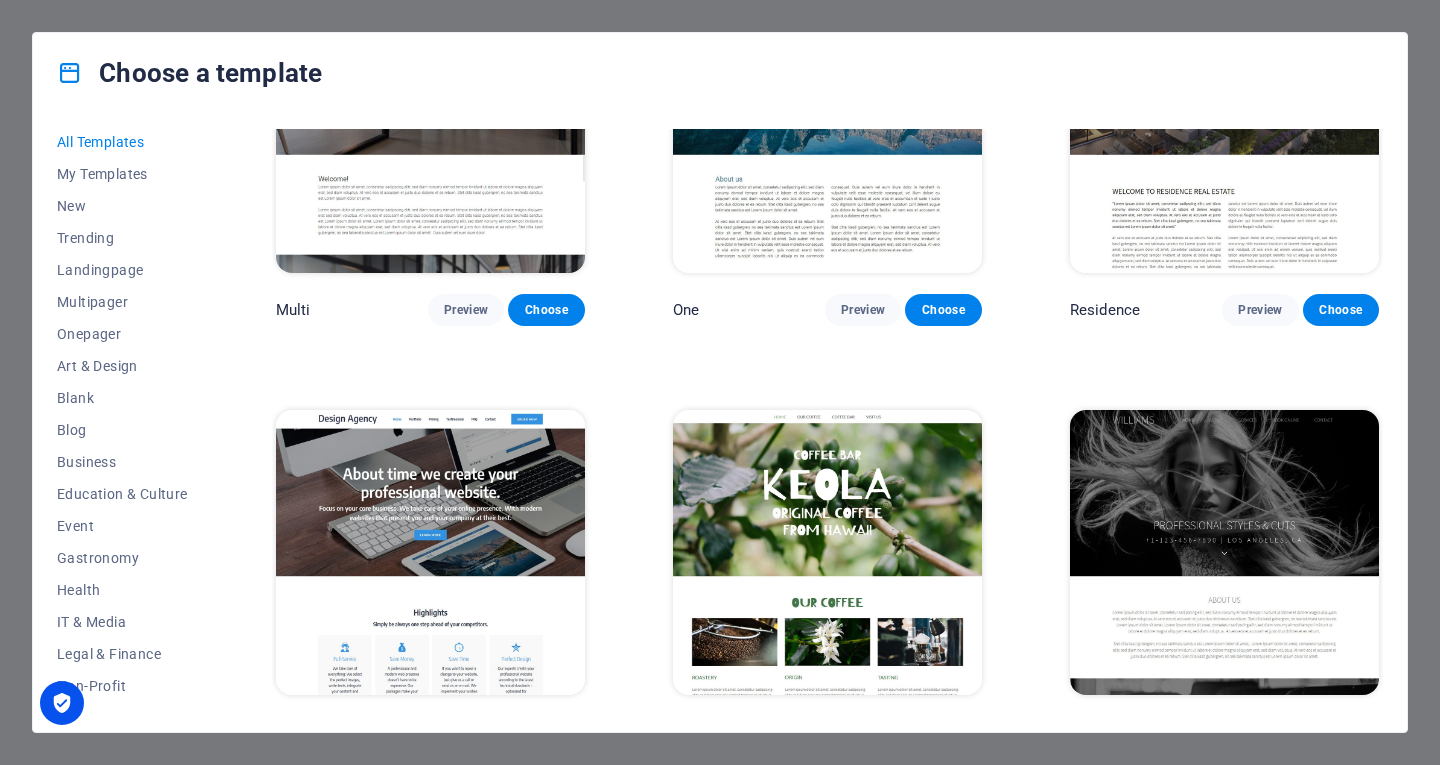 scroll, scrollTop: 17026, scrollLeft: 0, axis: vertical 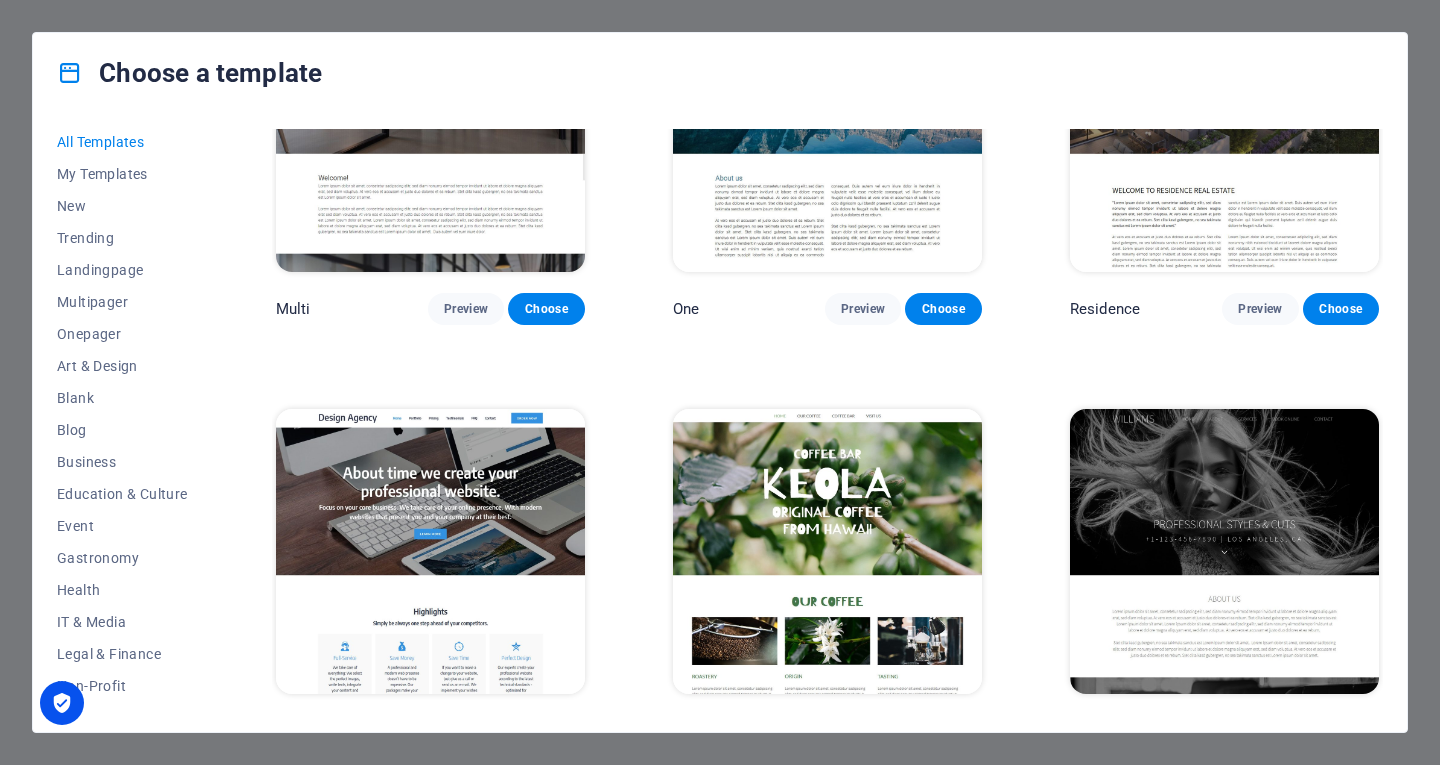 click on "Preview" at bounding box center (863, 731) 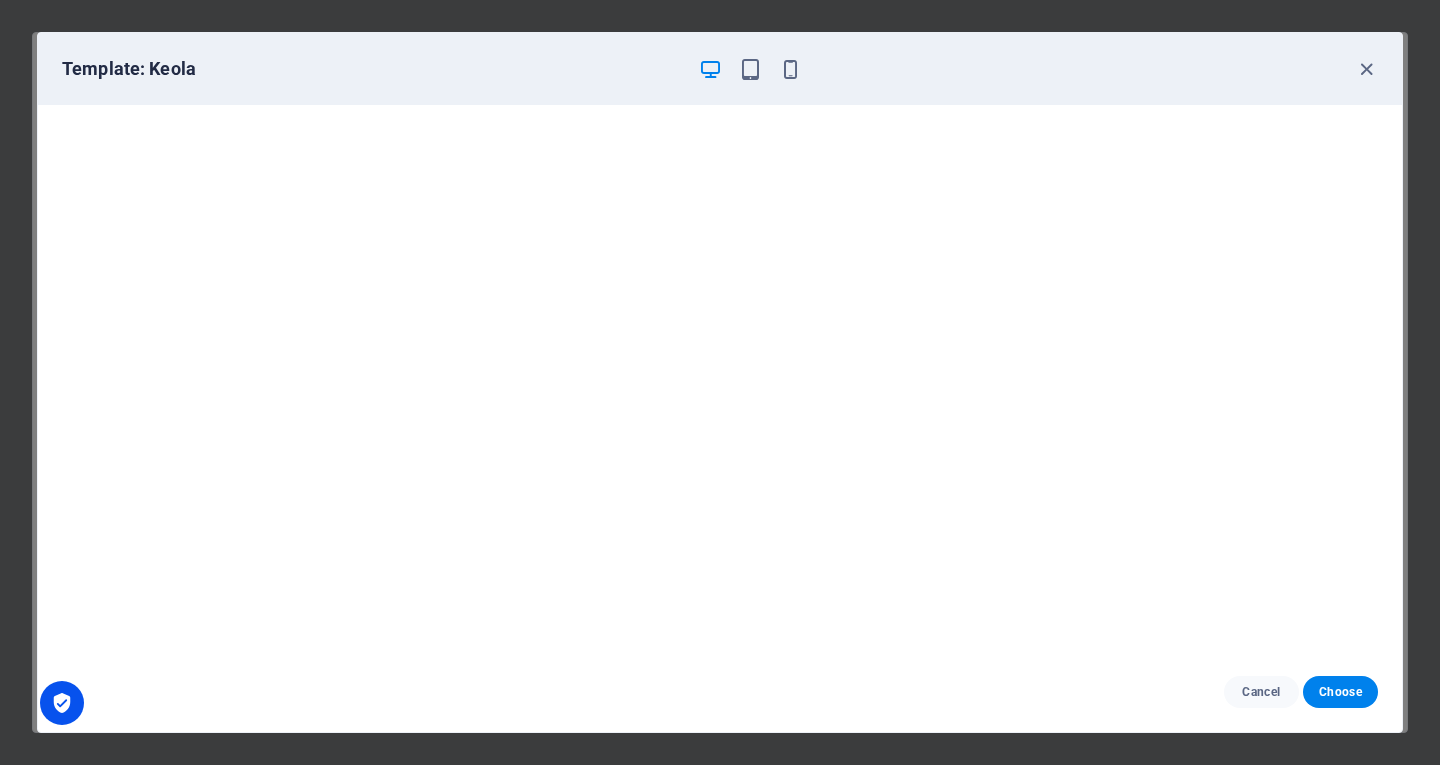 scroll, scrollTop: 4, scrollLeft: 0, axis: vertical 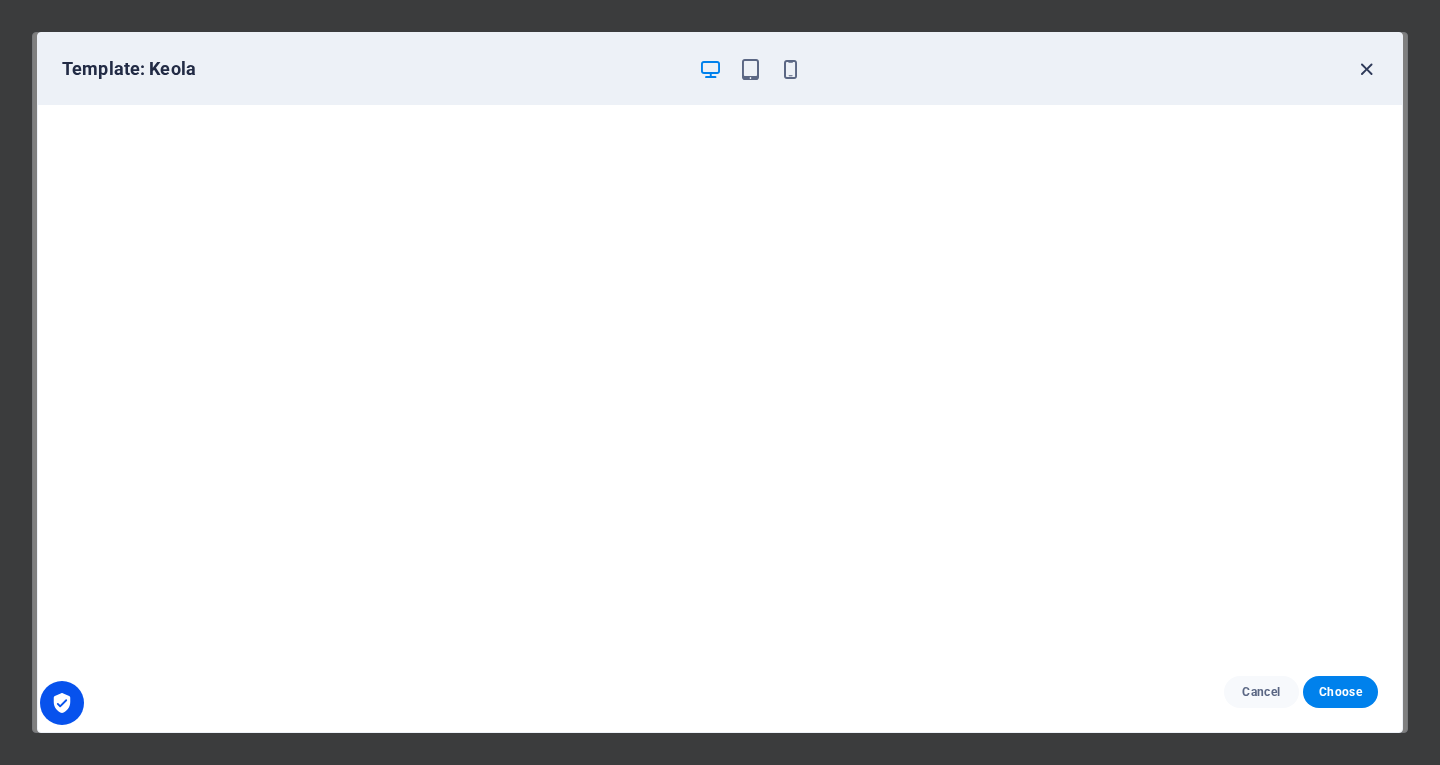click at bounding box center (1366, 69) 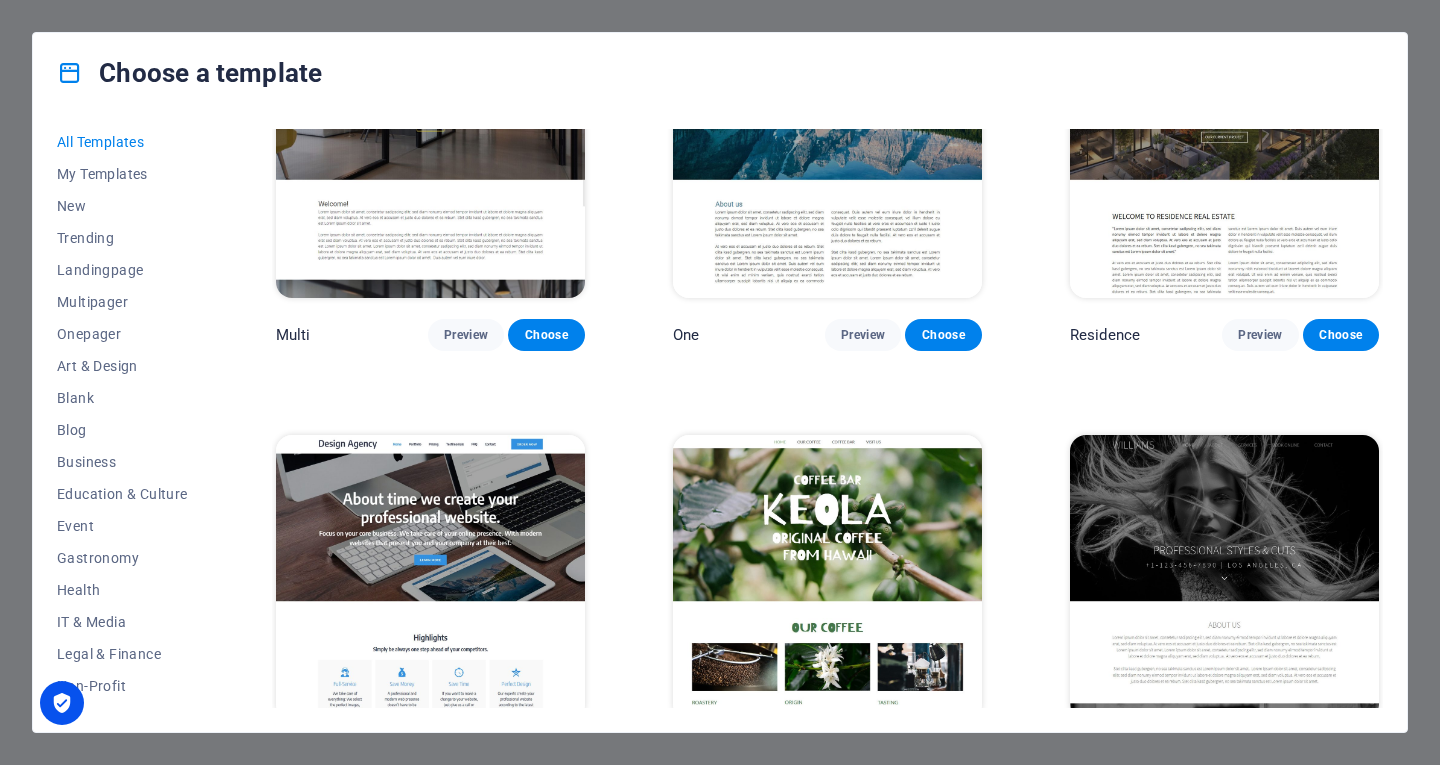 scroll, scrollTop: 16999, scrollLeft: 0, axis: vertical 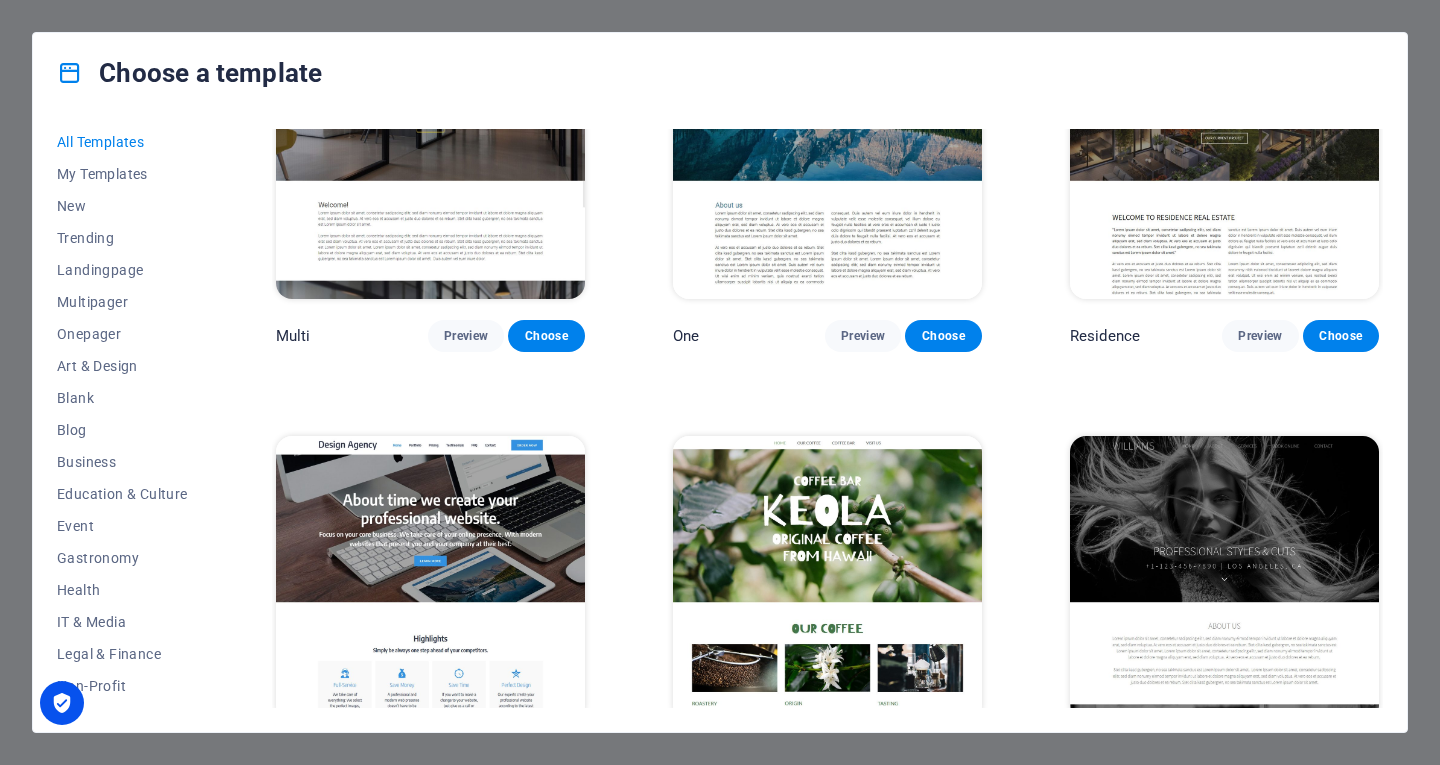 click on "Choose" at bounding box center [943, 758] 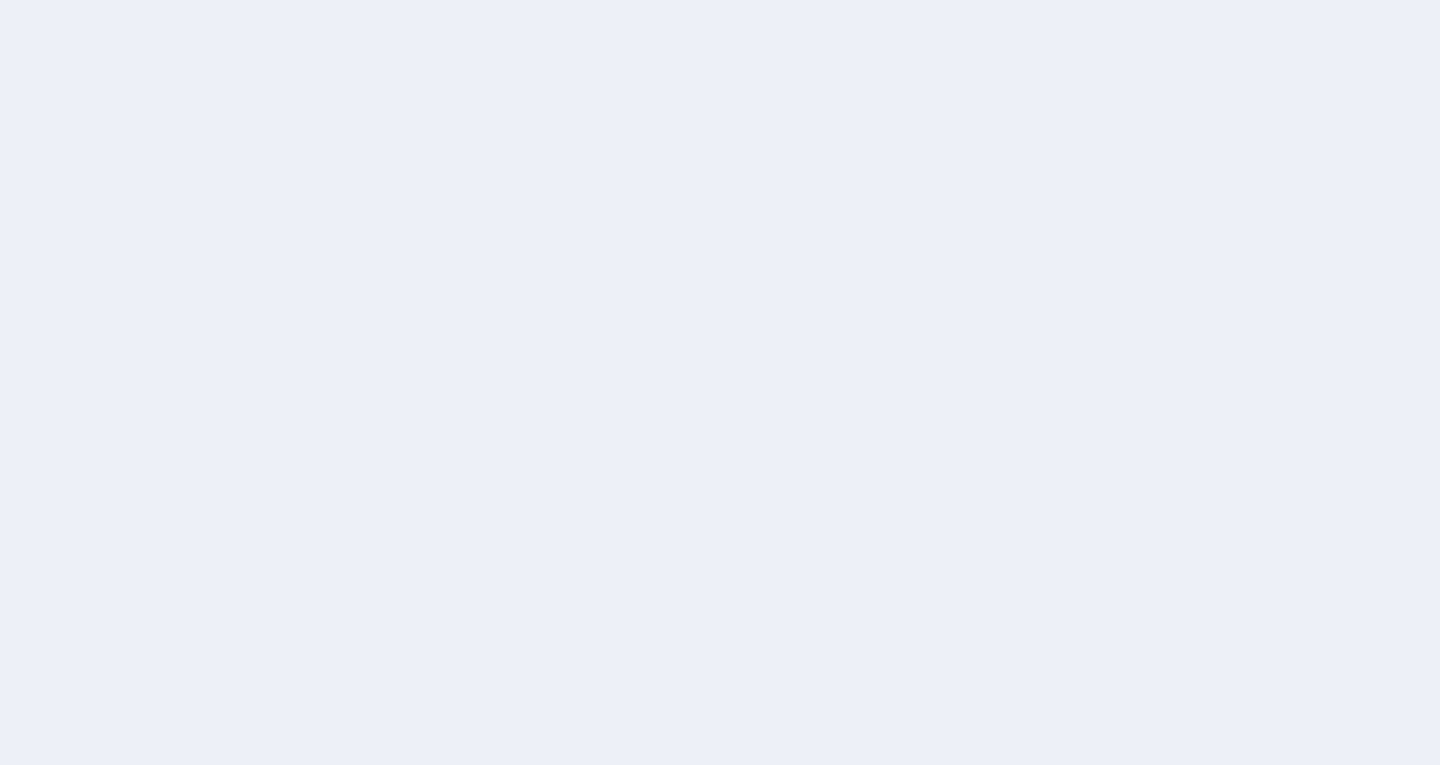 scroll, scrollTop: 0, scrollLeft: 0, axis: both 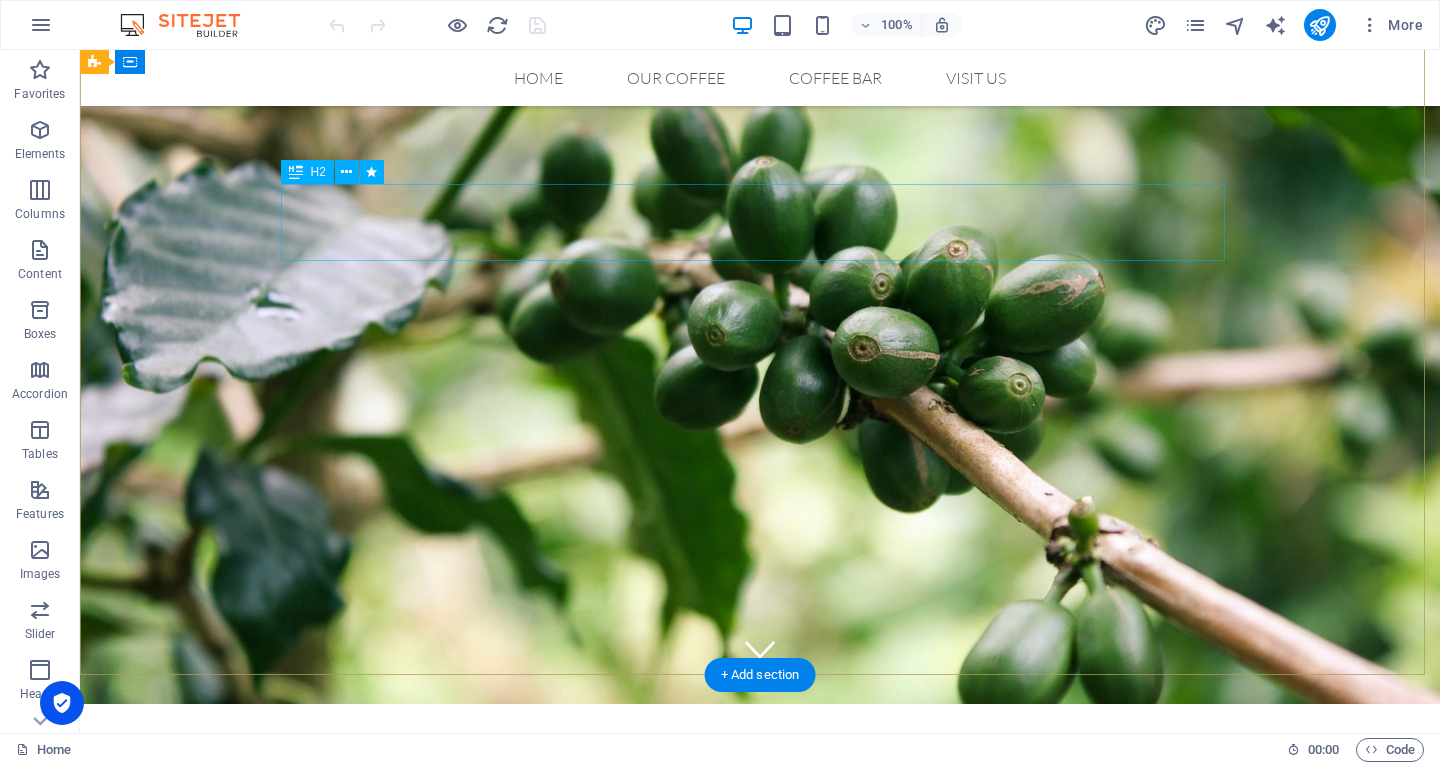 click on "Coffee Bar" at bounding box center (760, 849) 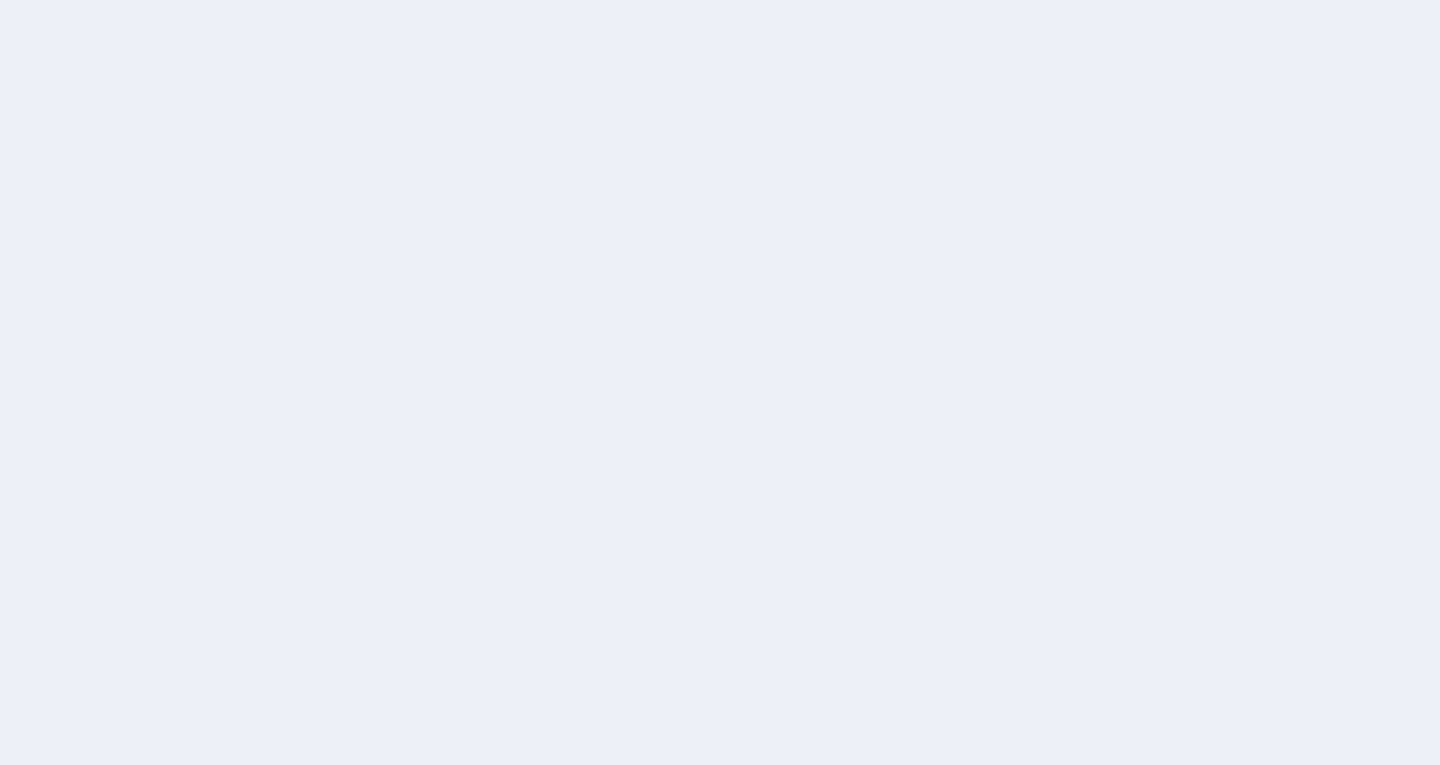 scroll, scrollTop: 0, scrollLeft: 0, axis: both 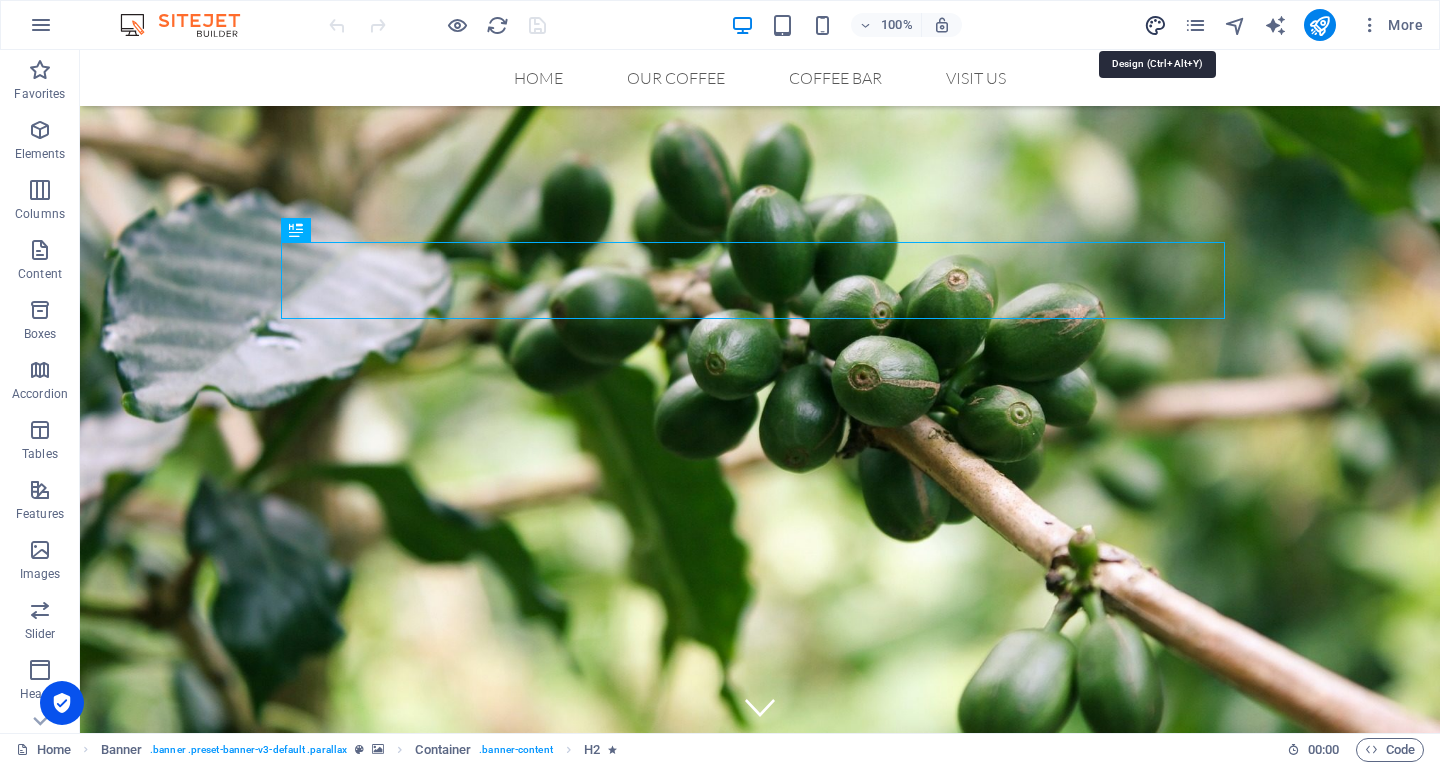 click at bounding box center (1155, 25) 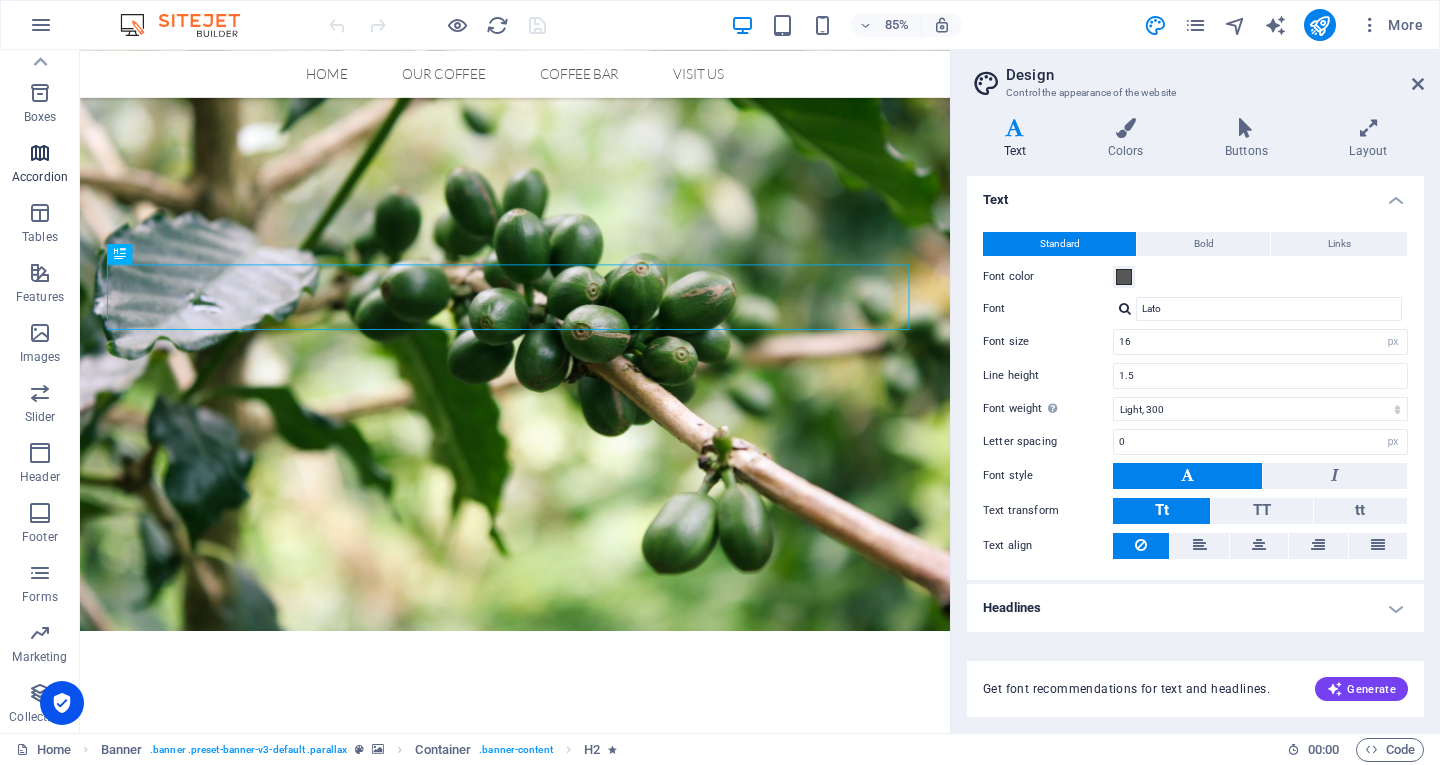 scroll, scrollTop: 0, scrollLeft: 0, axis: both 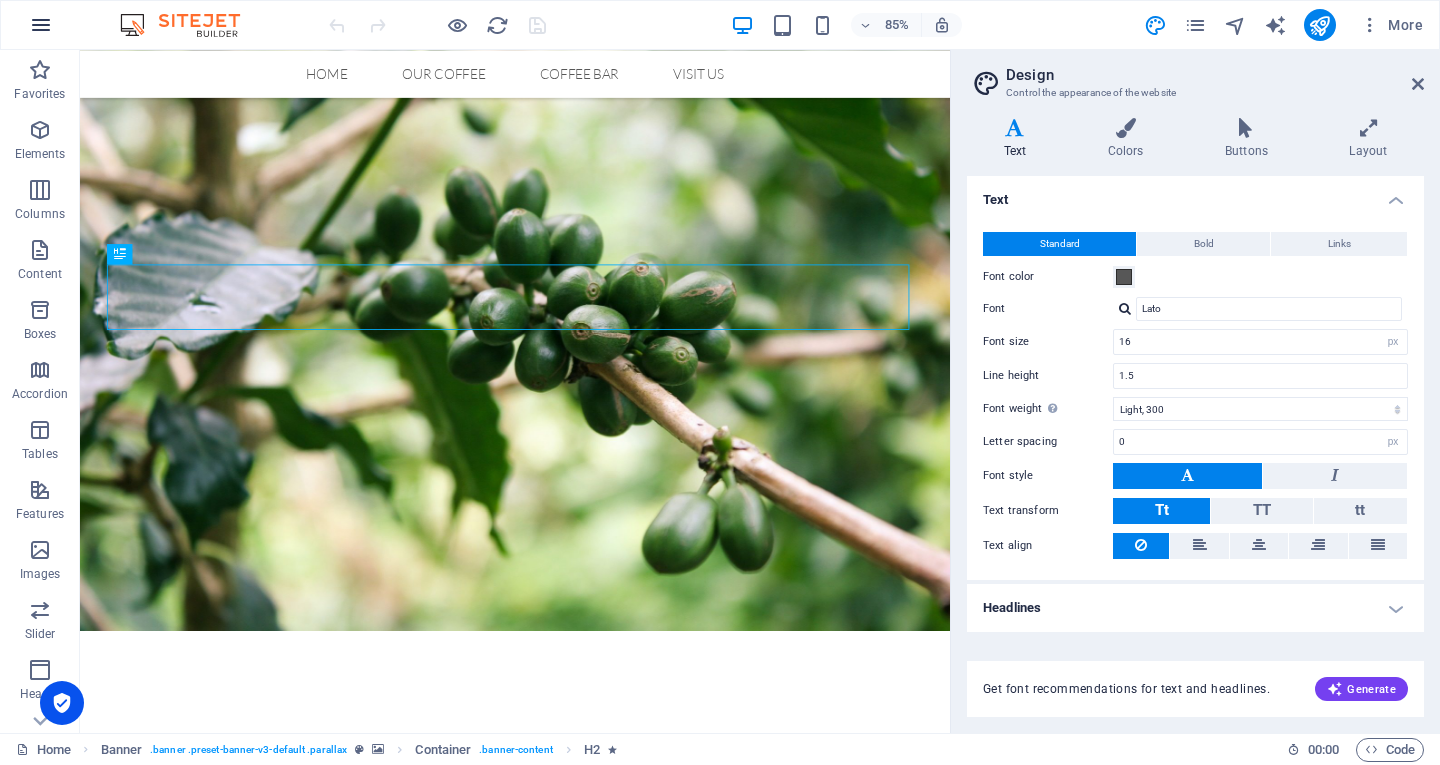 click at bounding box center (41, 25) 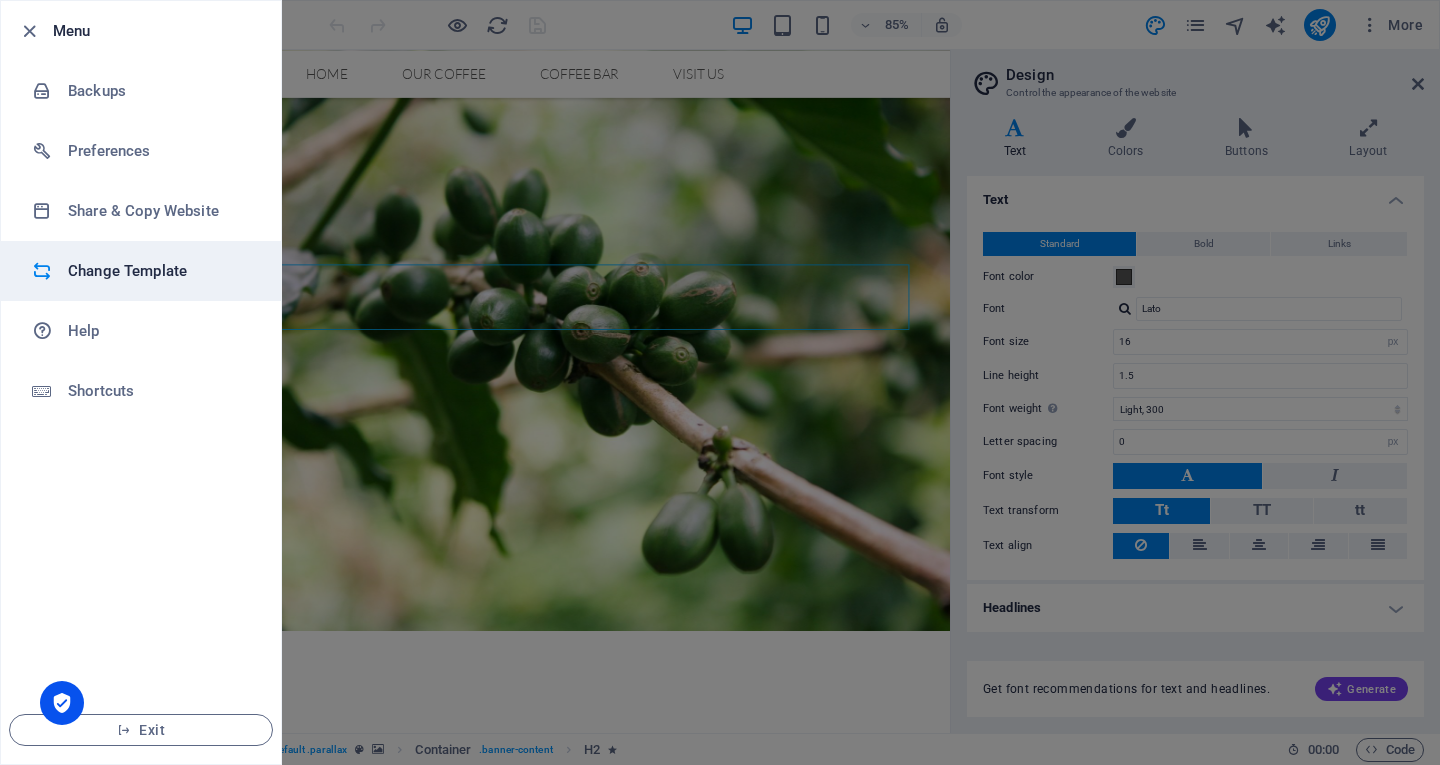 click on "Change Template" at bounding box center [160, 271] 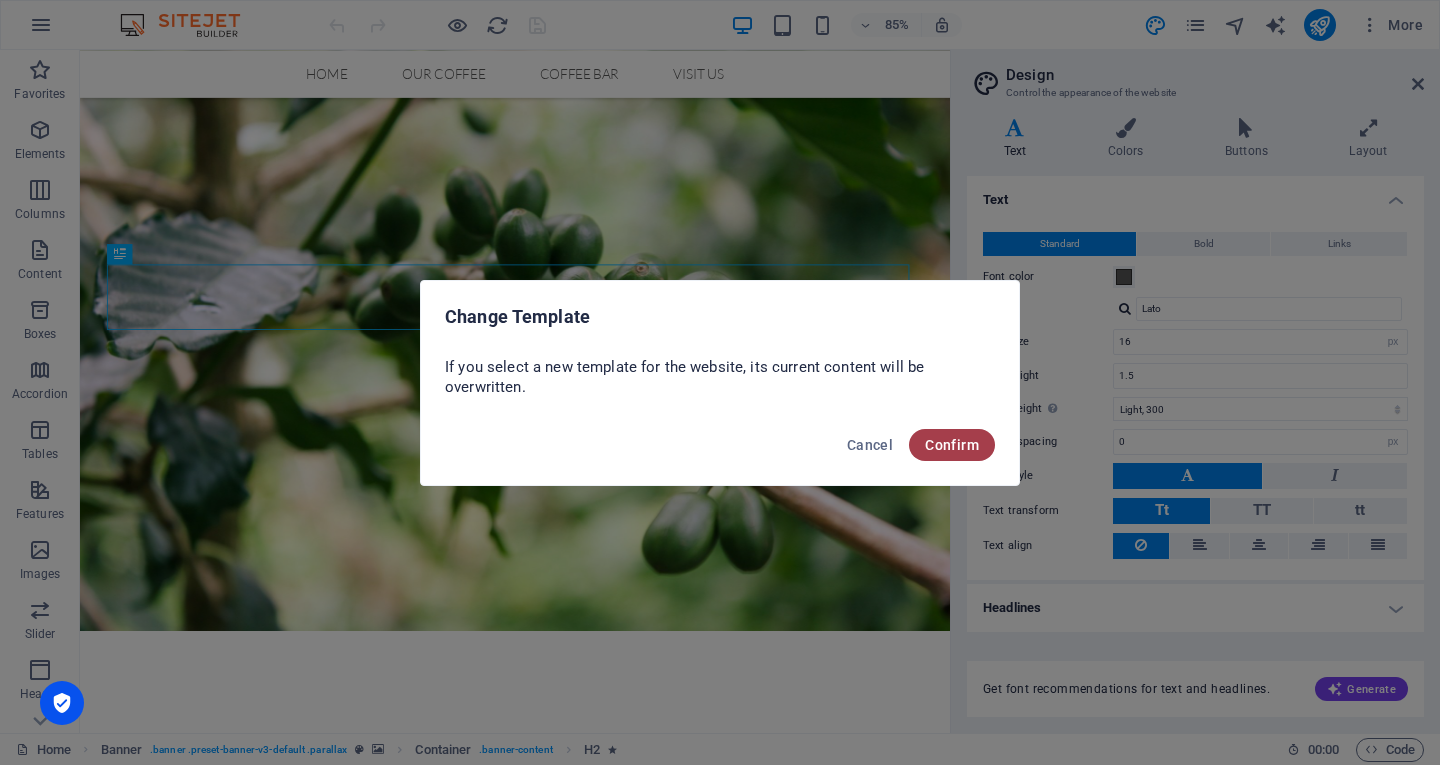 click on "Confirm" at bounding box center (952, 445) 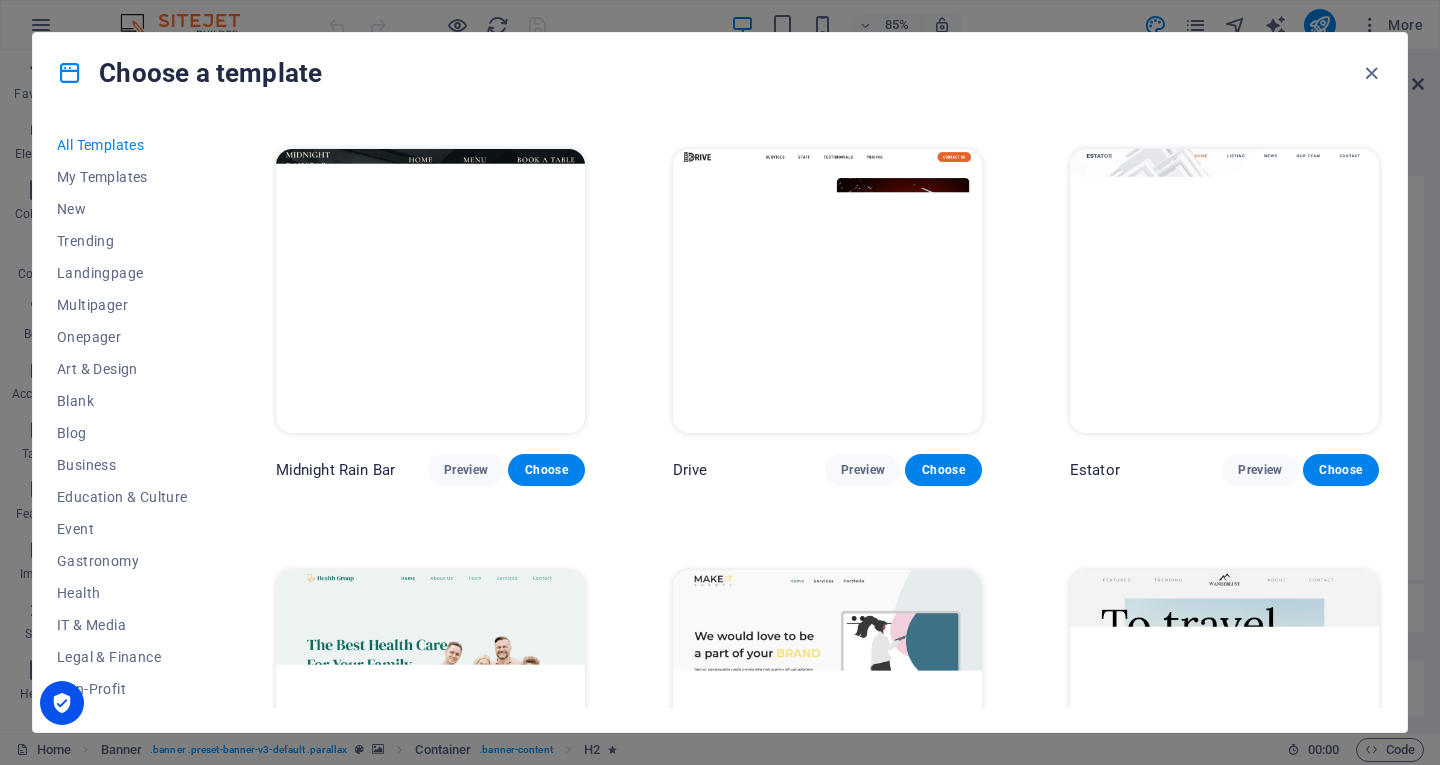 scroll, scrollTop: 1464, scrollLeft: 0, axis: vertical 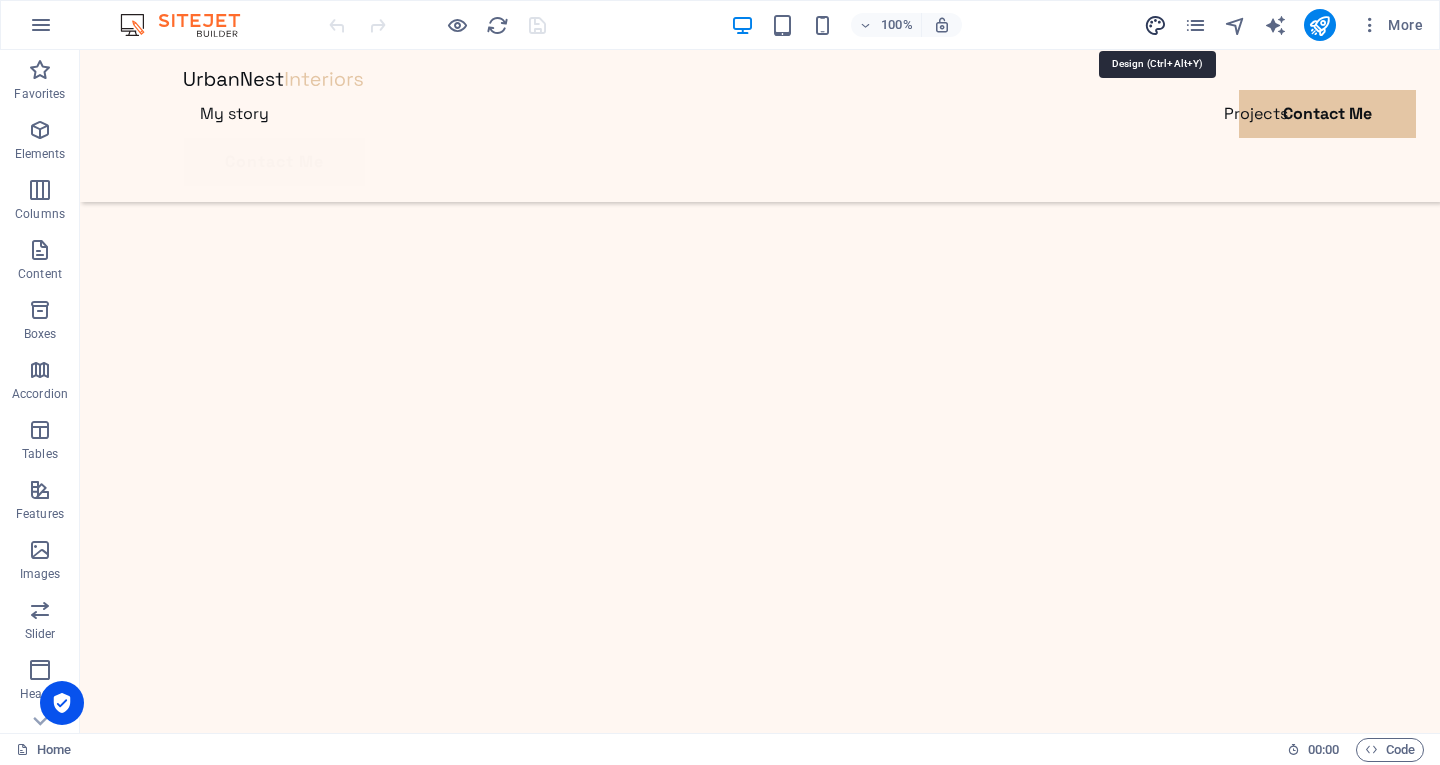 click at bounding box center (1155, 25) 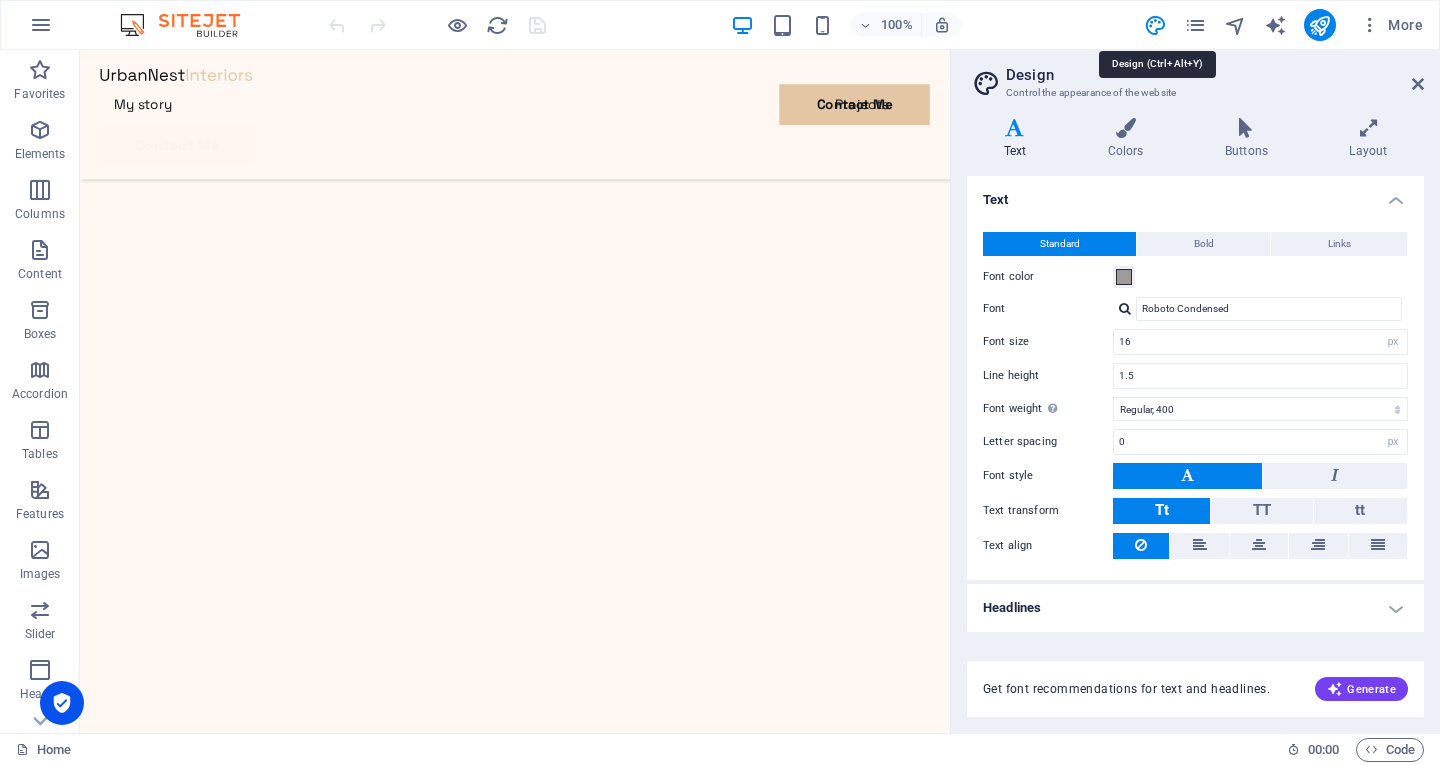 scroll, scrollTop: 2521, scrollLeft: 0, axis: vertical 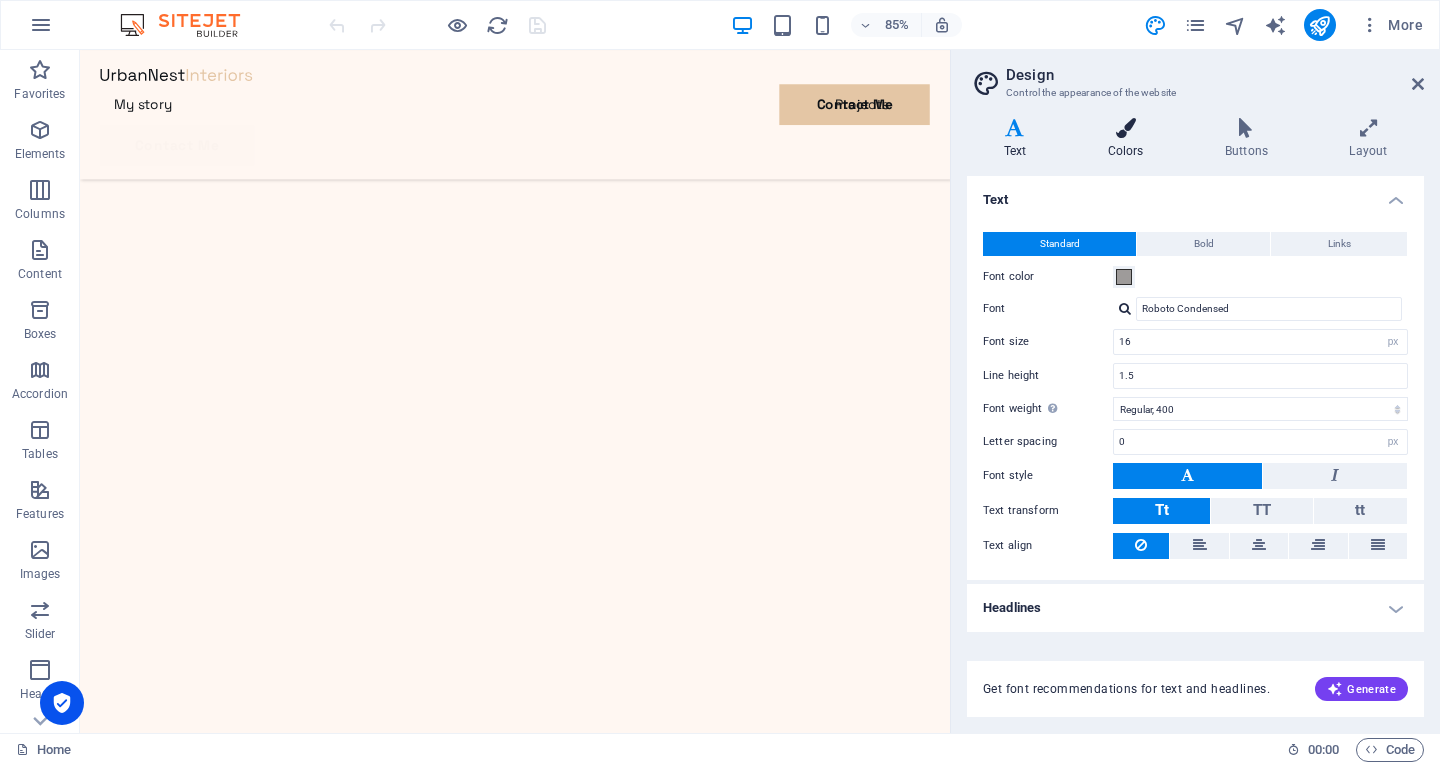 click on "Colors" at bounding box center (1129, 139) 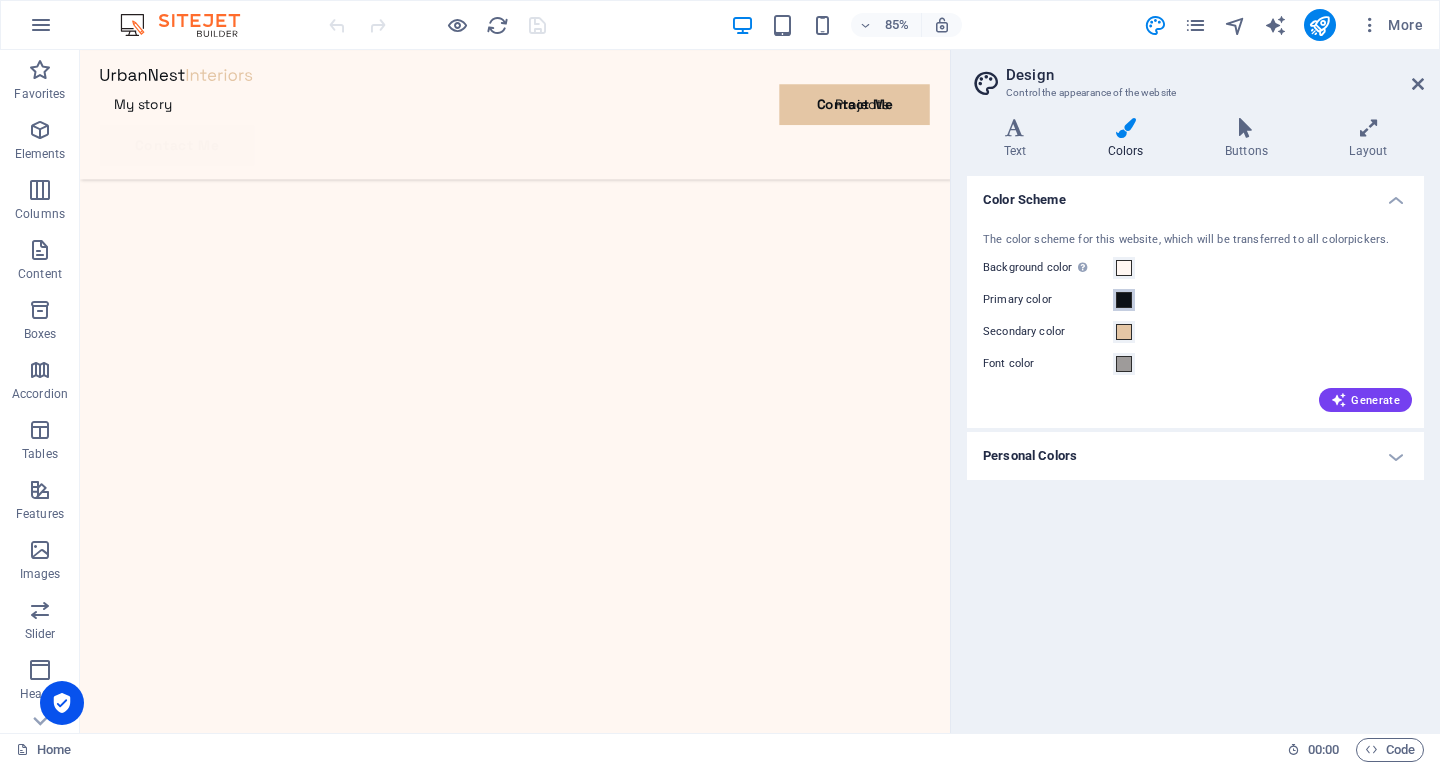 click at bounding box center (1124, 300) 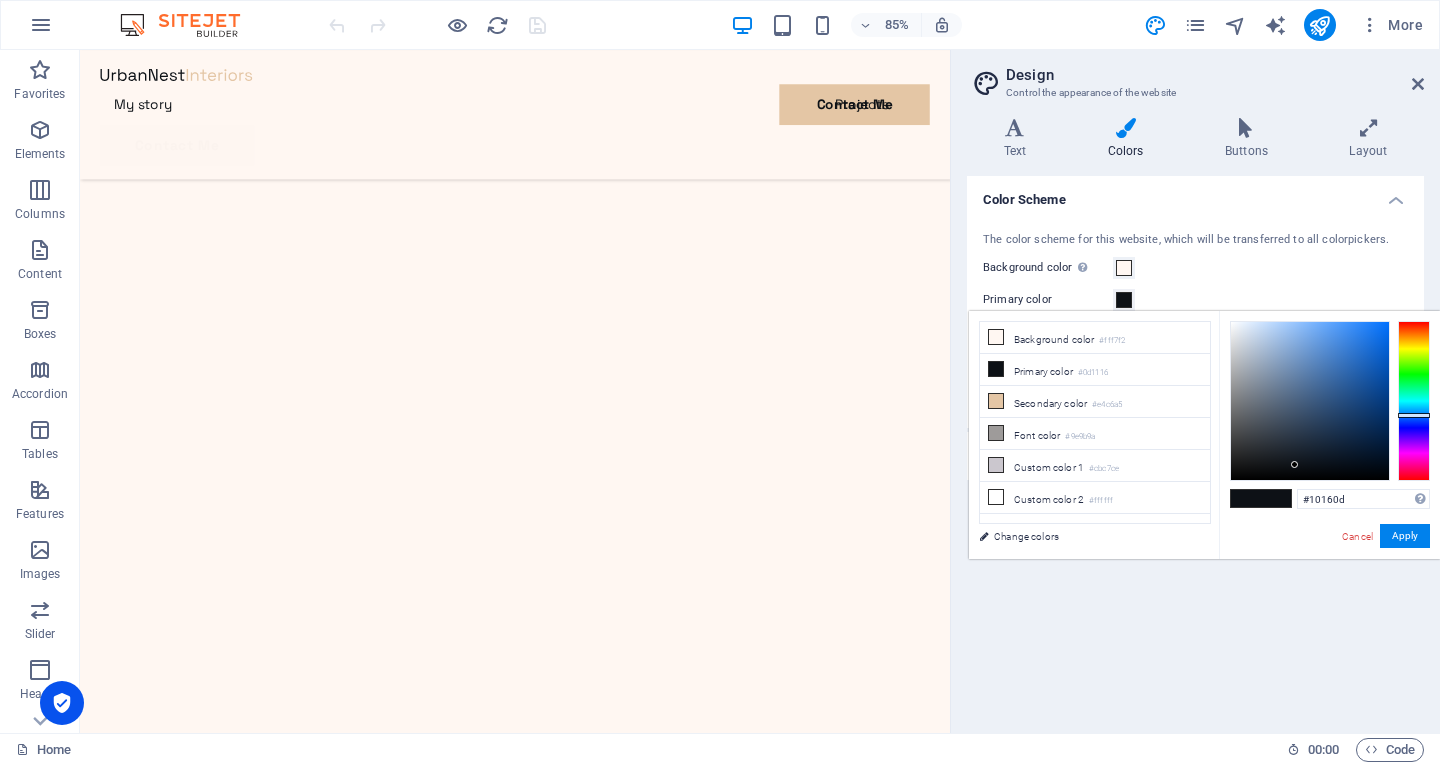 click at bounding box center [1414, 401] 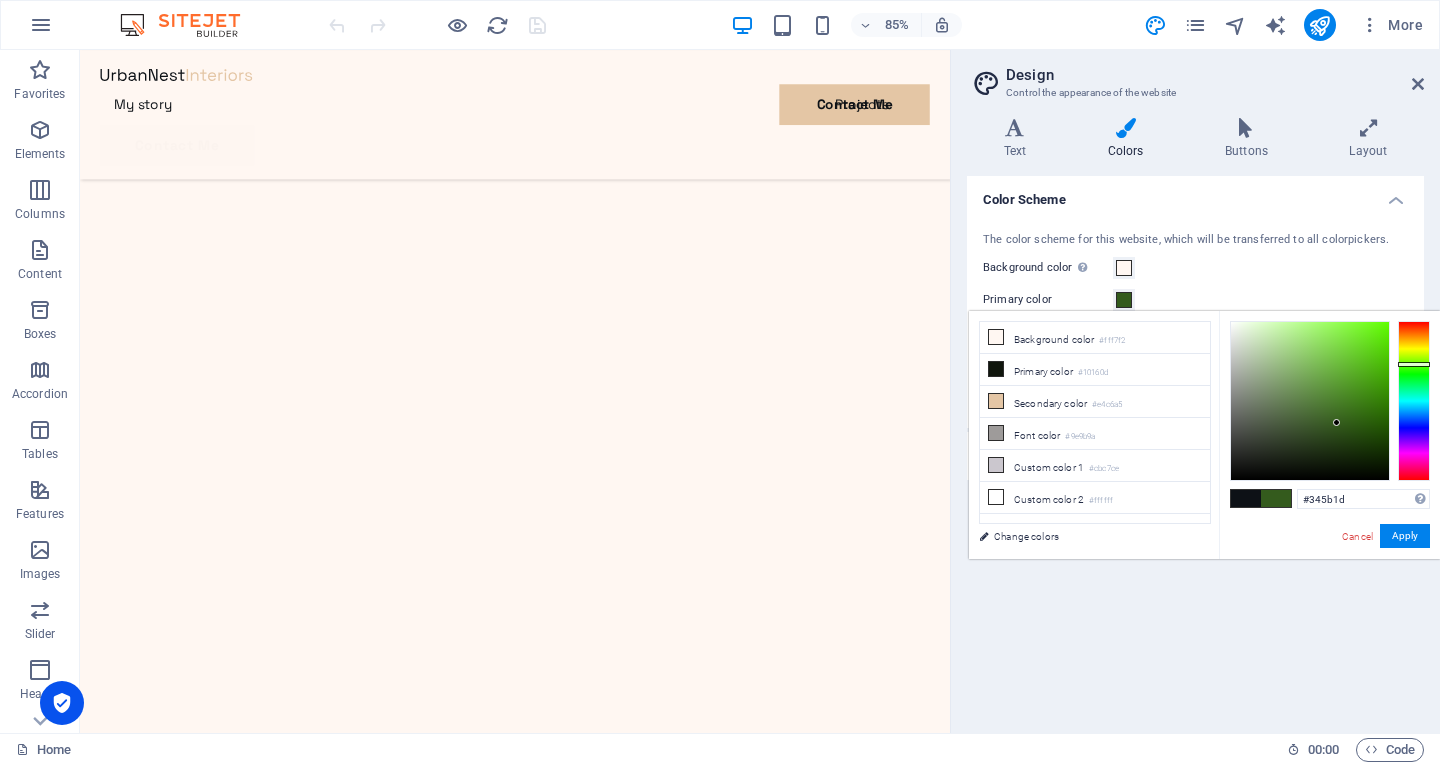 click at bounding box center [1310, 401] 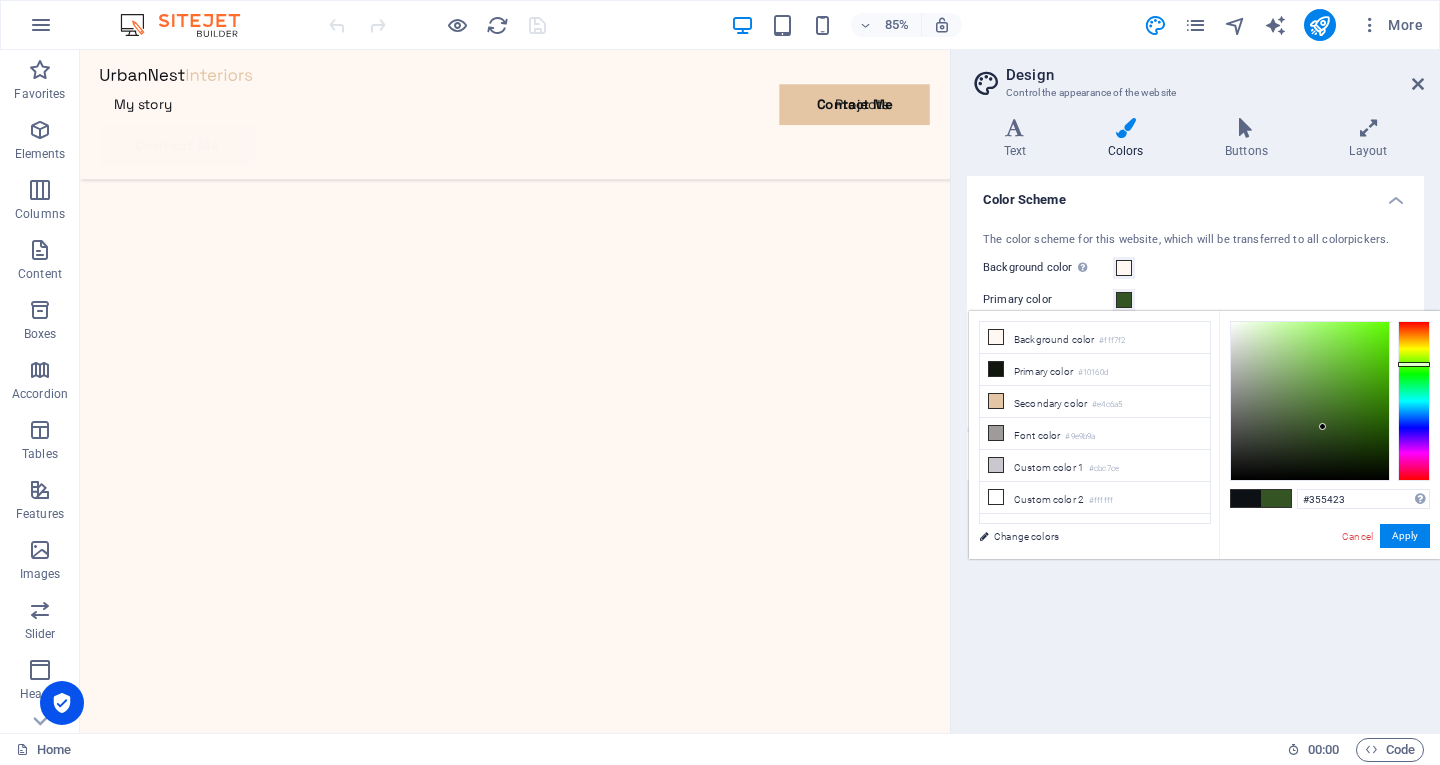 click at bounding box center [1310, 401] 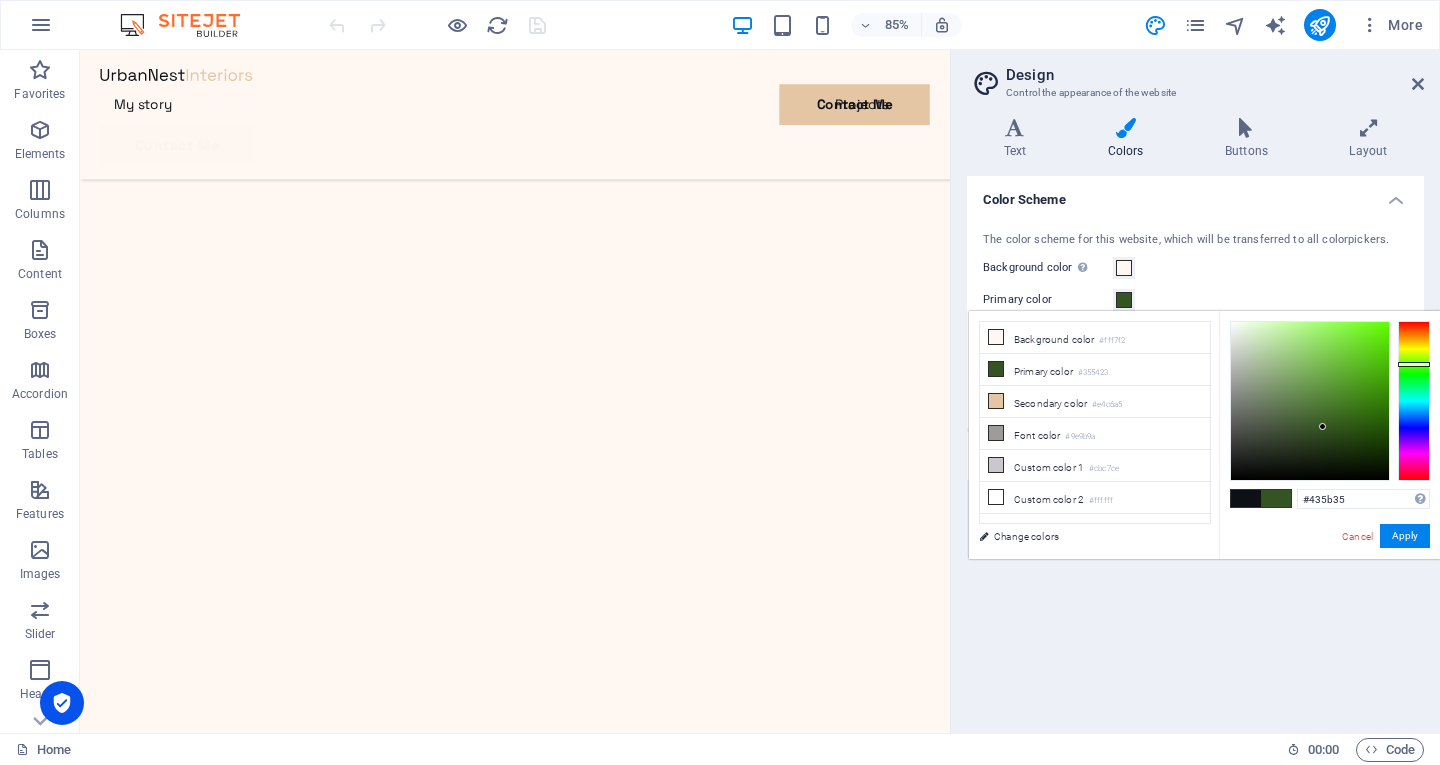 click at bounding box center (1310, 401) 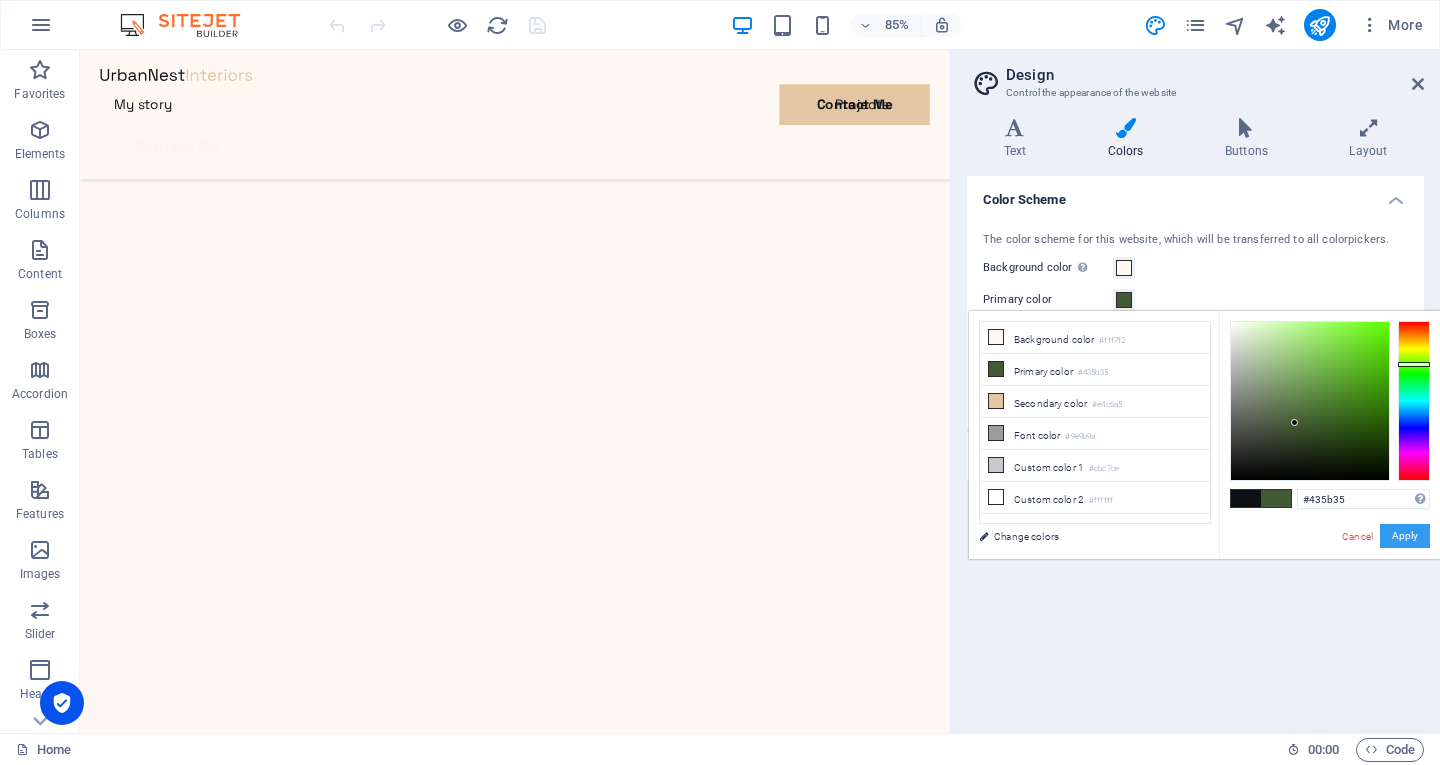 click on "Apply" at bounding box center [1405, 536] 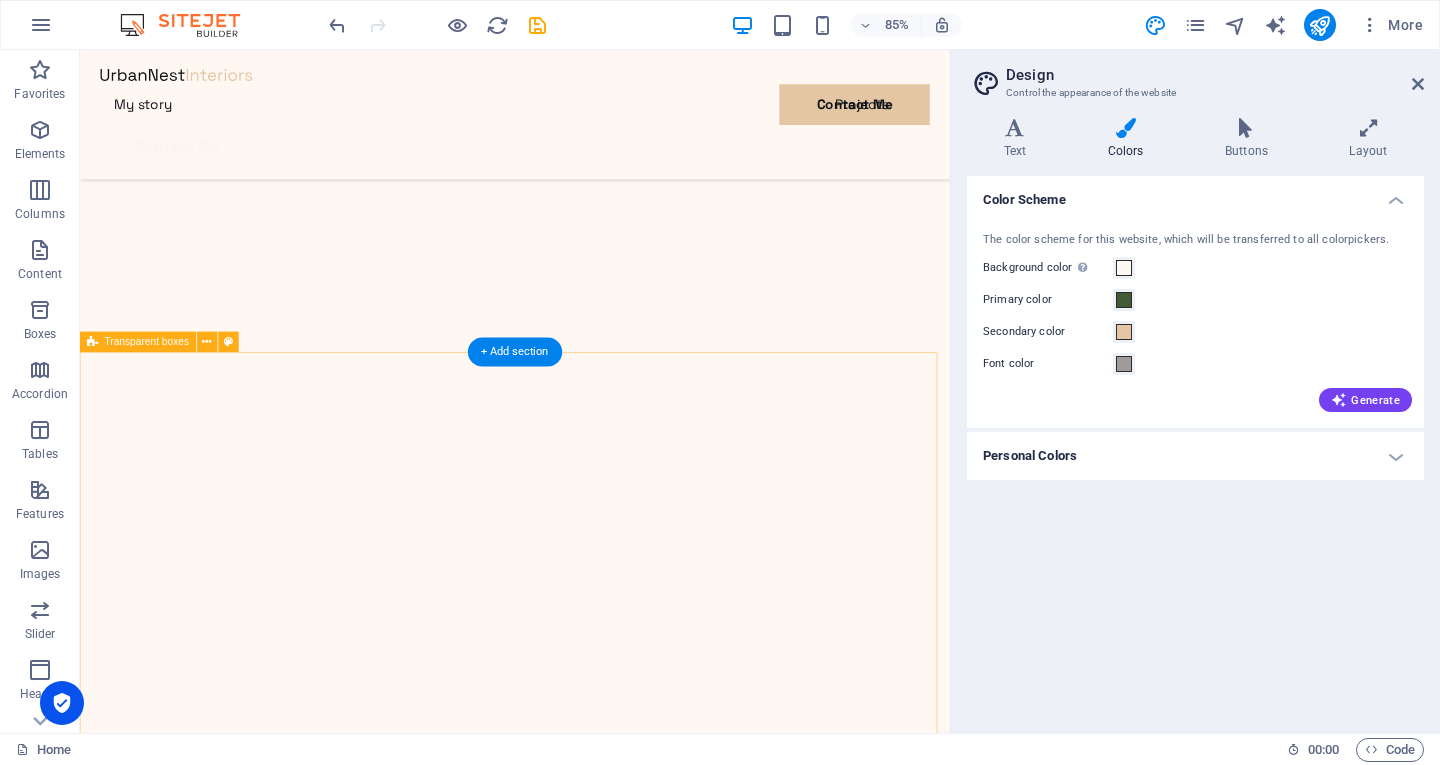 scroll, scrollTop: 1600, scrollLeft: 0, axis: vertical 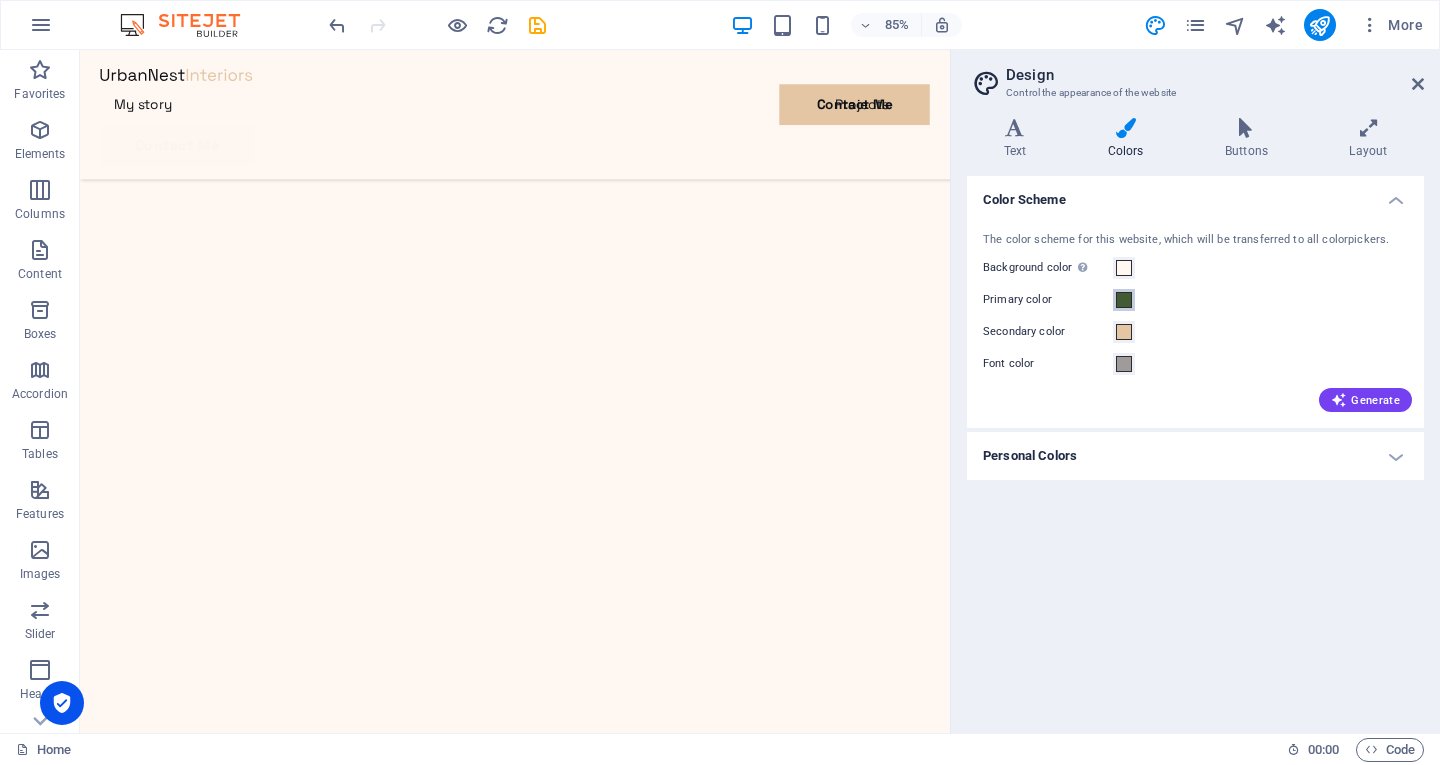 click on "Primary color" at bounding box center [1124, 300] 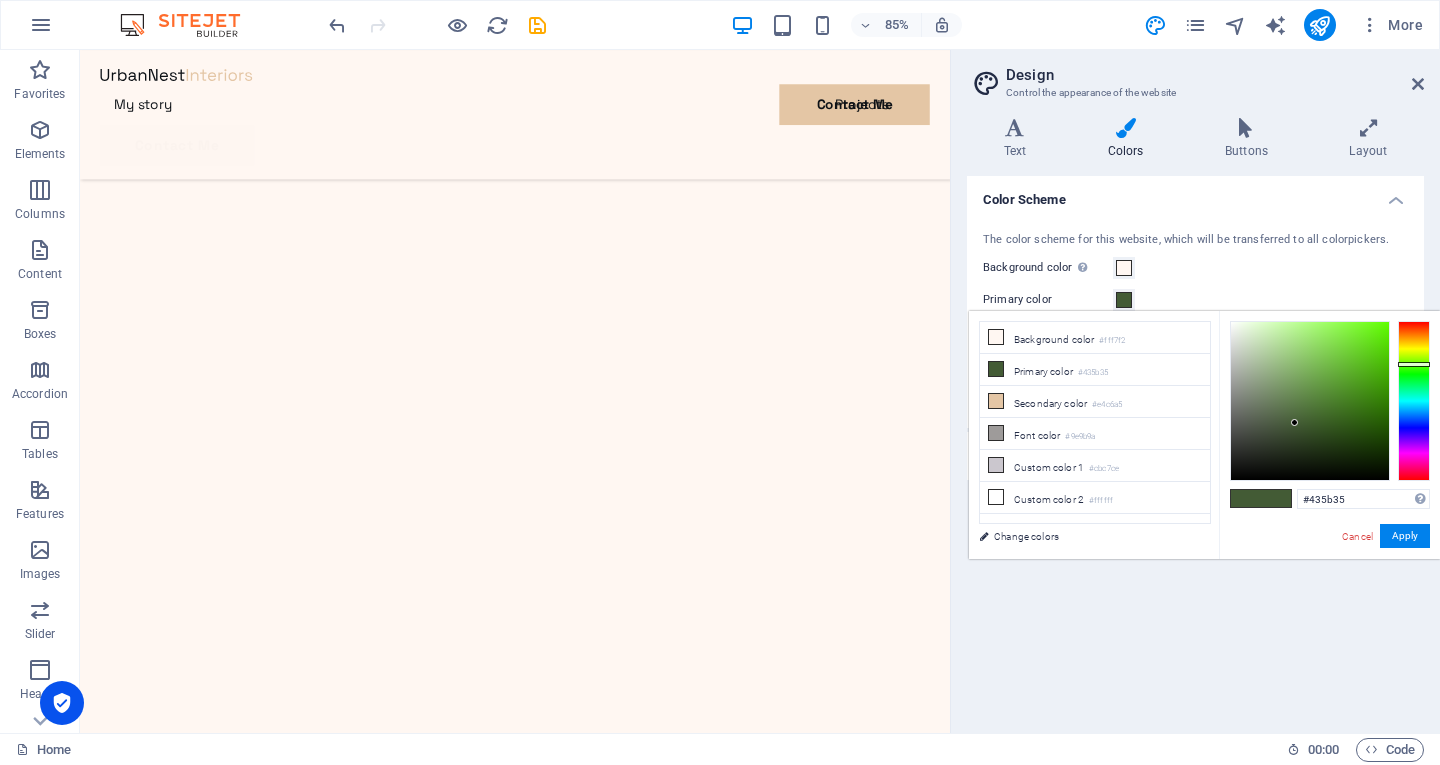 type on "#30561b" 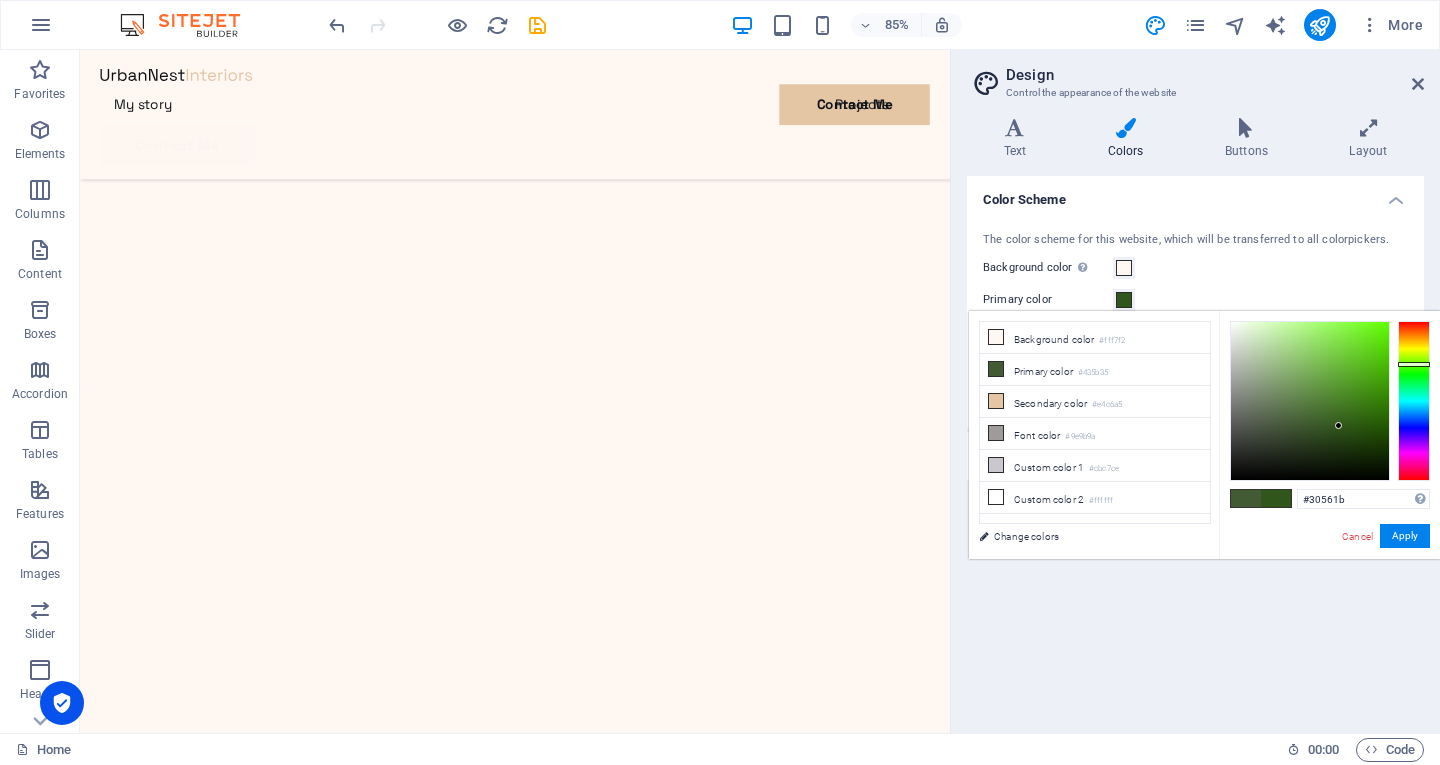 click at bounding box center [1310, 401] 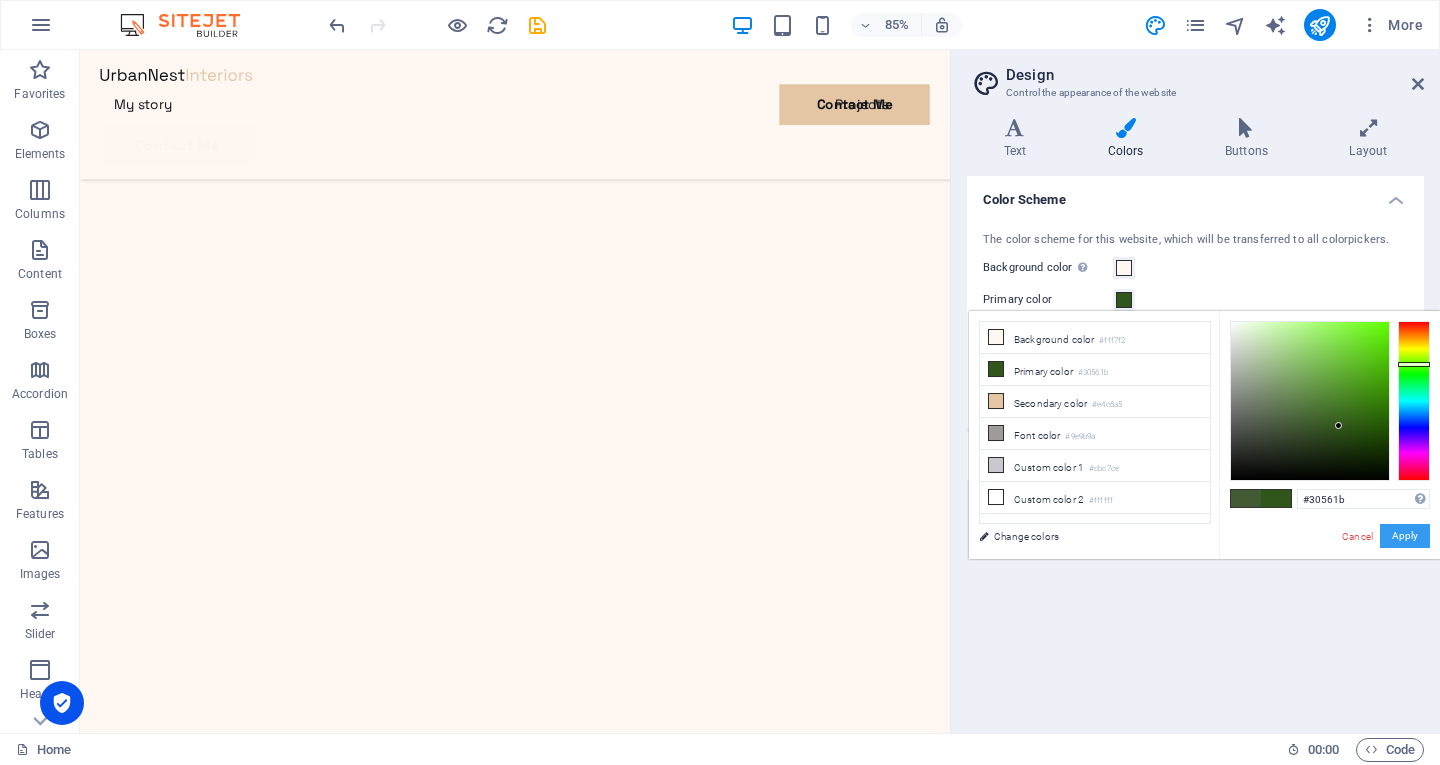 click on "Apply" at bounding box center [1405, 536] 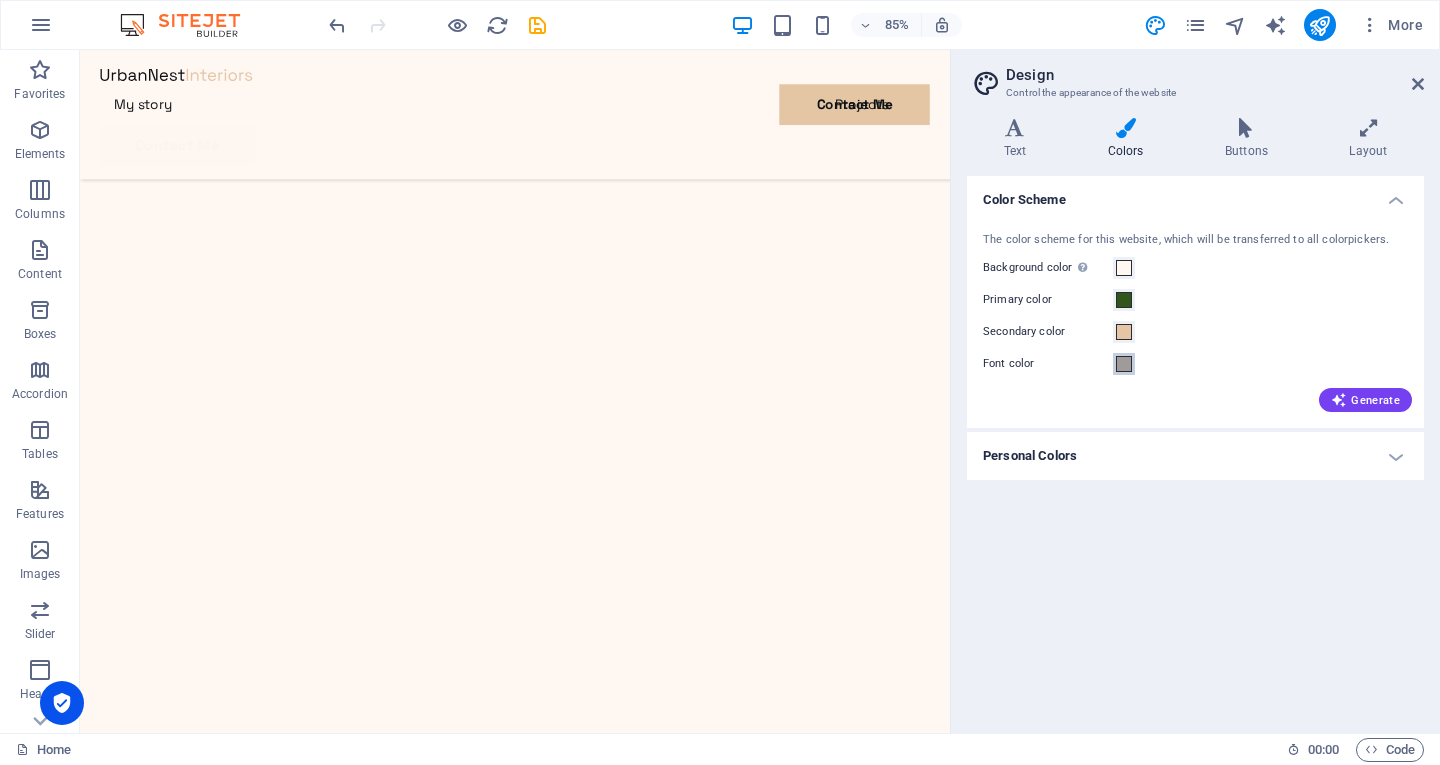 click at bounding box center (1124, 364) 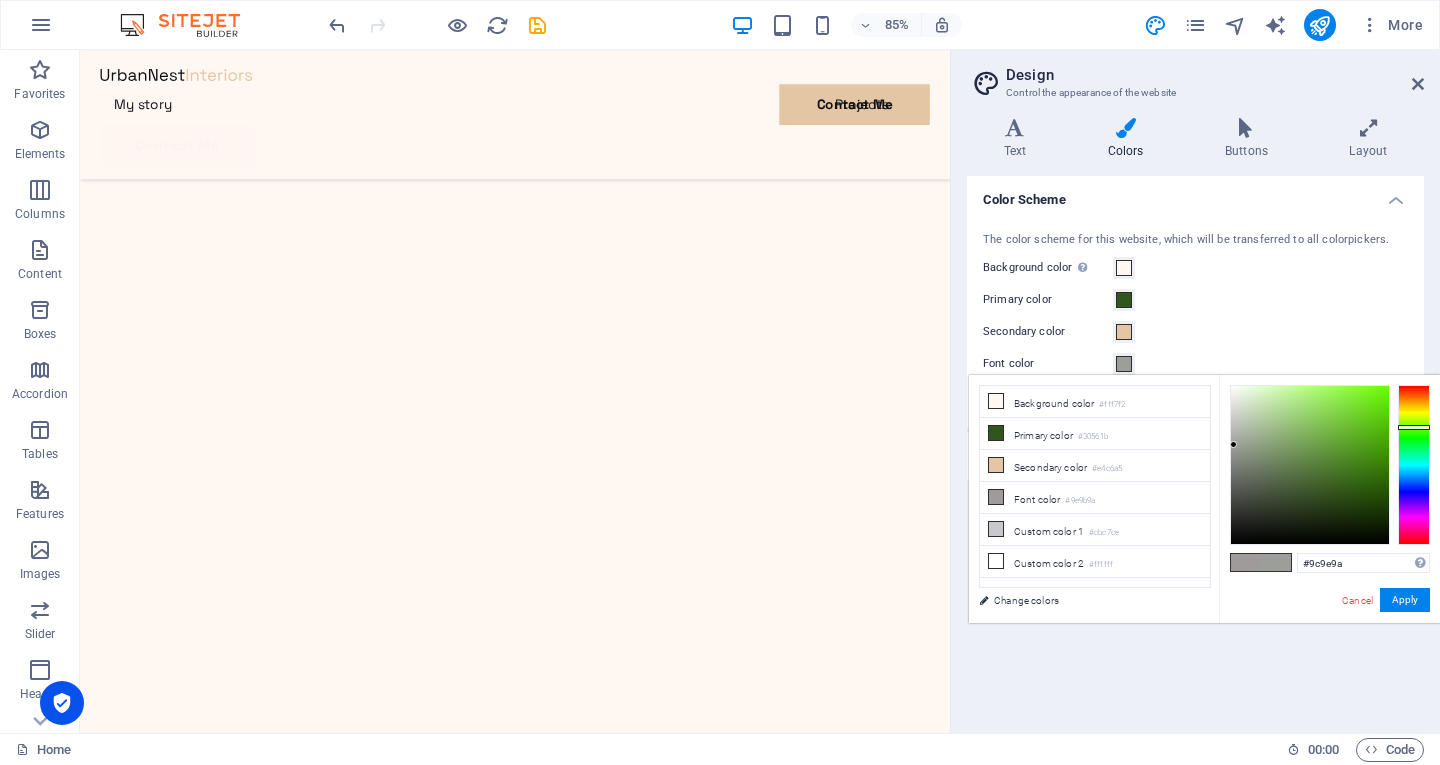 click at bounding box center (1414, 465) 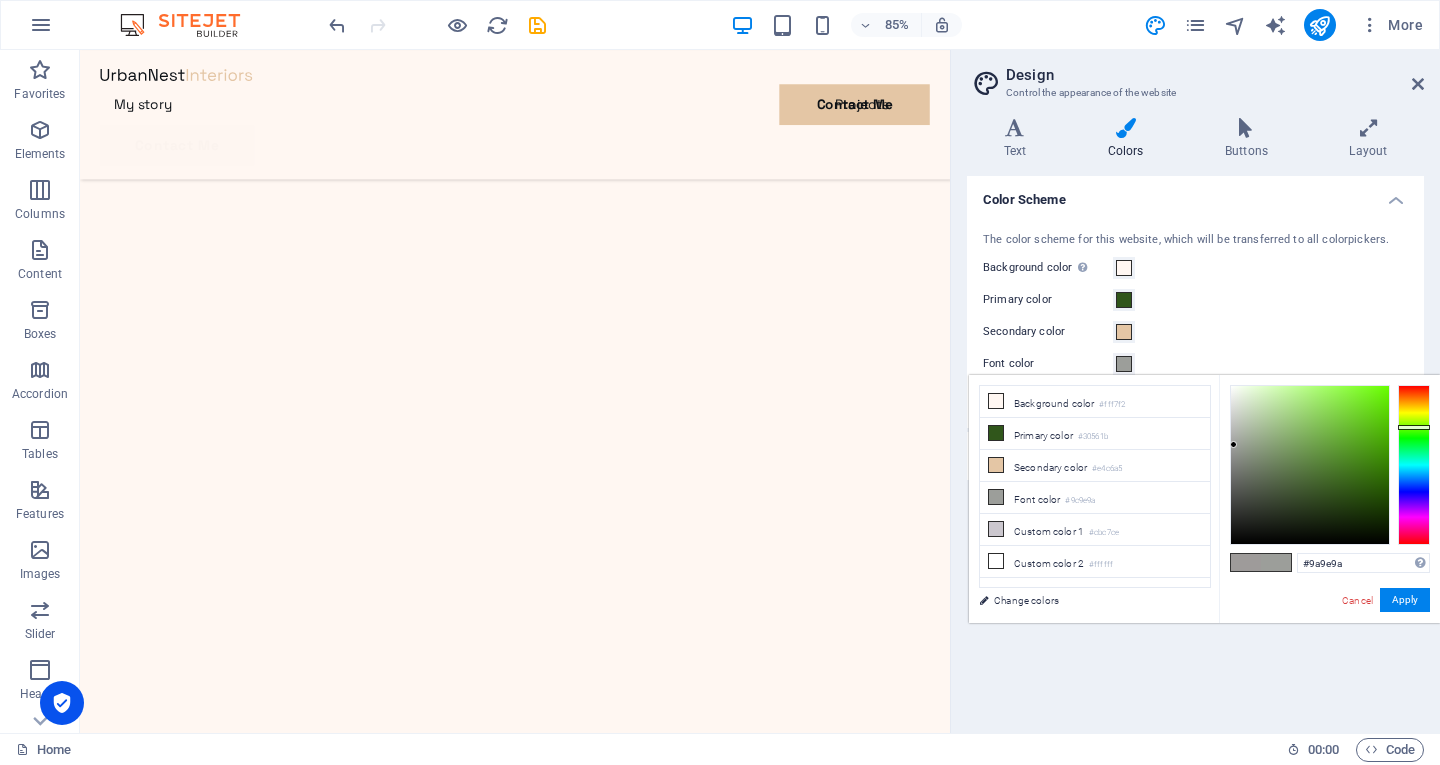 click at bounding box center [1414, 465] 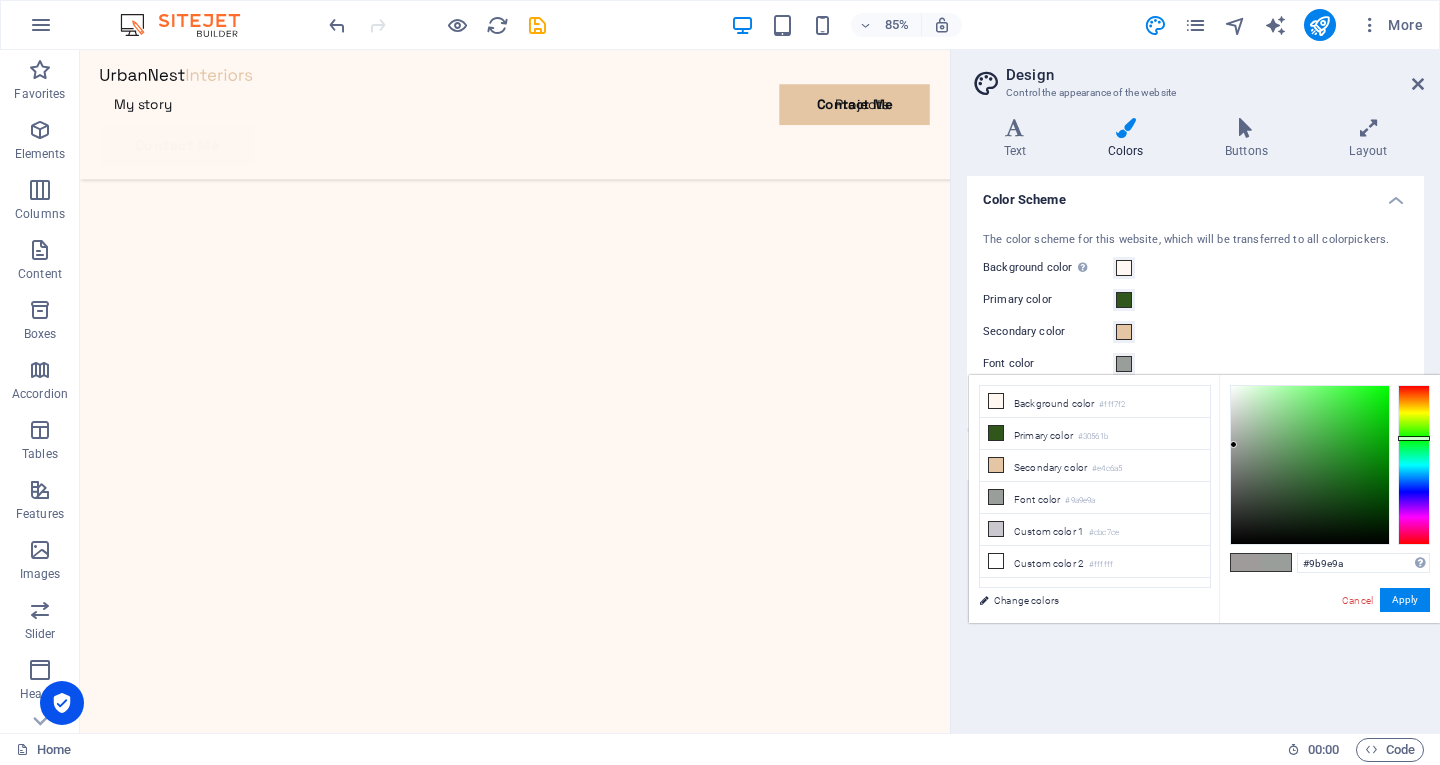 click at bounding box center [1414, 465] 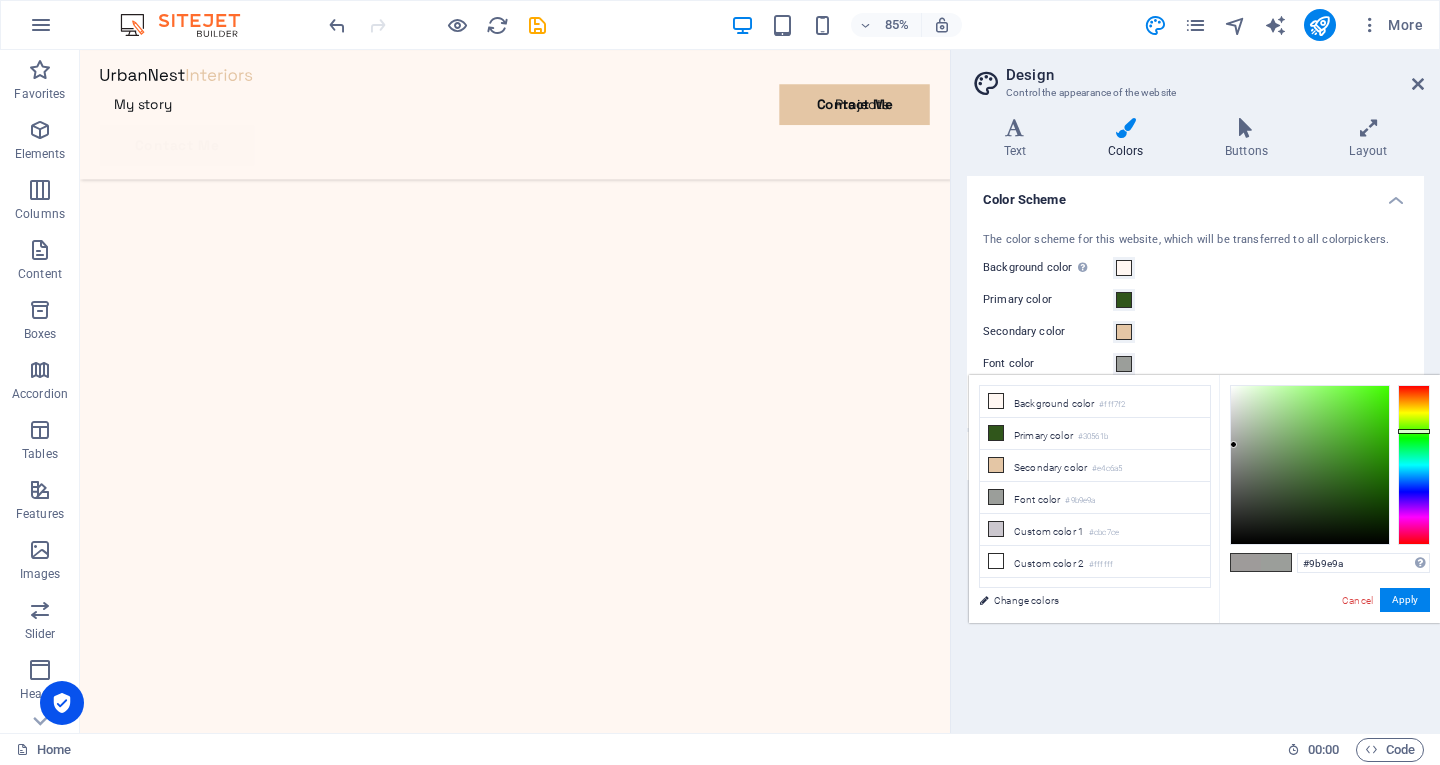 type on "#90a389" 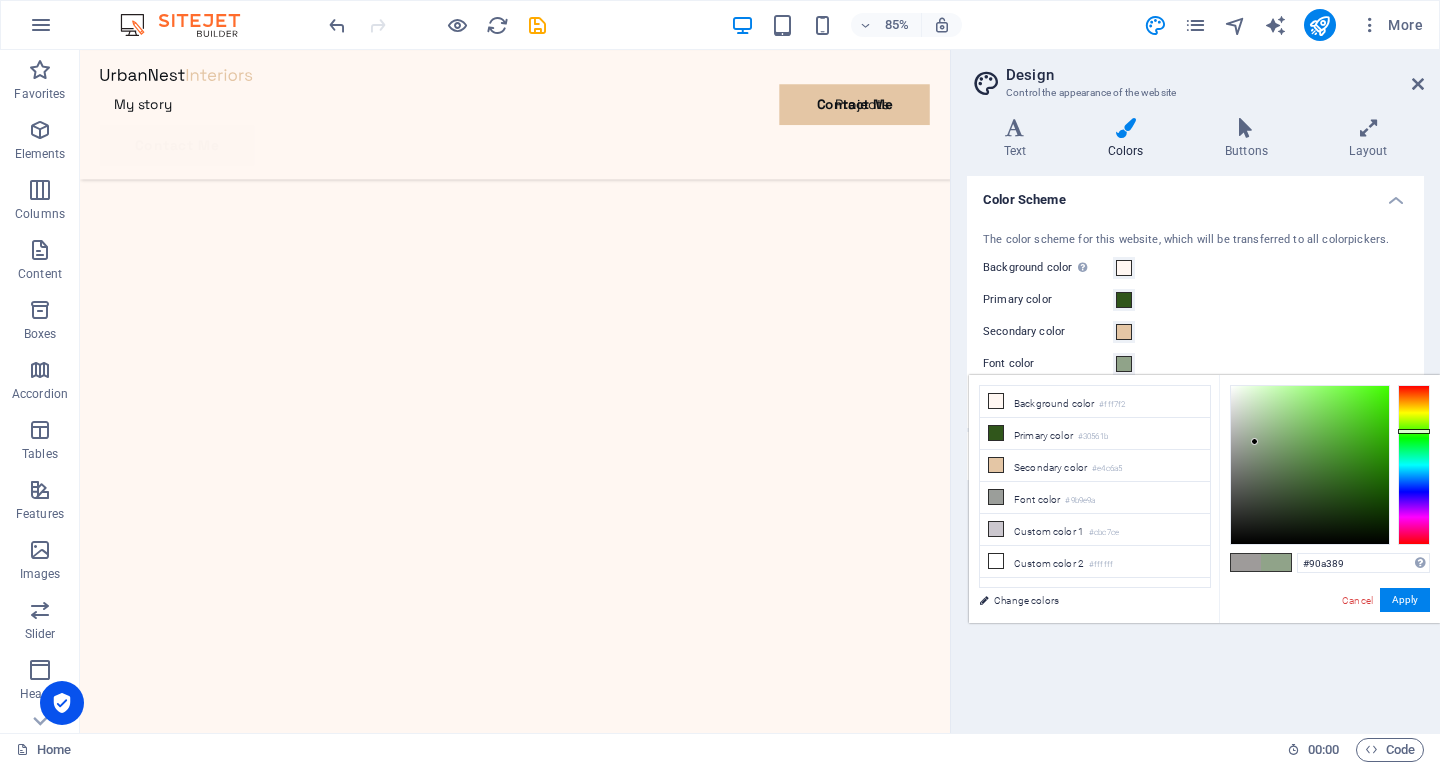 click at bounding box center (1310, 465) 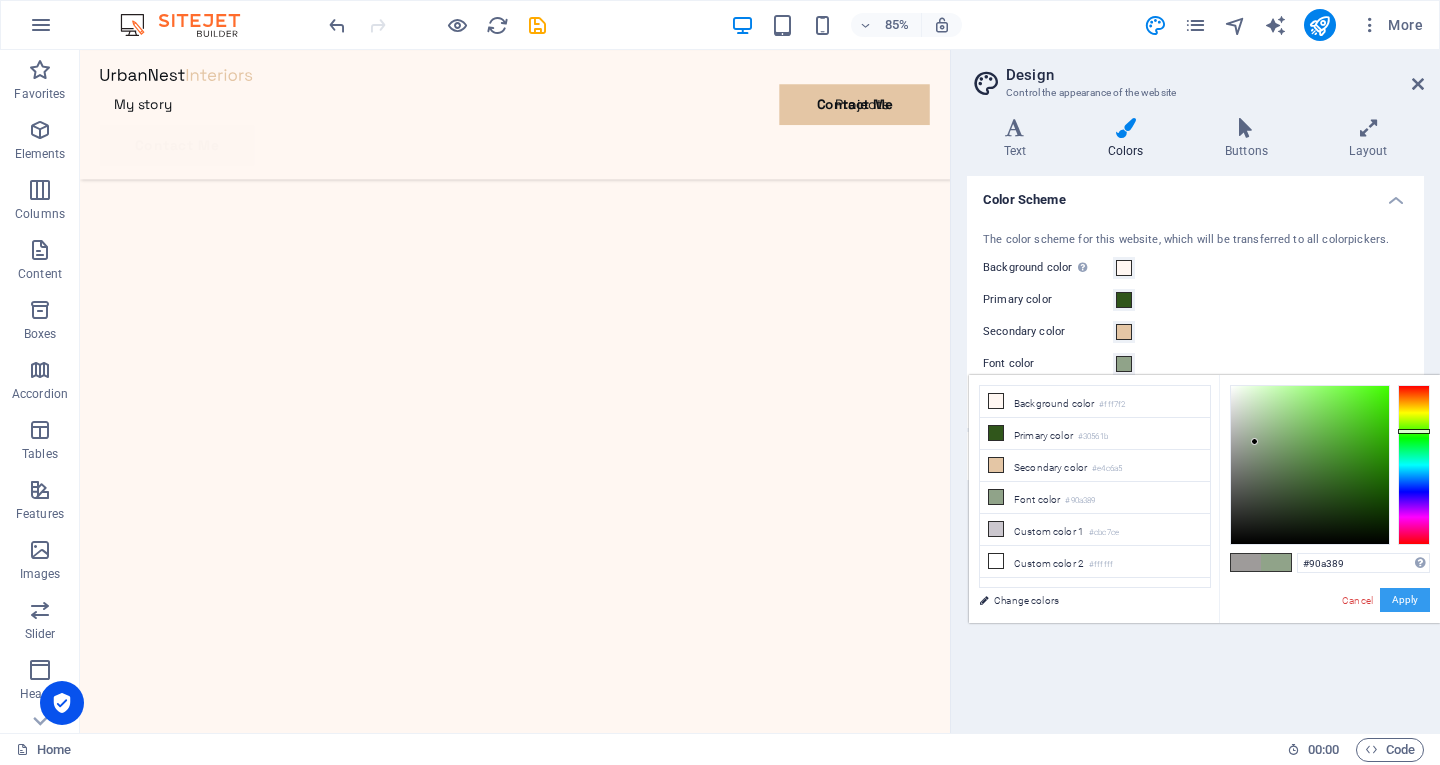 click on "Apply" at bounding box center (1405, 600) 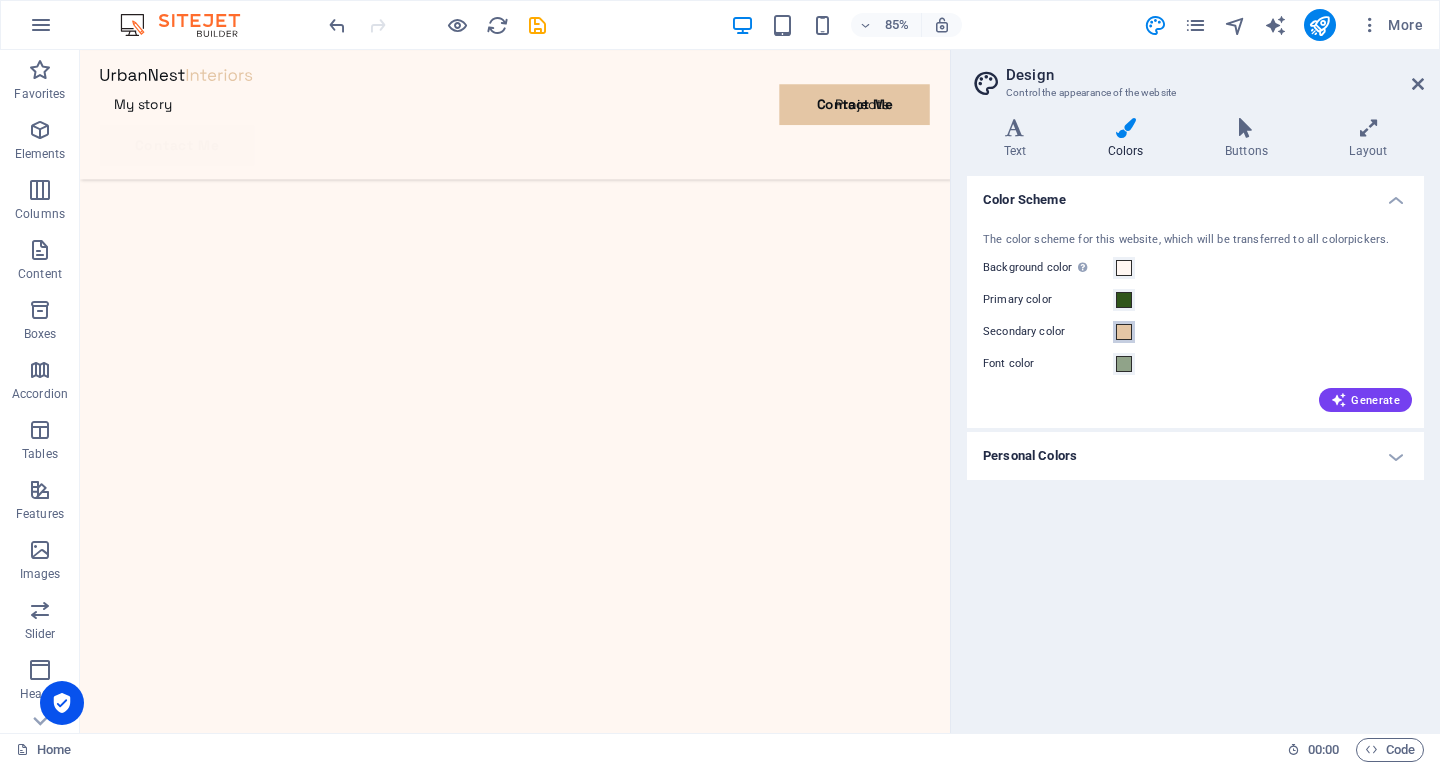 click at bounding box center [1124, 332] 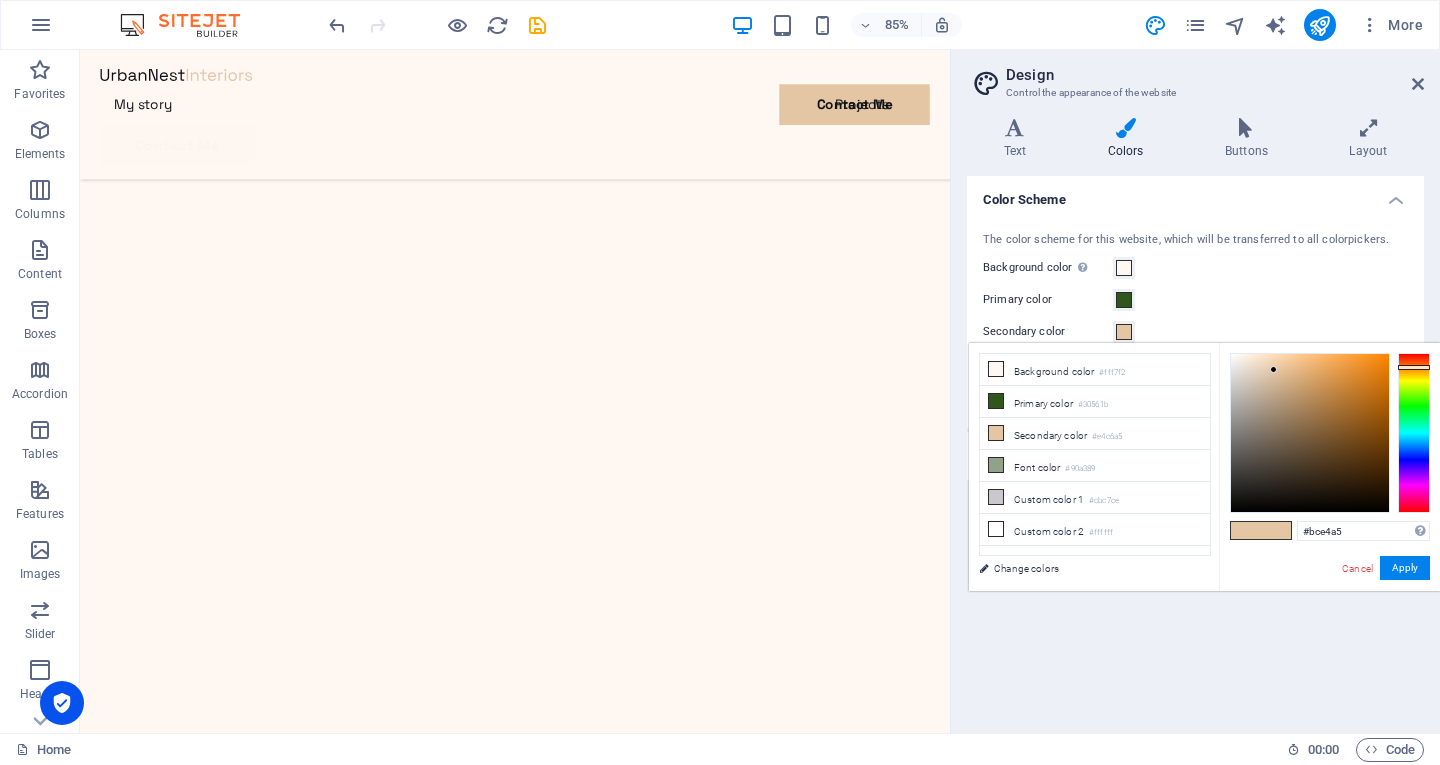 click at bounding box center (1414, 433) 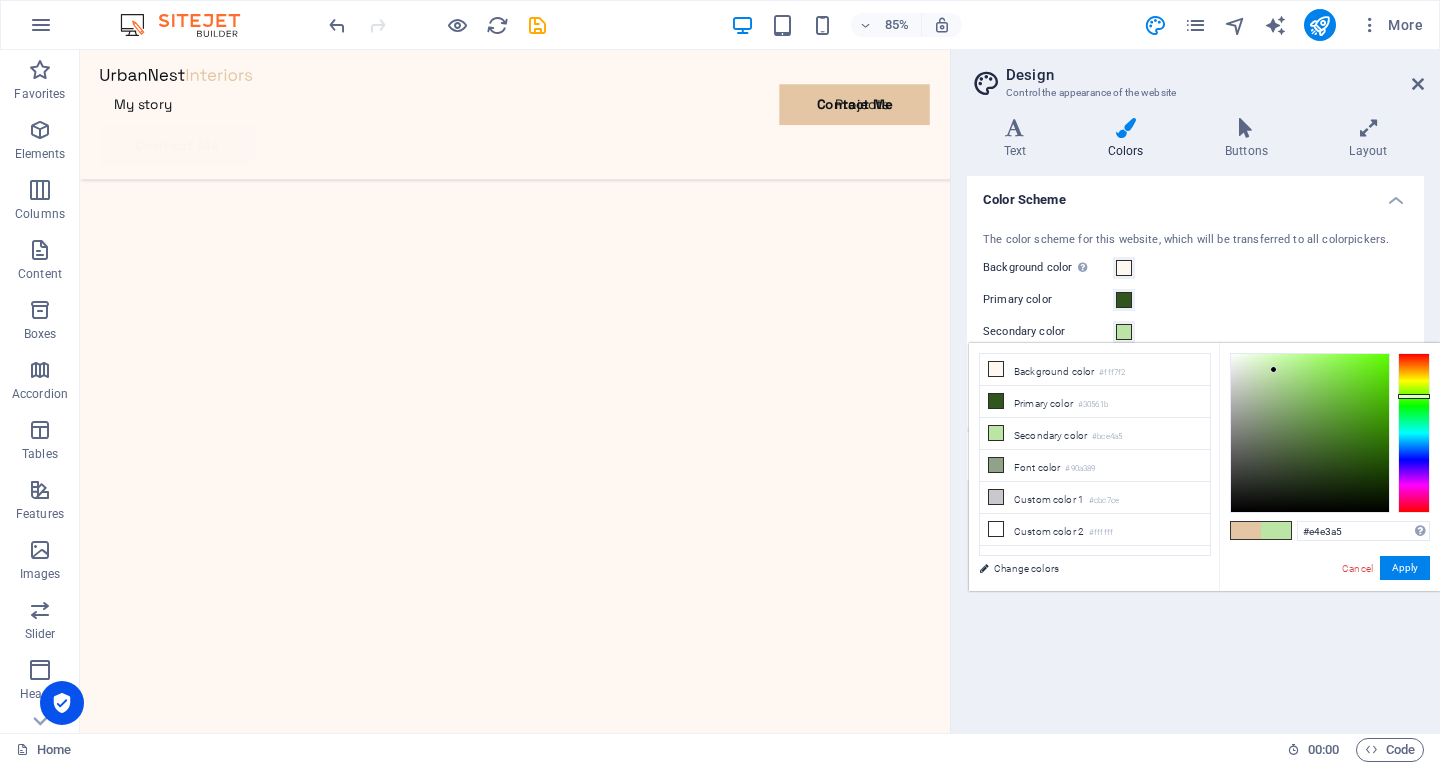 click at bounding box center [1414, 433] 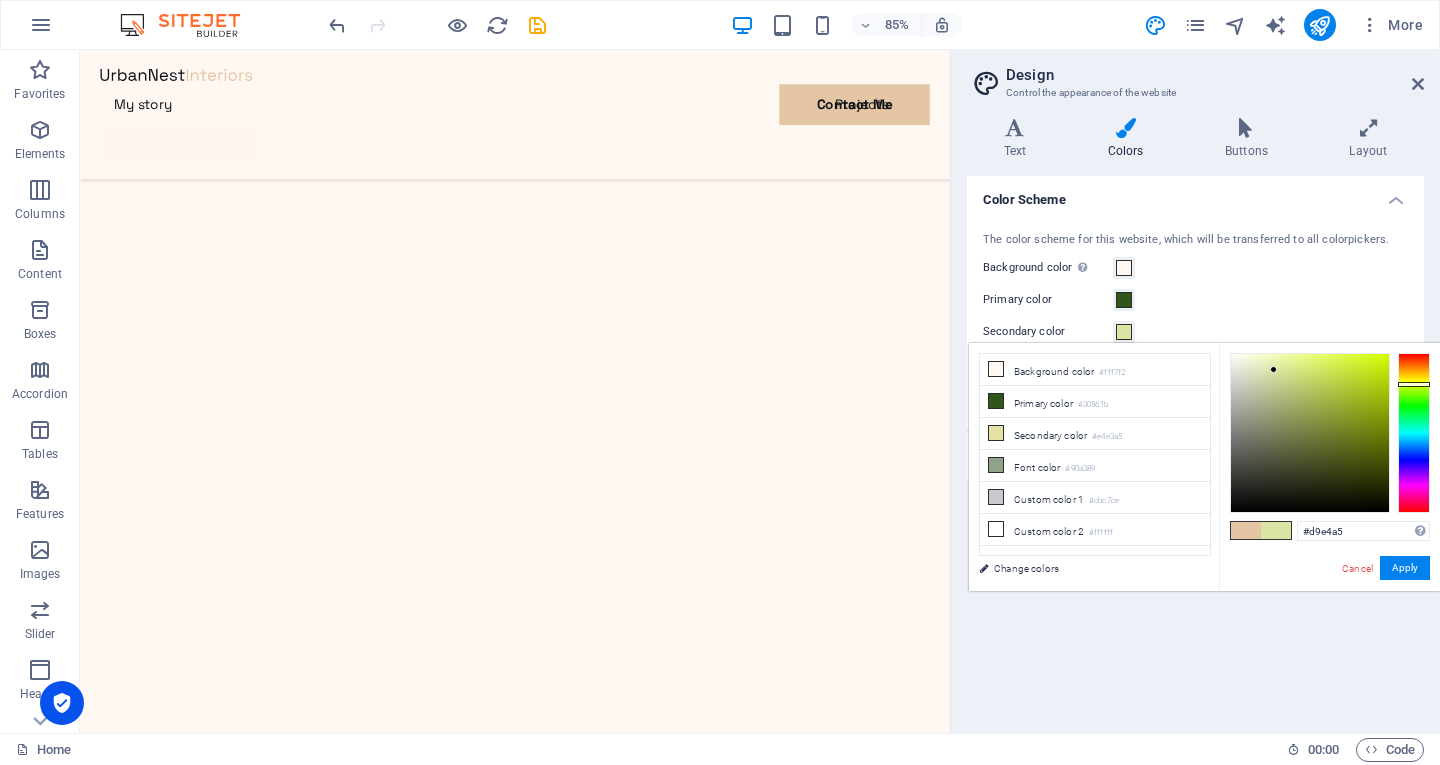 click at bounding box center [1414, 433] 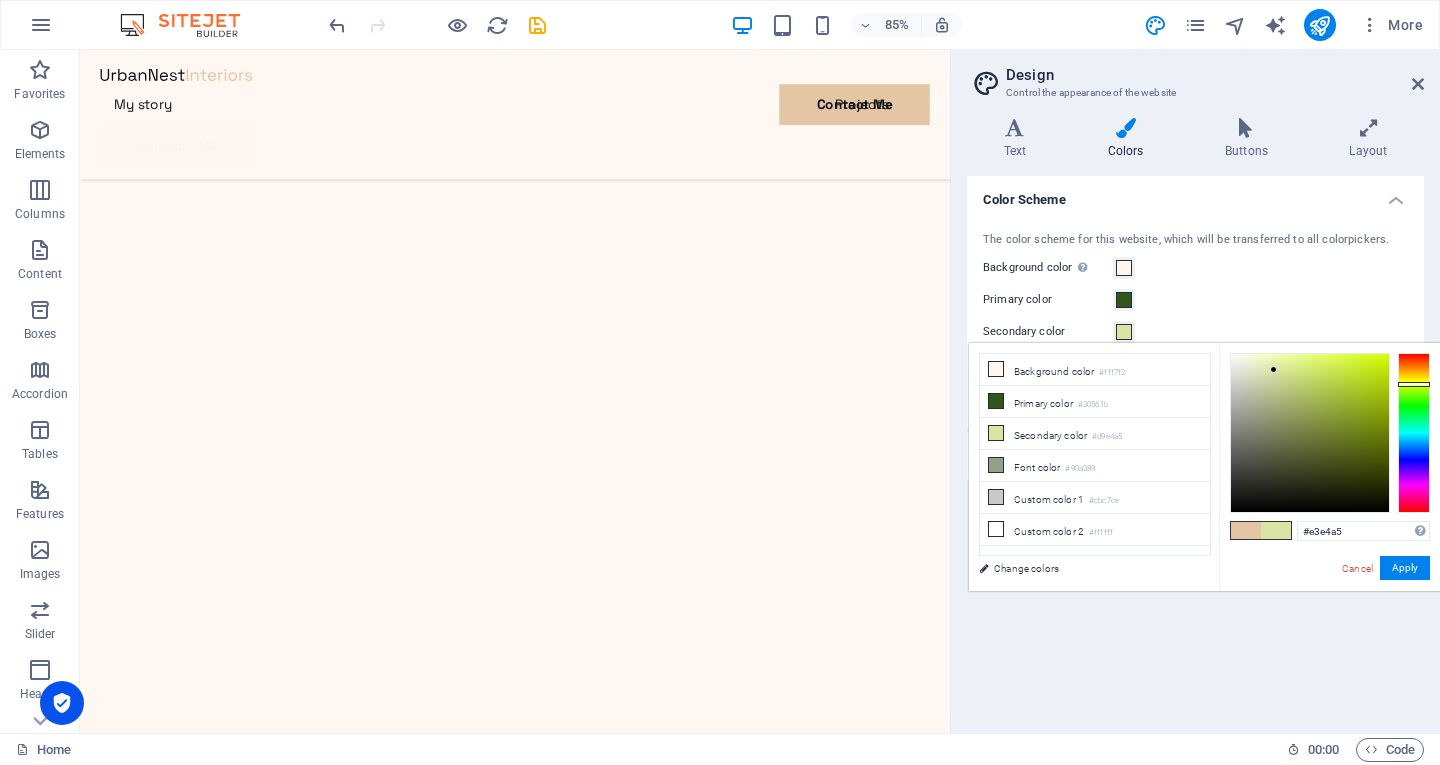 click at bounding box center (1414, 433) 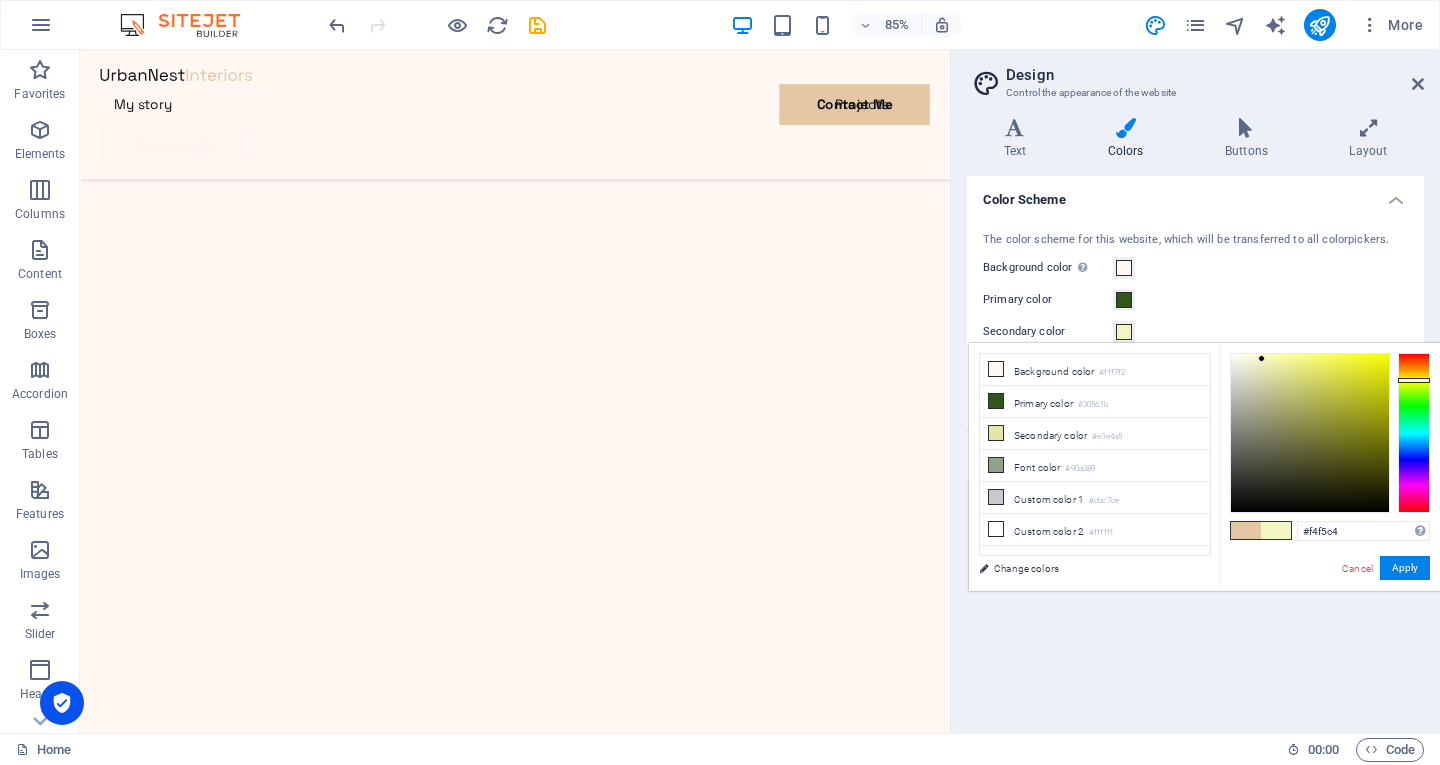 click at bounding box center (1310, 433) 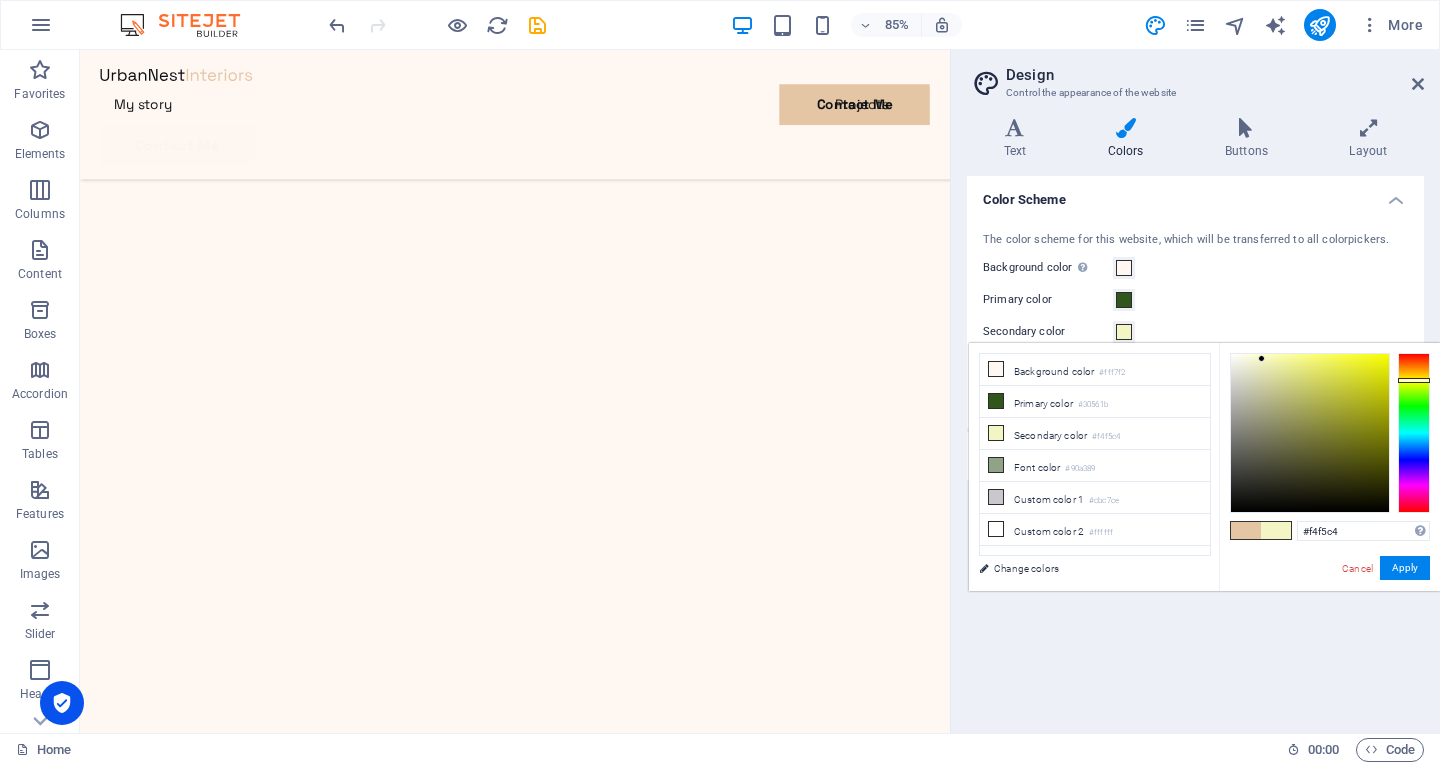 type on "#e6e7b8" 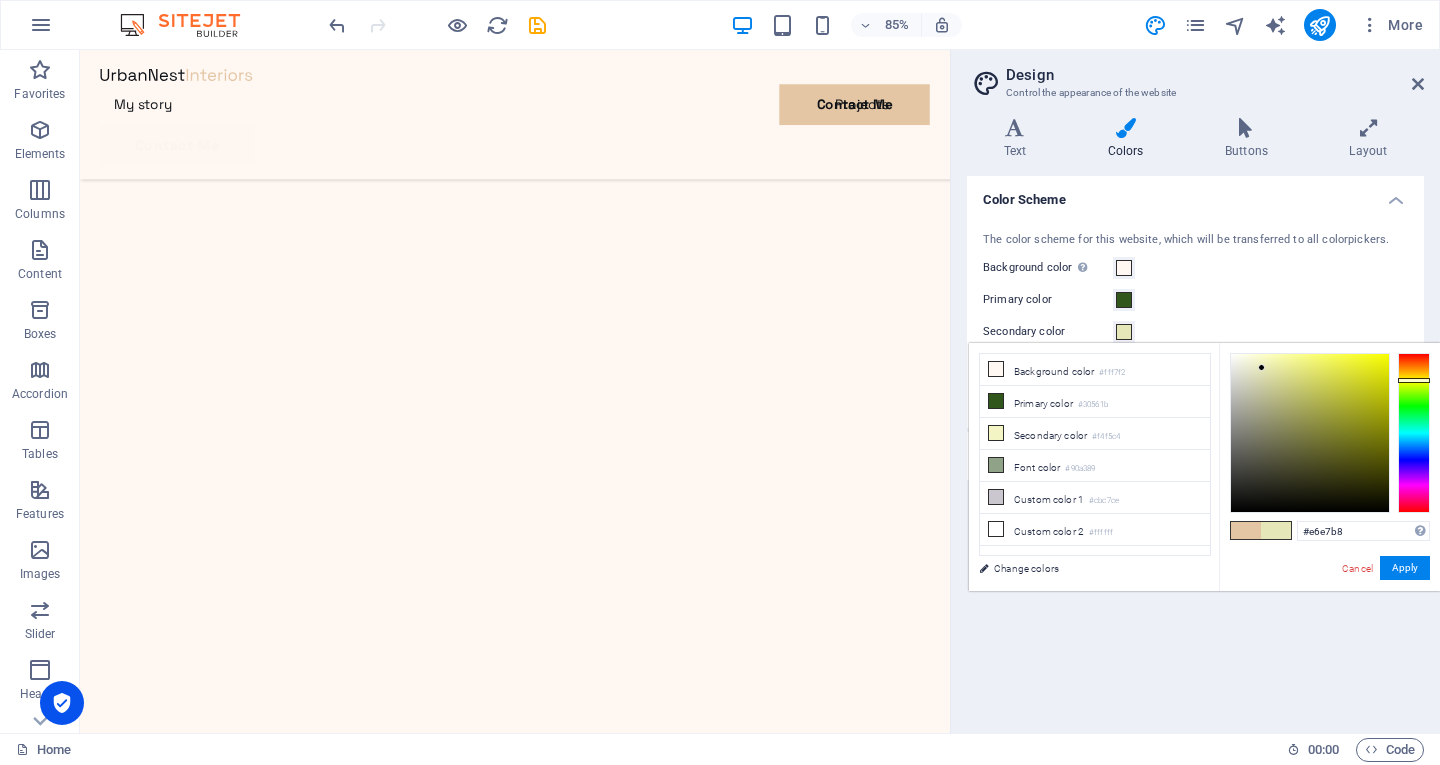 click at bounding box center (1310, 433) 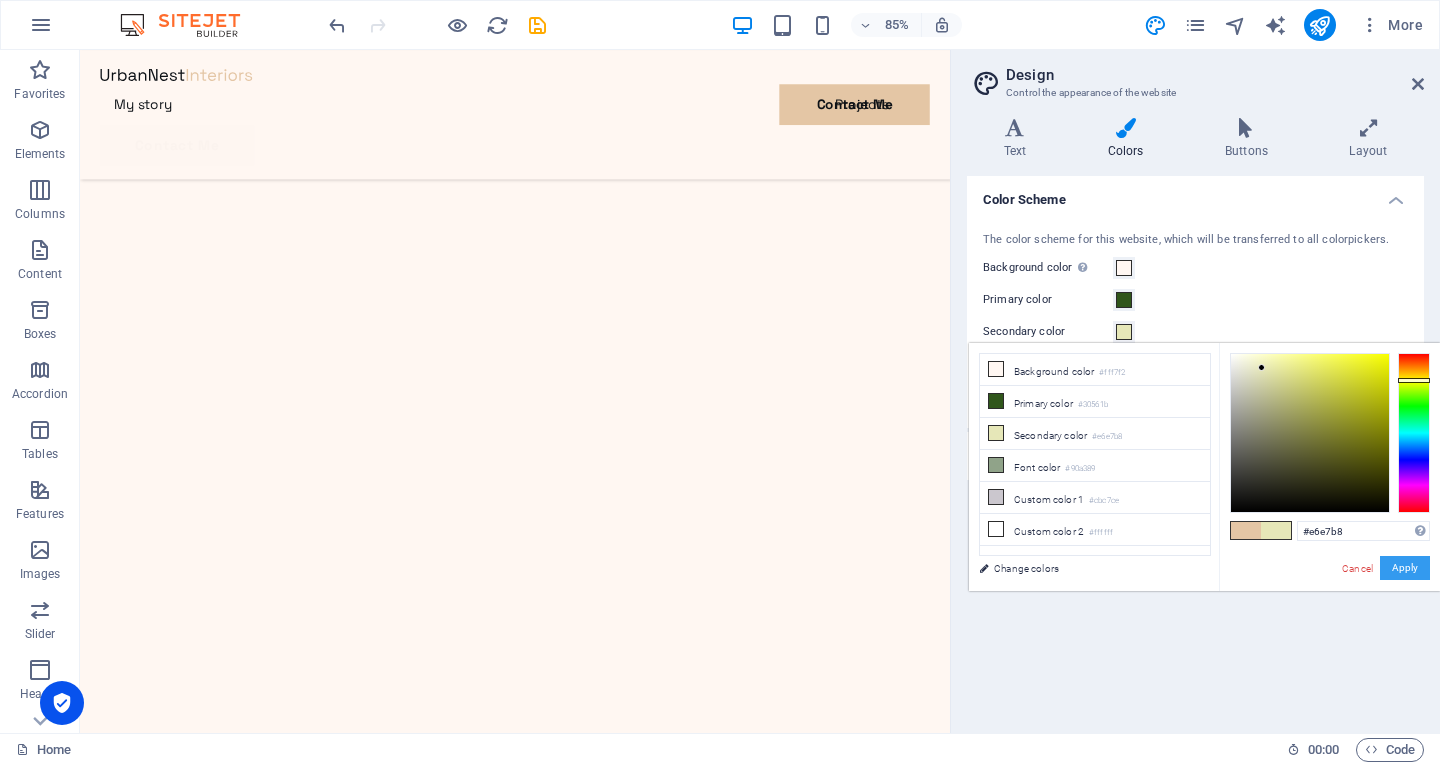click on "Apply" at bounding box center (1405, 568) 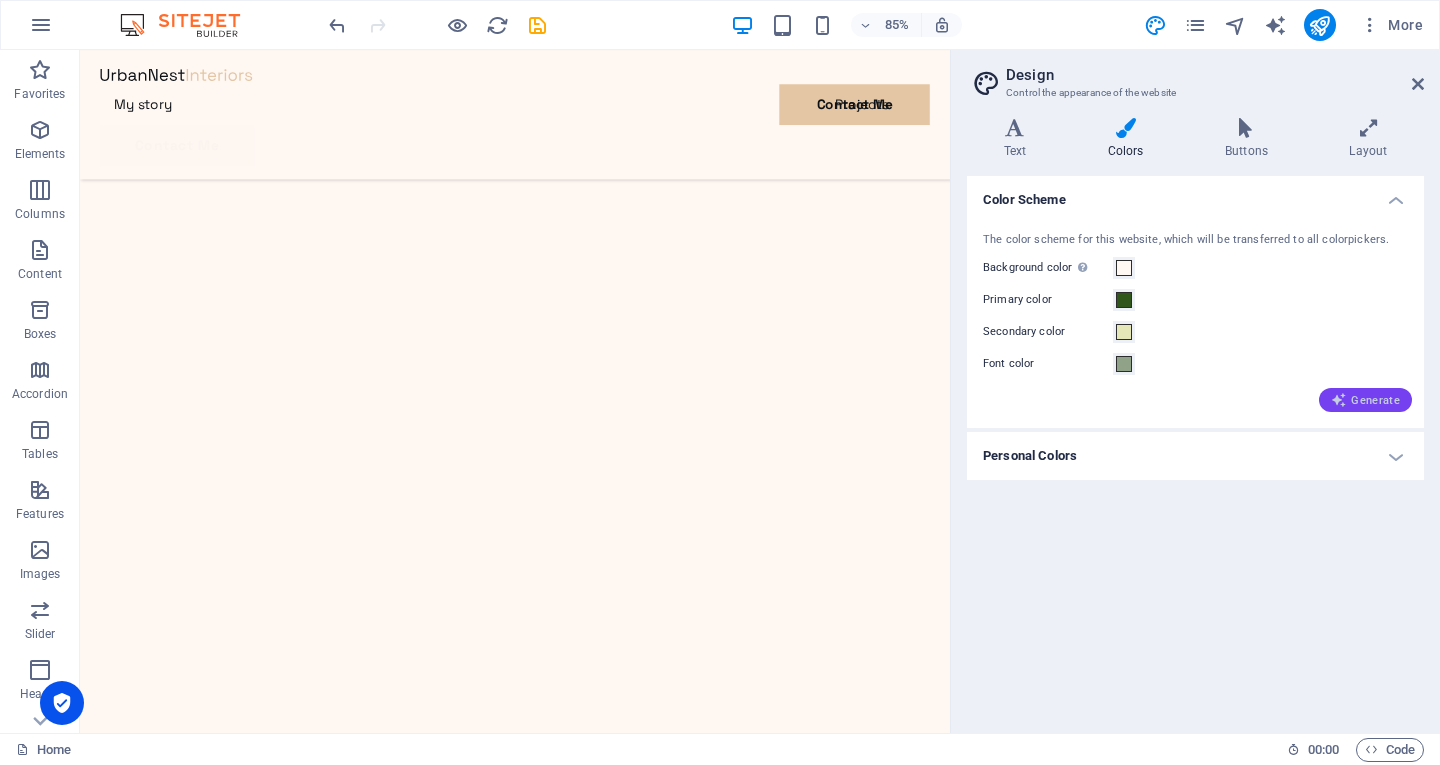 click on "Generate" at bounding box center [1365, 400] 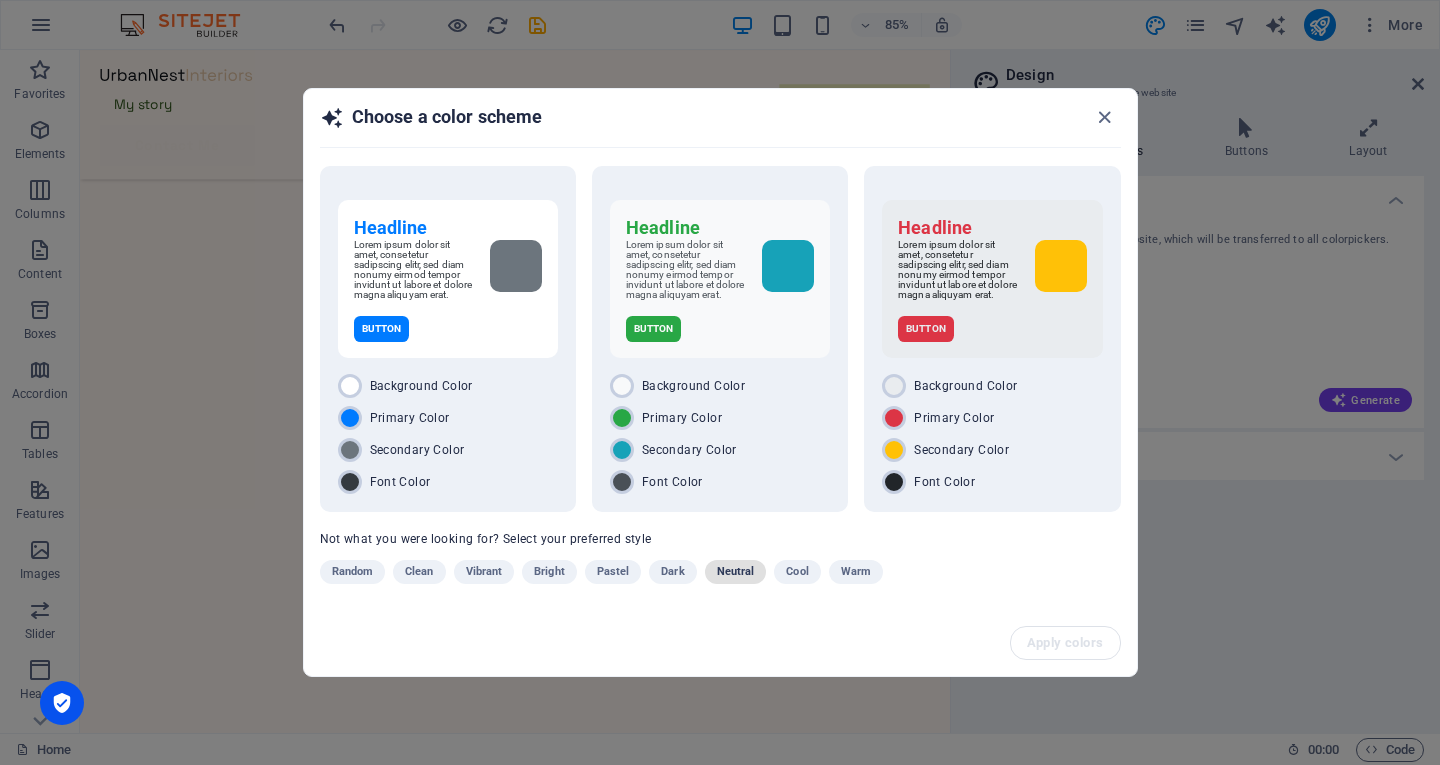 click on "Neutral" at bounding box center (736, 572) 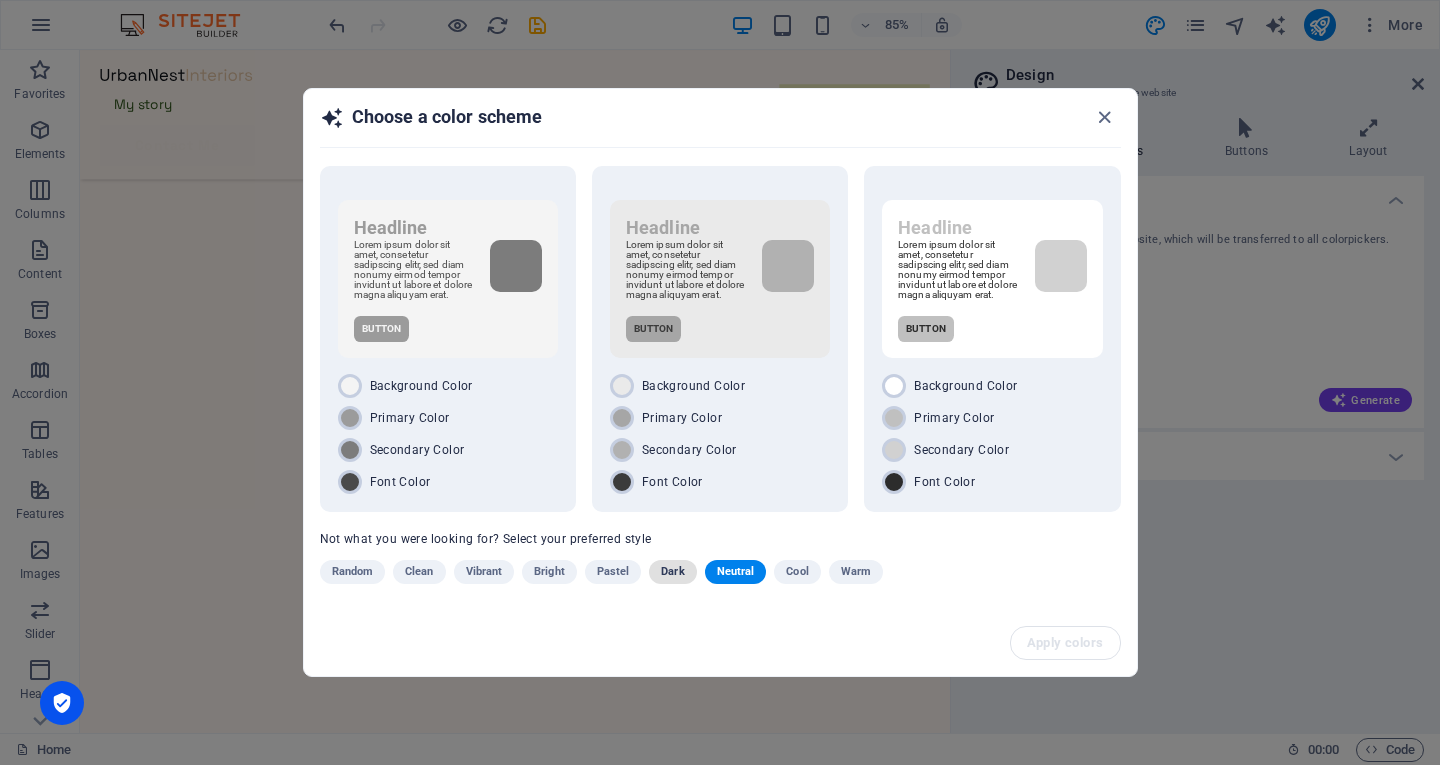 click on "Dark" at bounding box center [672, 572] 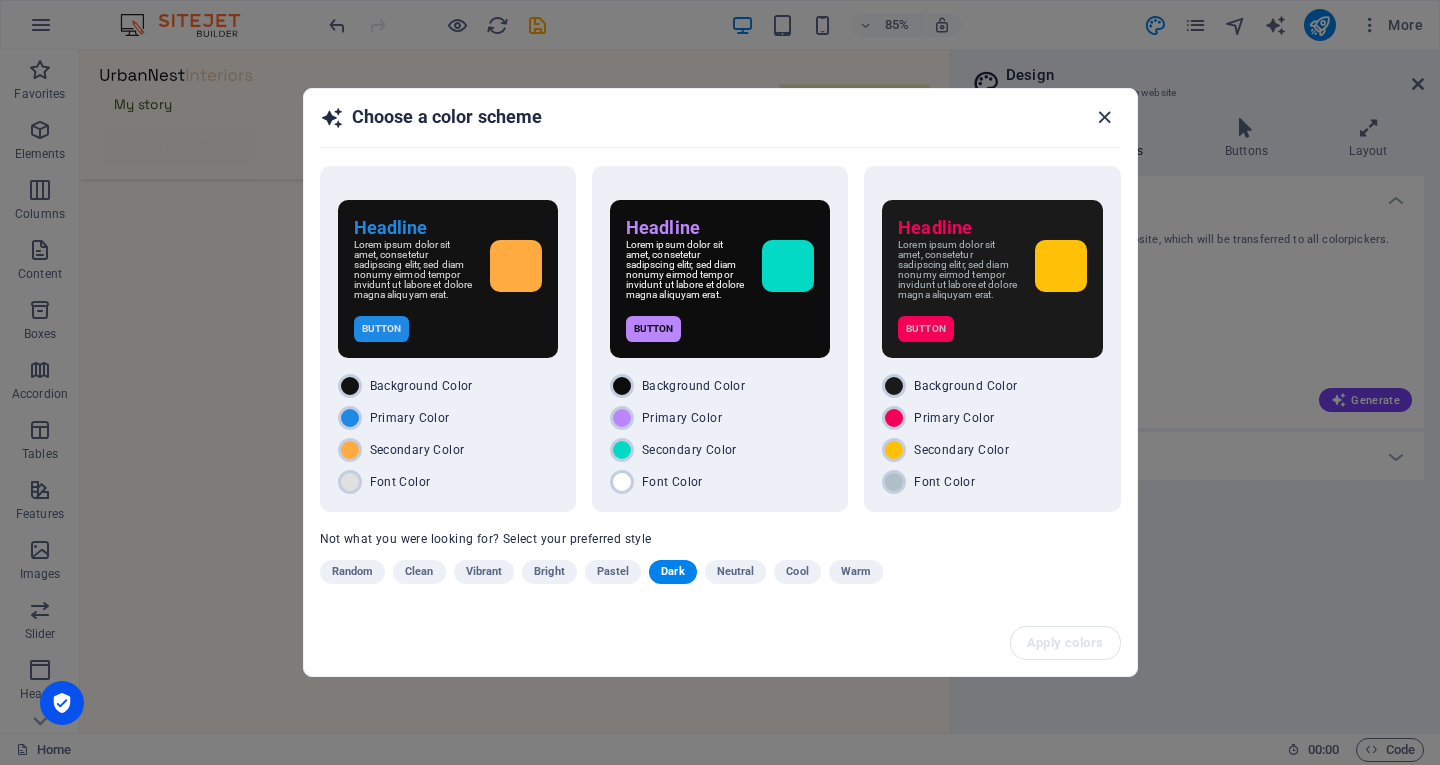 click at bounding box center (1104, 117) 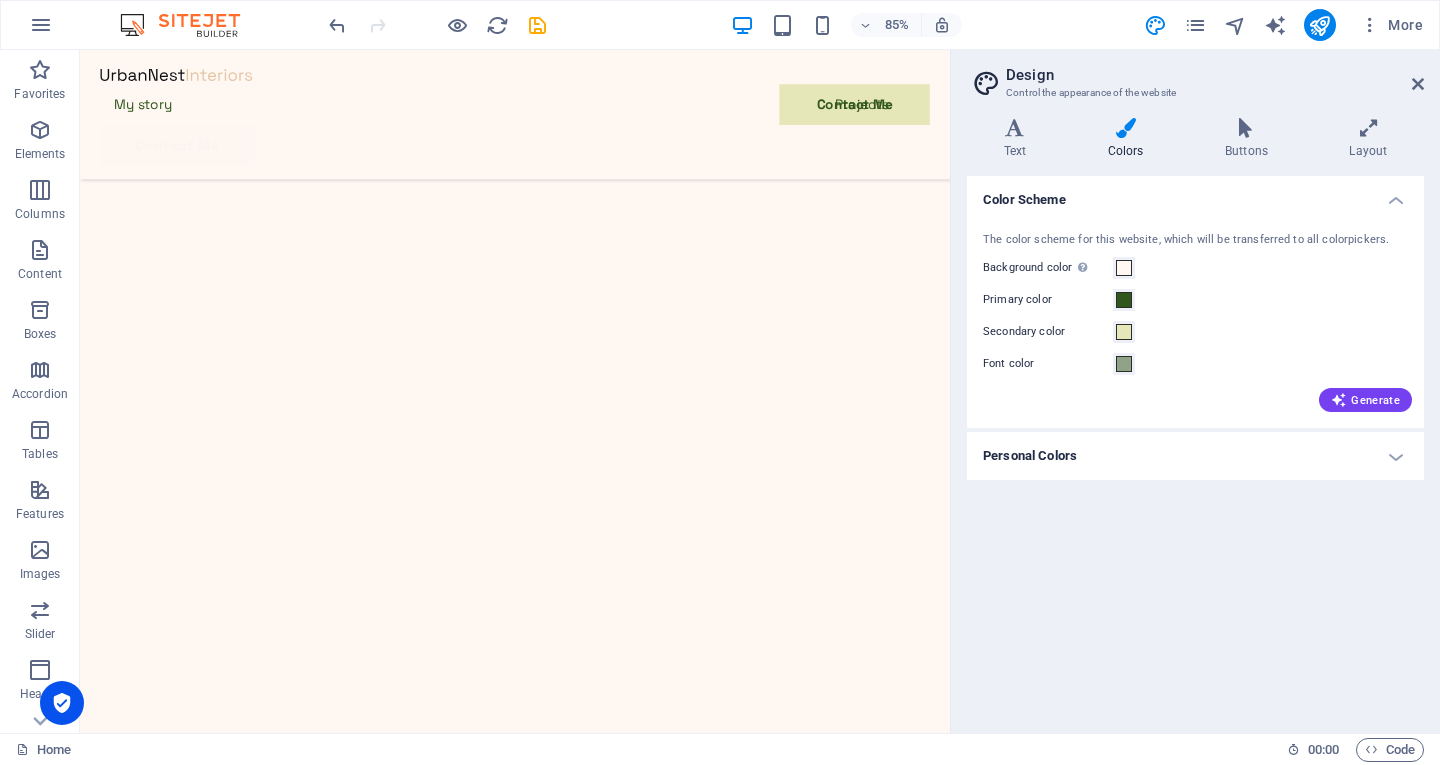click on "Personal Colors" at bounding box center [1195, 456] 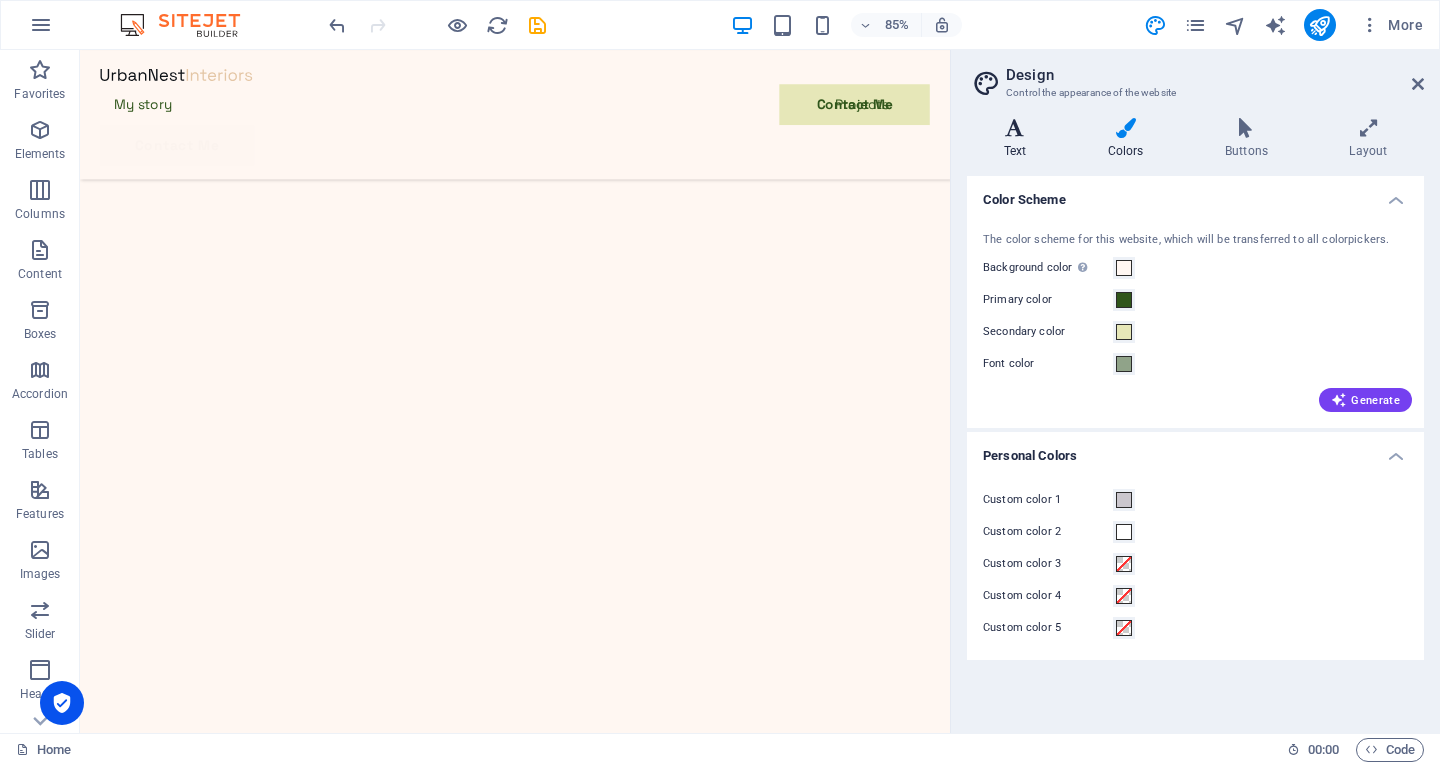 click on "Text" at bounding box center [1019, 139] 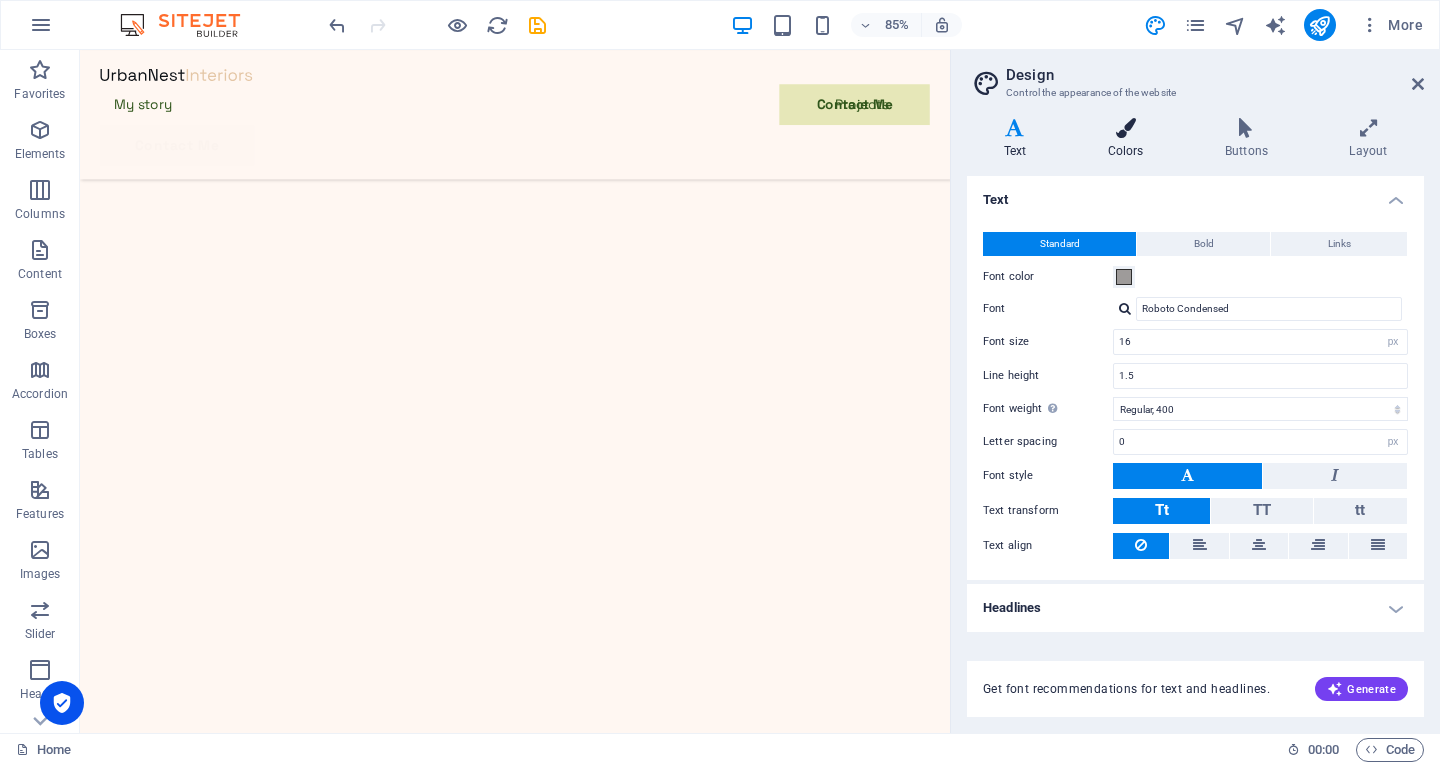 click on "Colors" at bounding box center (1129, 139) 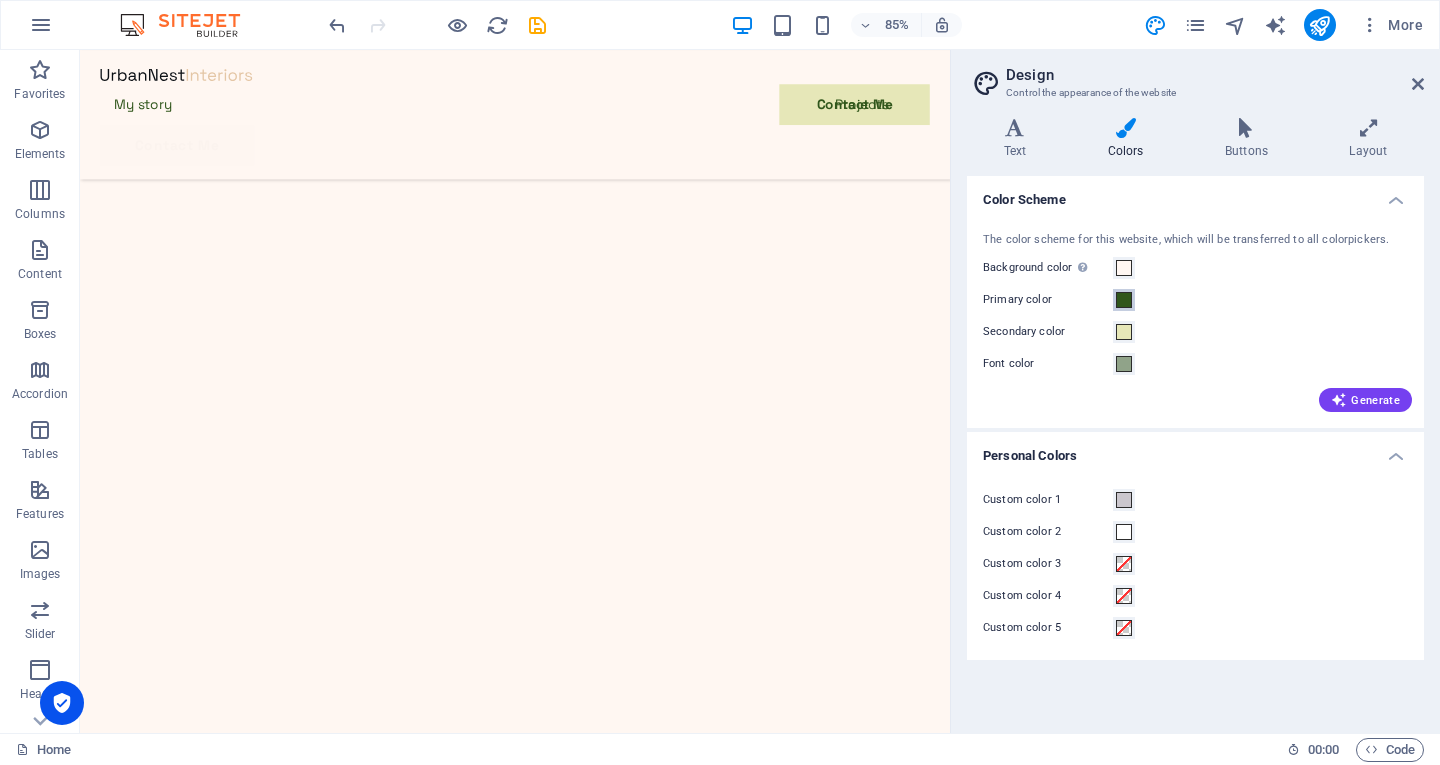 click at bounding box center (1124, 300) 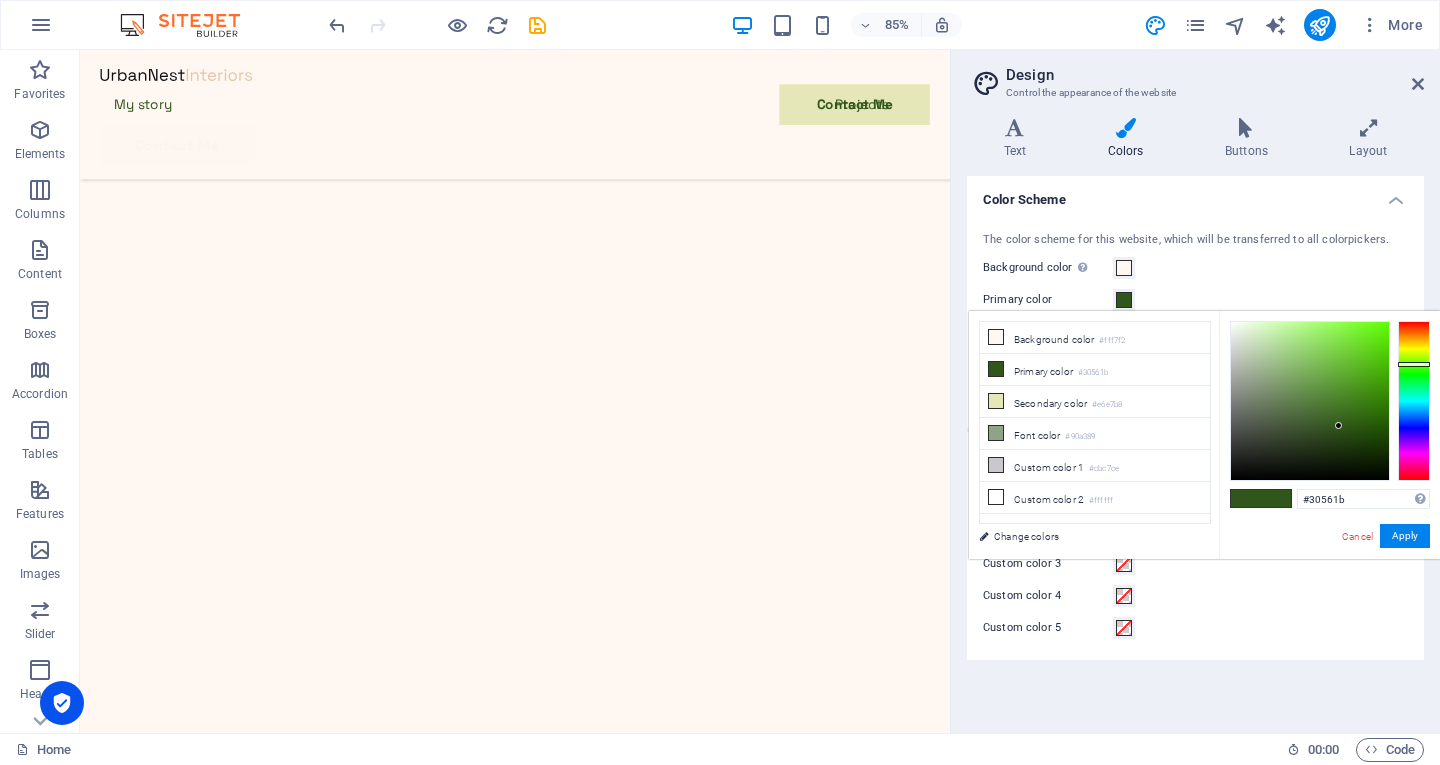 type on "#23490d" 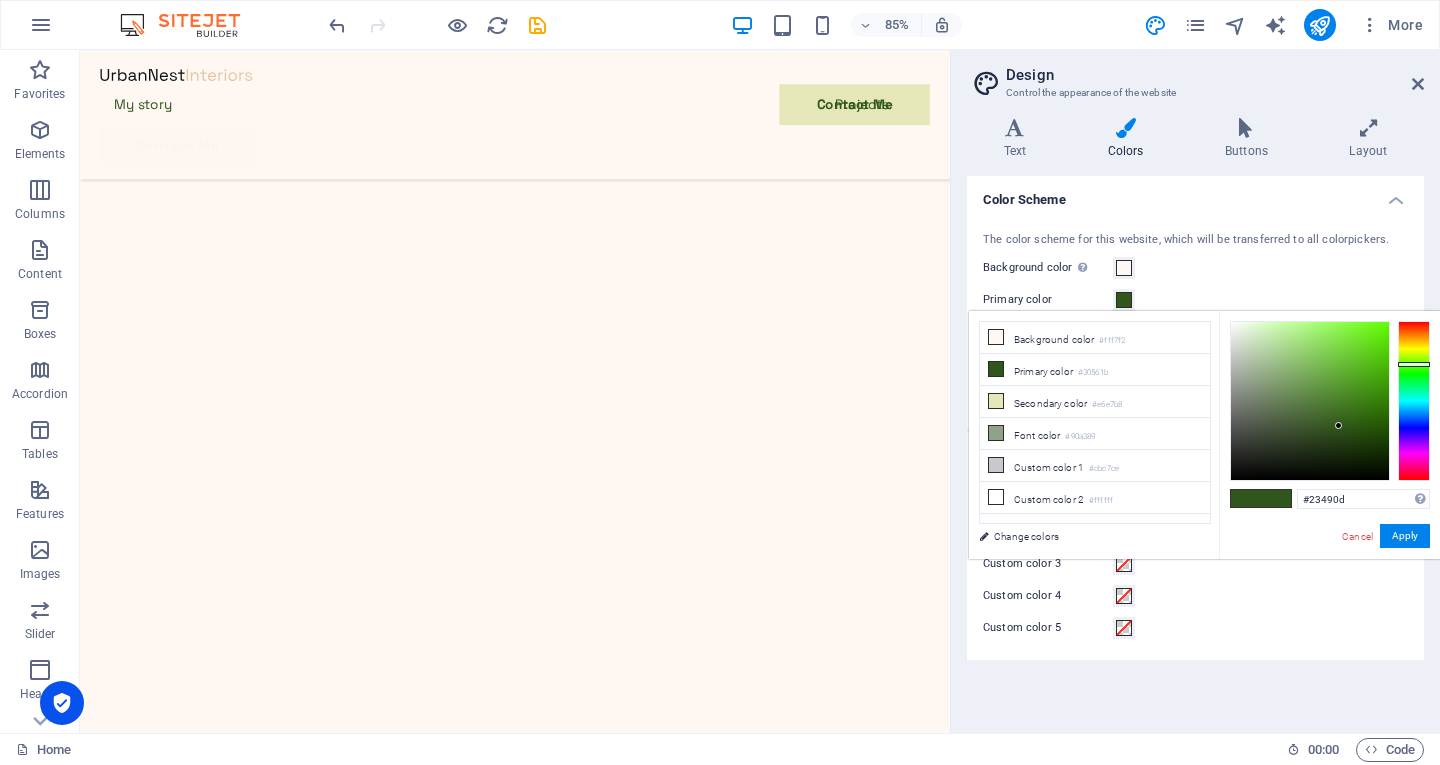 click at bounding box center [1310, 401] 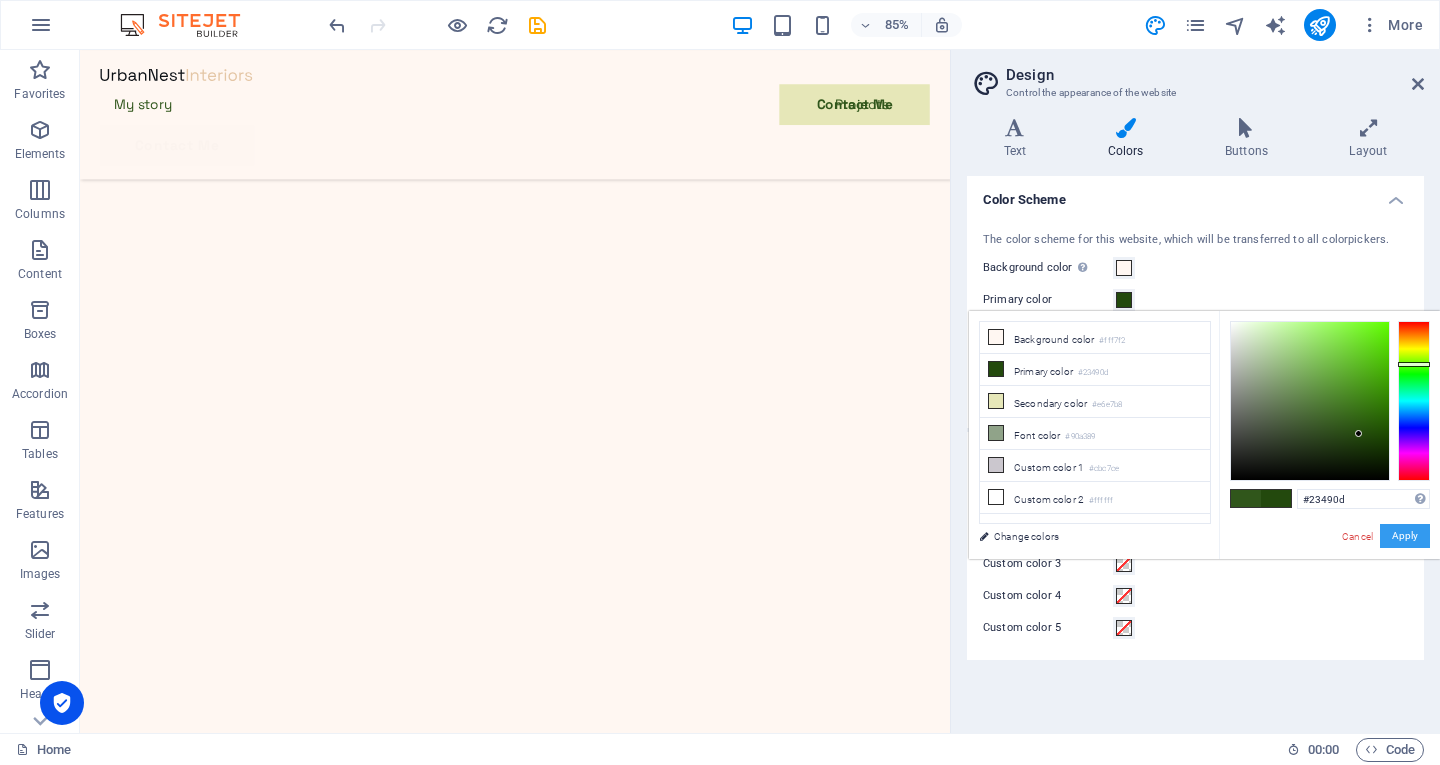 click on "Apply" at bounding box center (1405, 536) 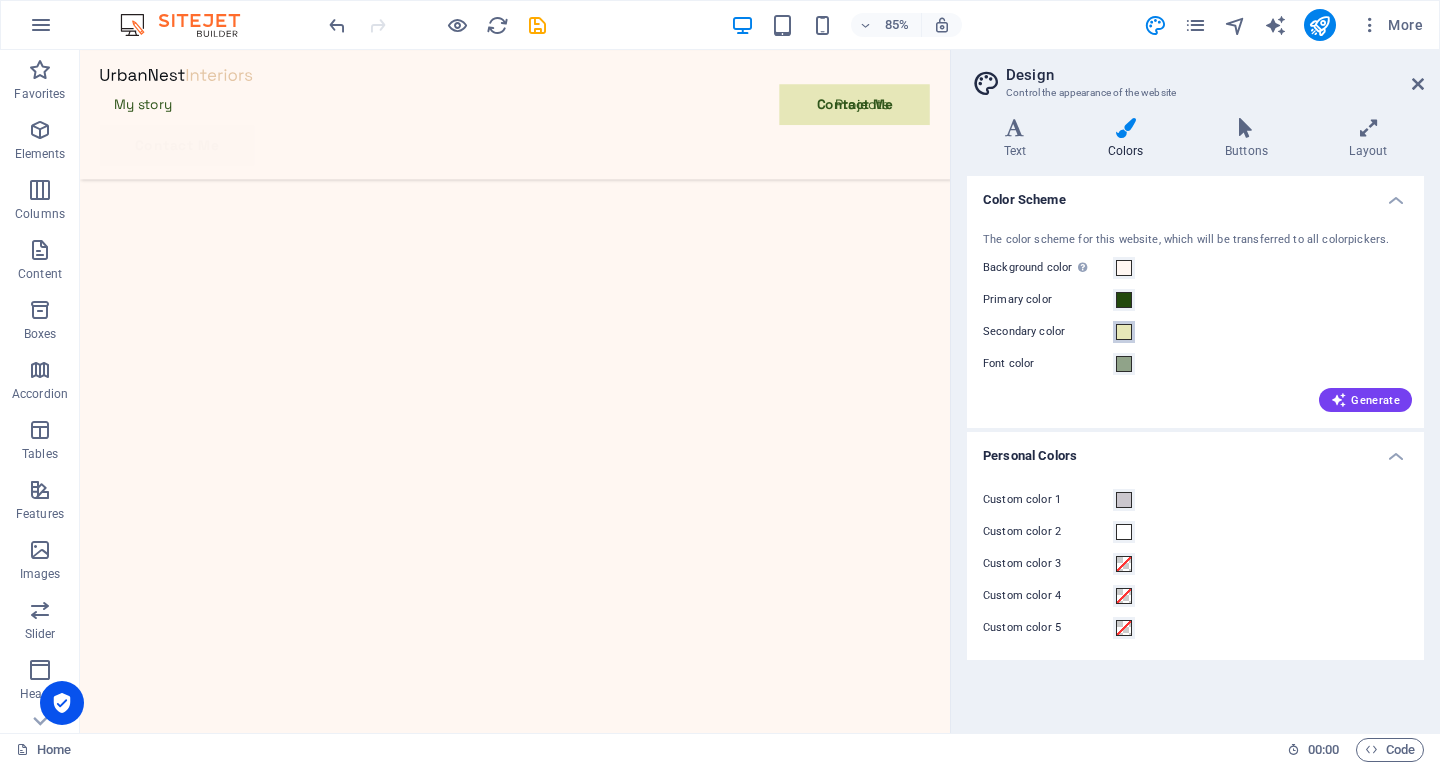 click at bounding box center [1124, 332] 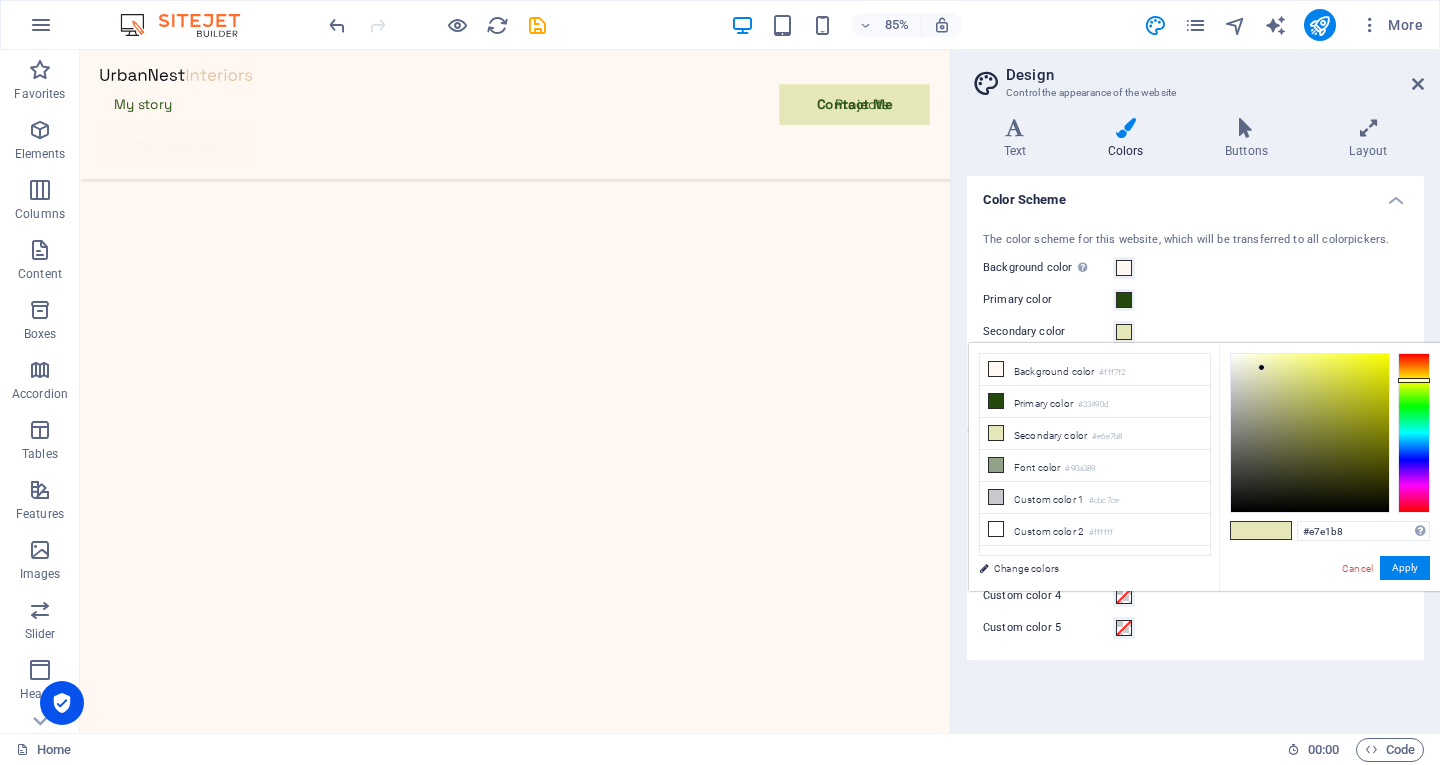 click at bounding box center (1414, 433) 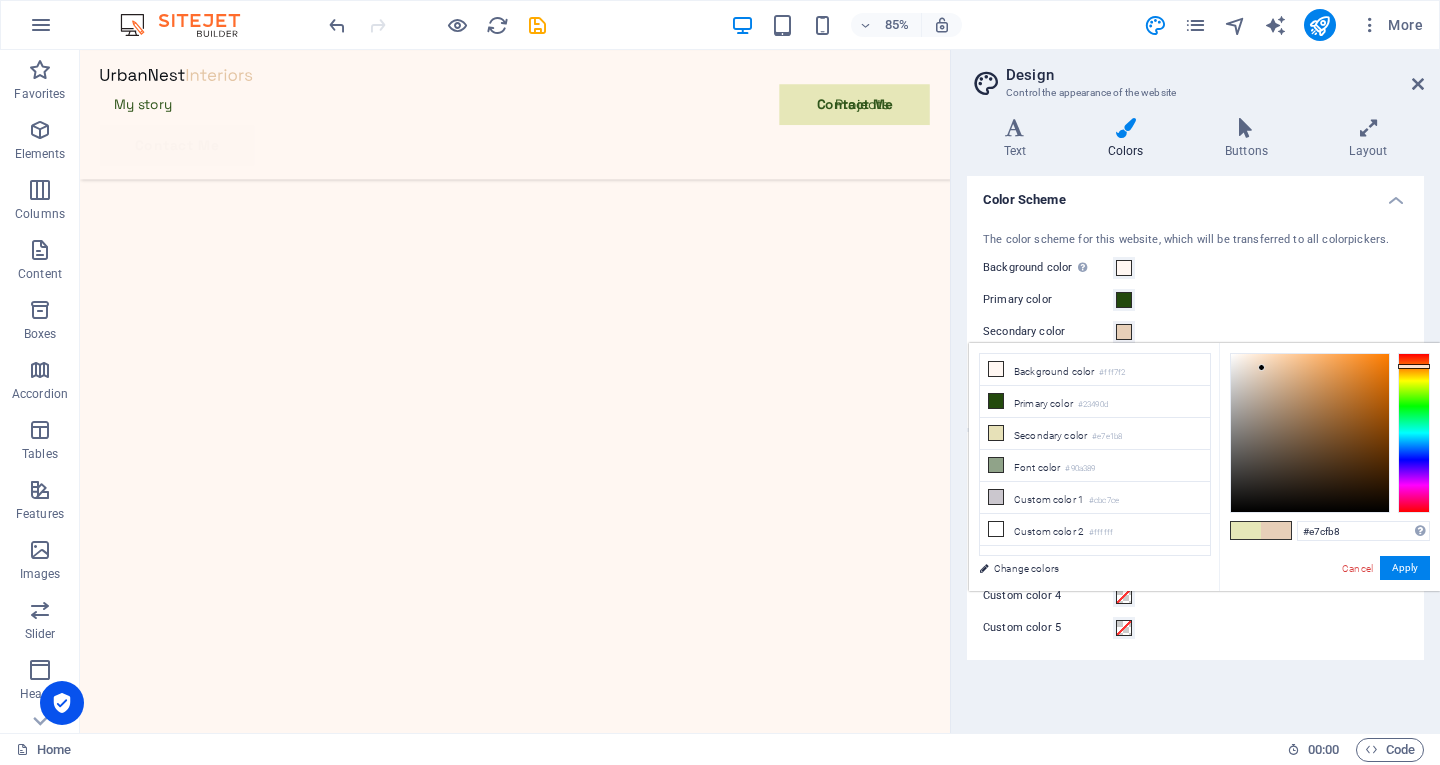click at bounding box center [1414, 433] 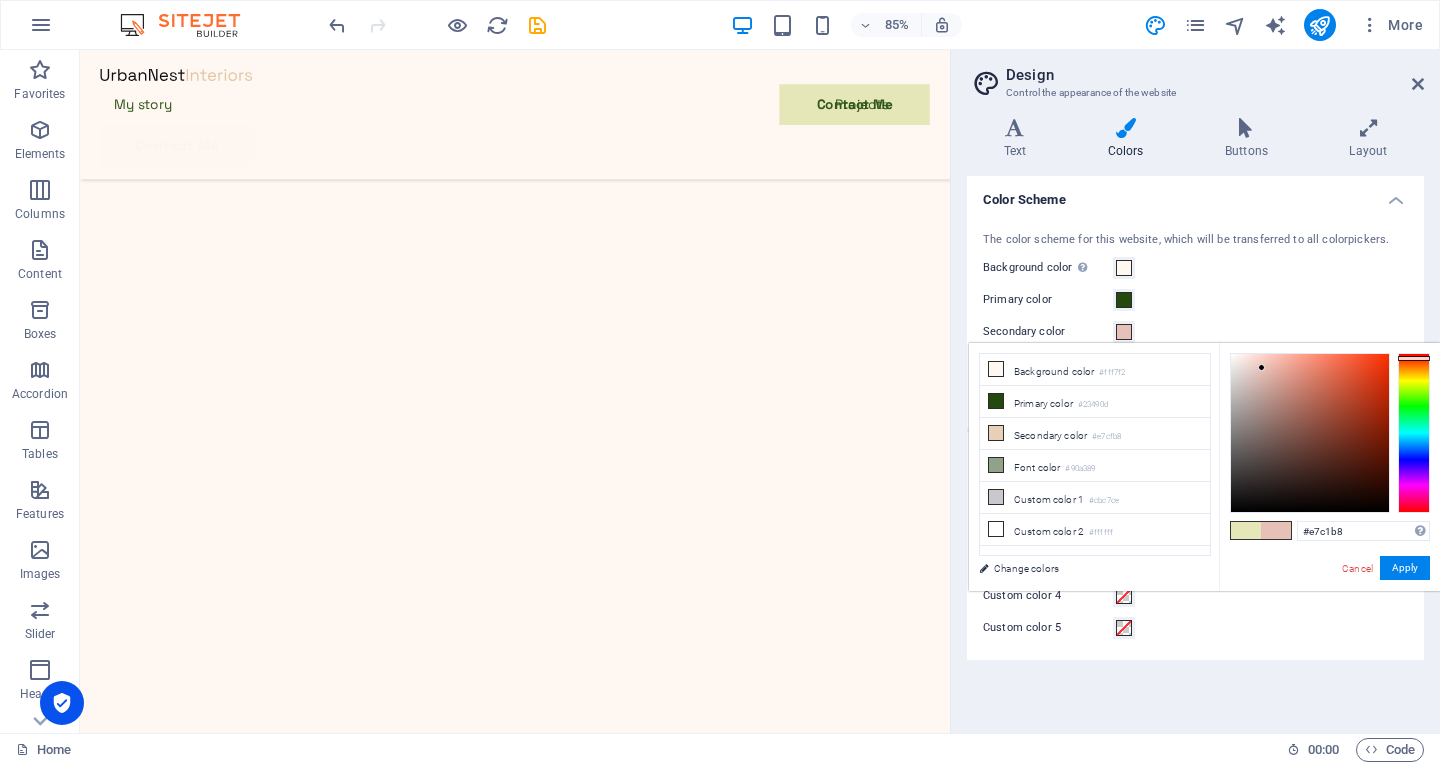 click at bounding box center [1414, 433] 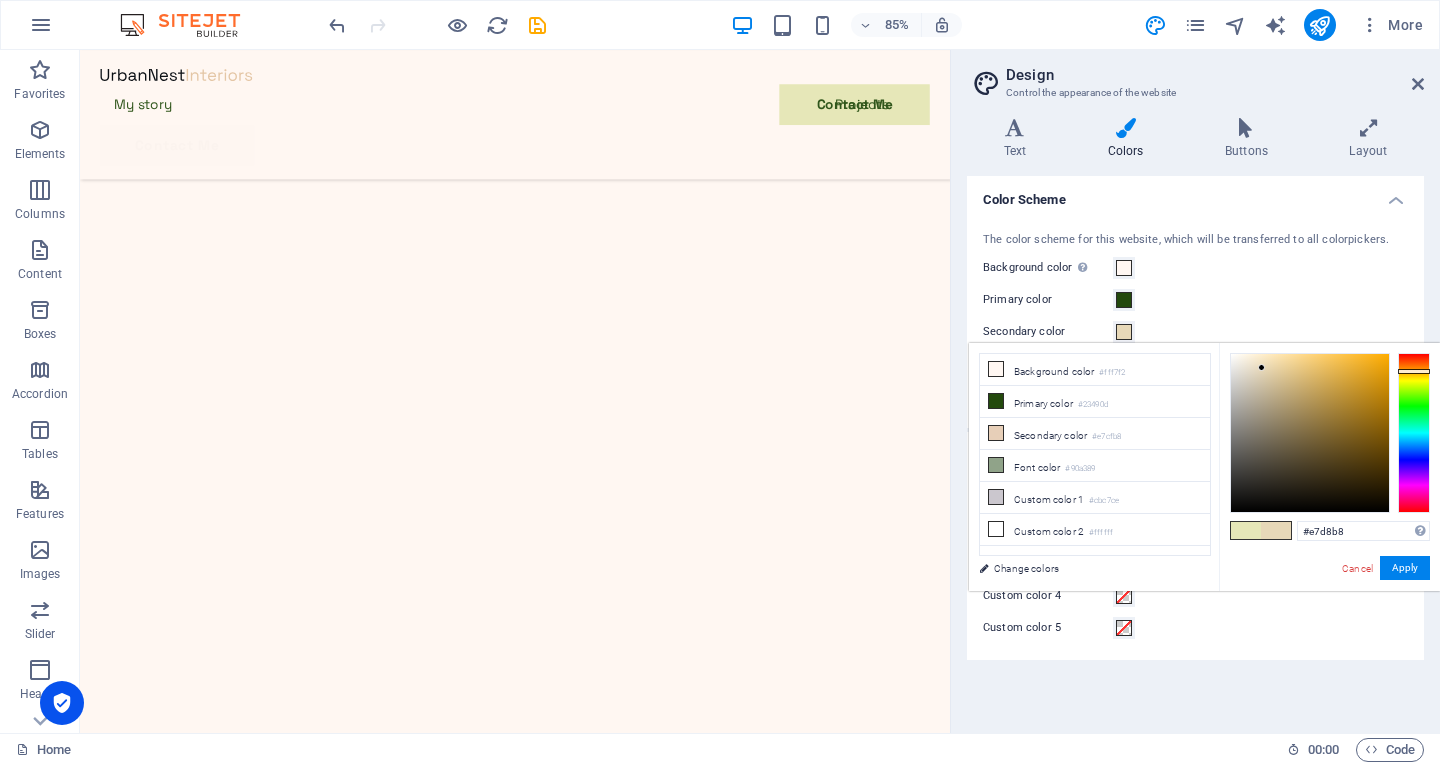 click at bounding box center [1414, 433] 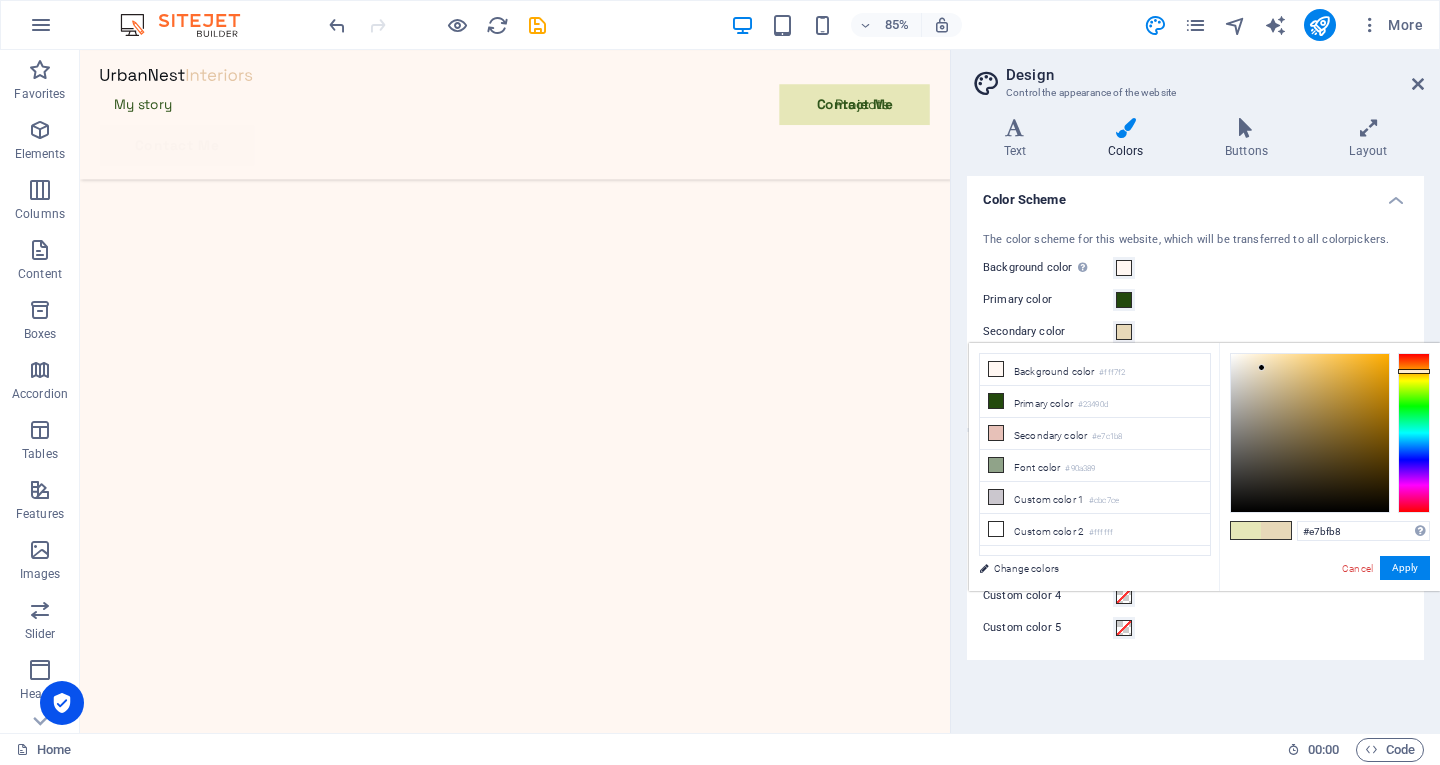 click at bounding box center (1414, 433) 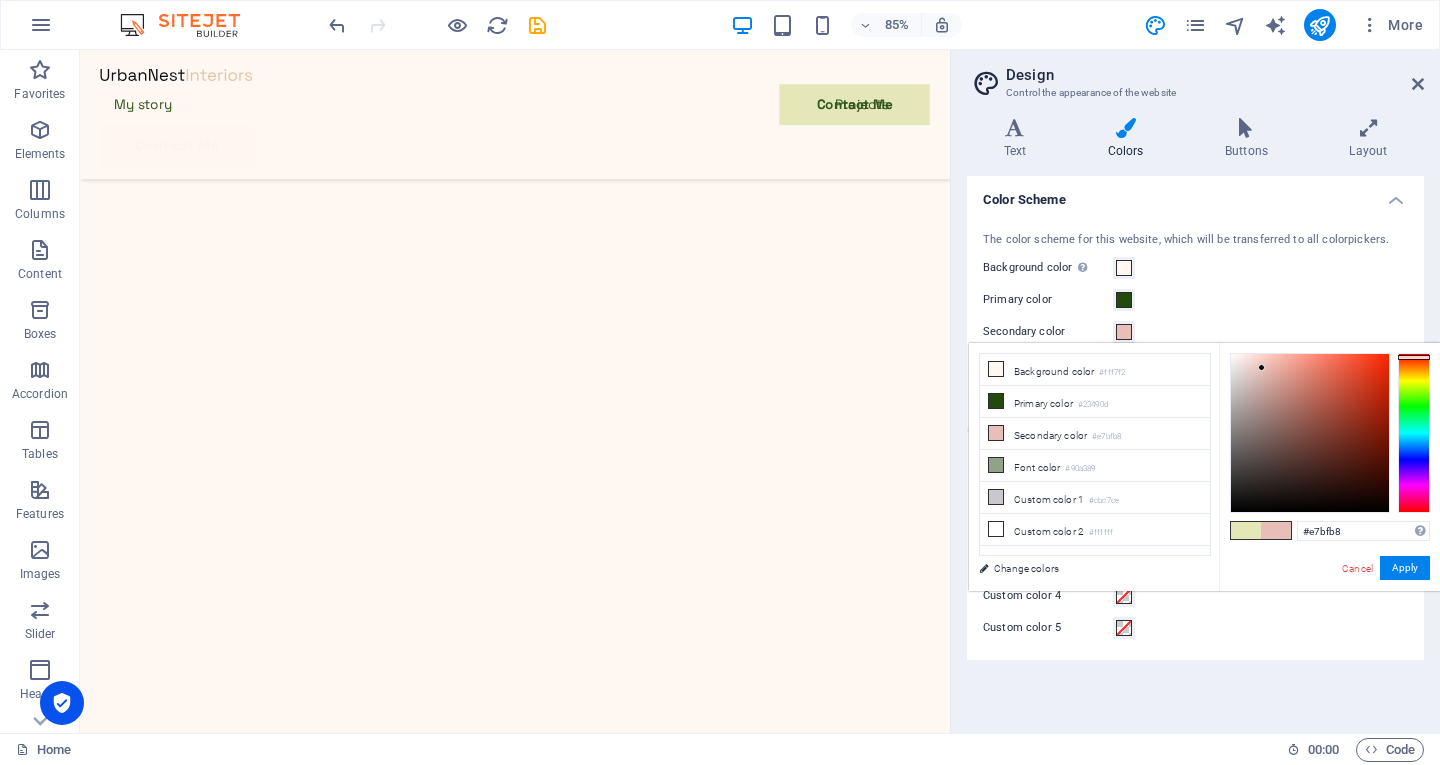 type on "#e7d8b8" 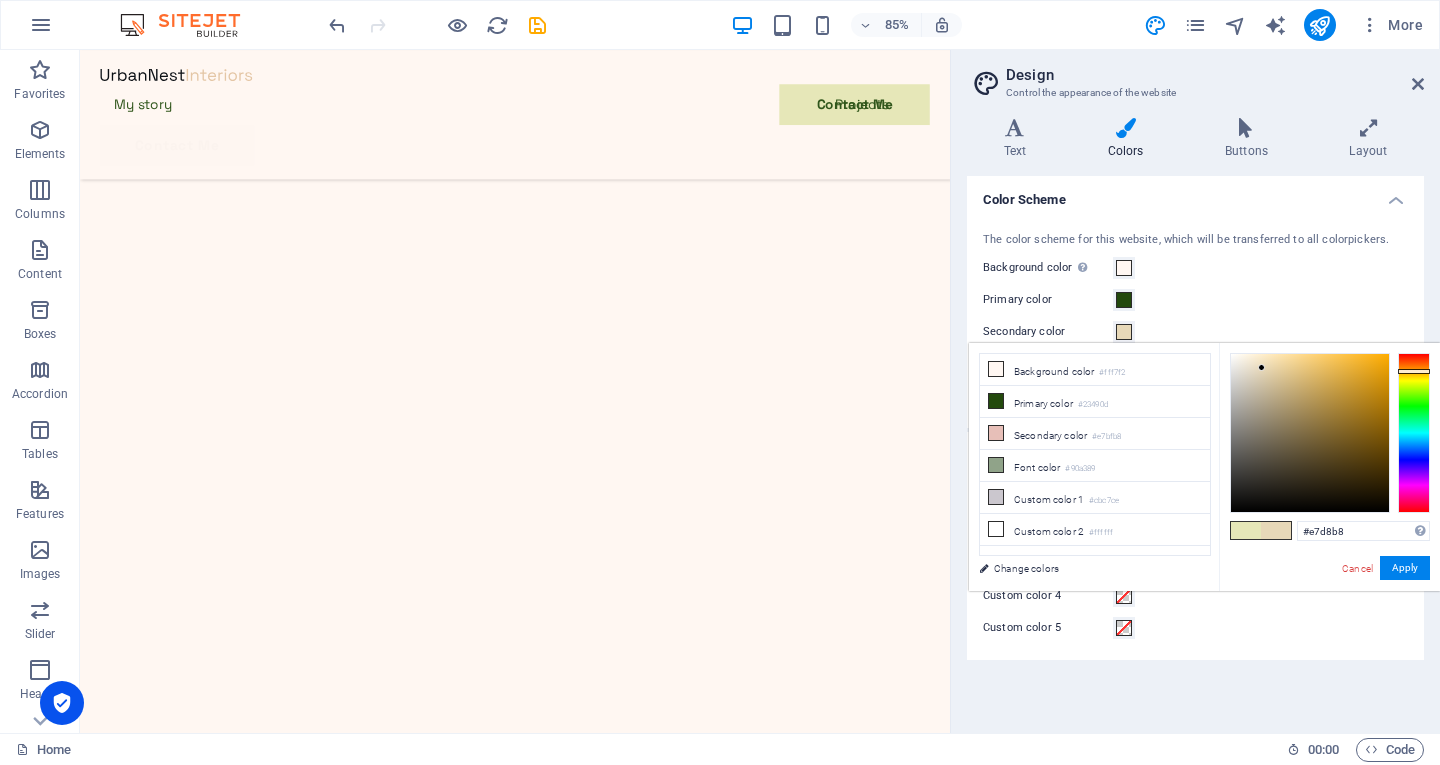 click at bounding box center [1414, 433] 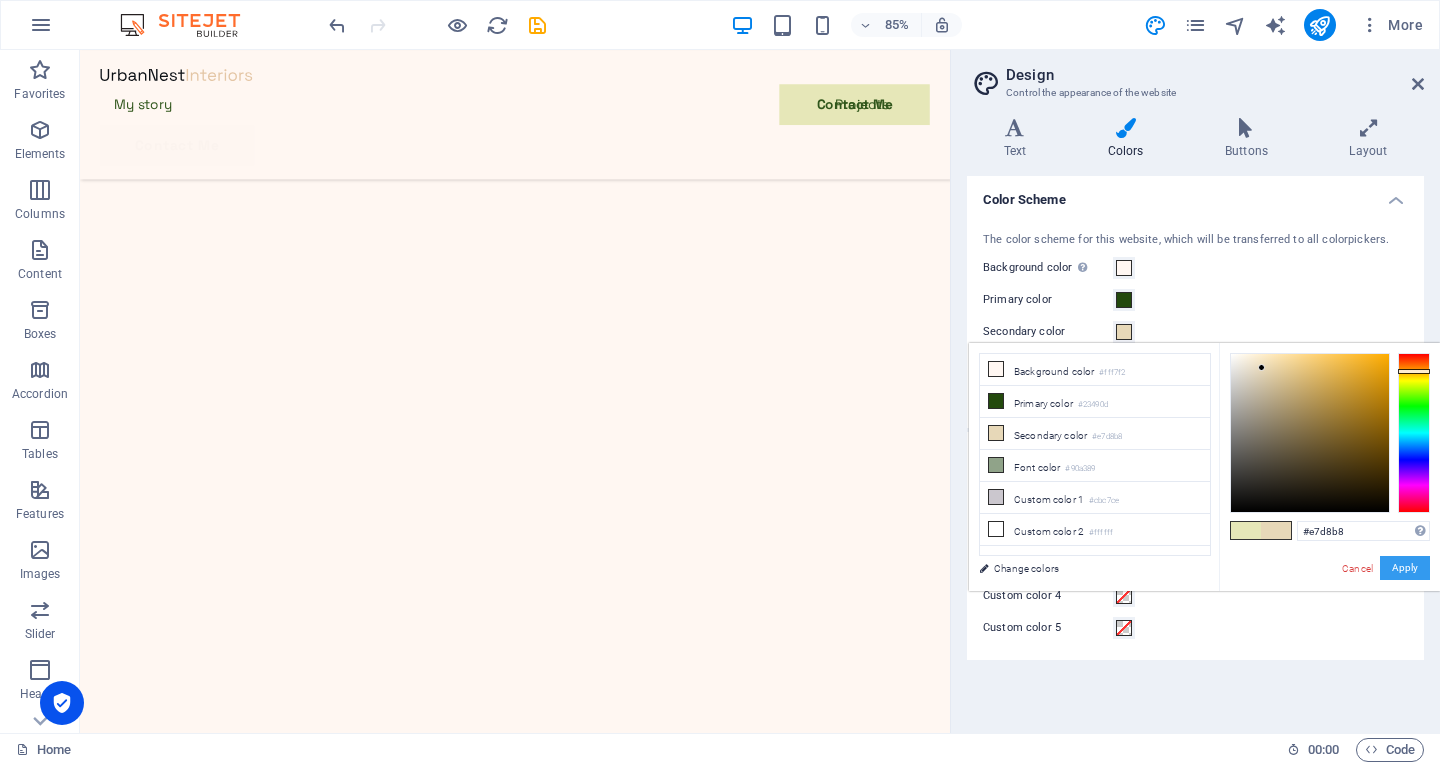 click on "Apply" at bounding box center (1405, 568) 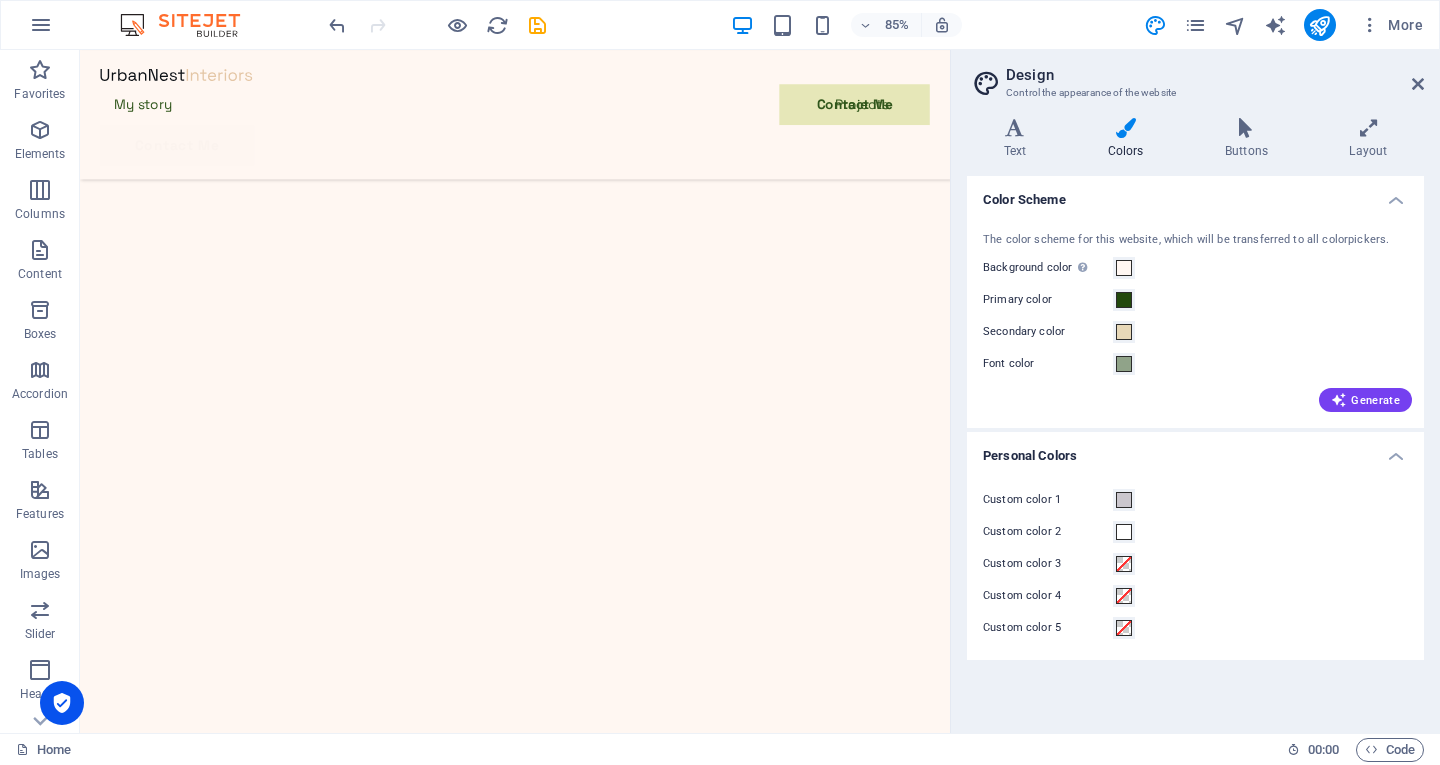 click on "Color Scheme" at bounding box center (1195, 194) 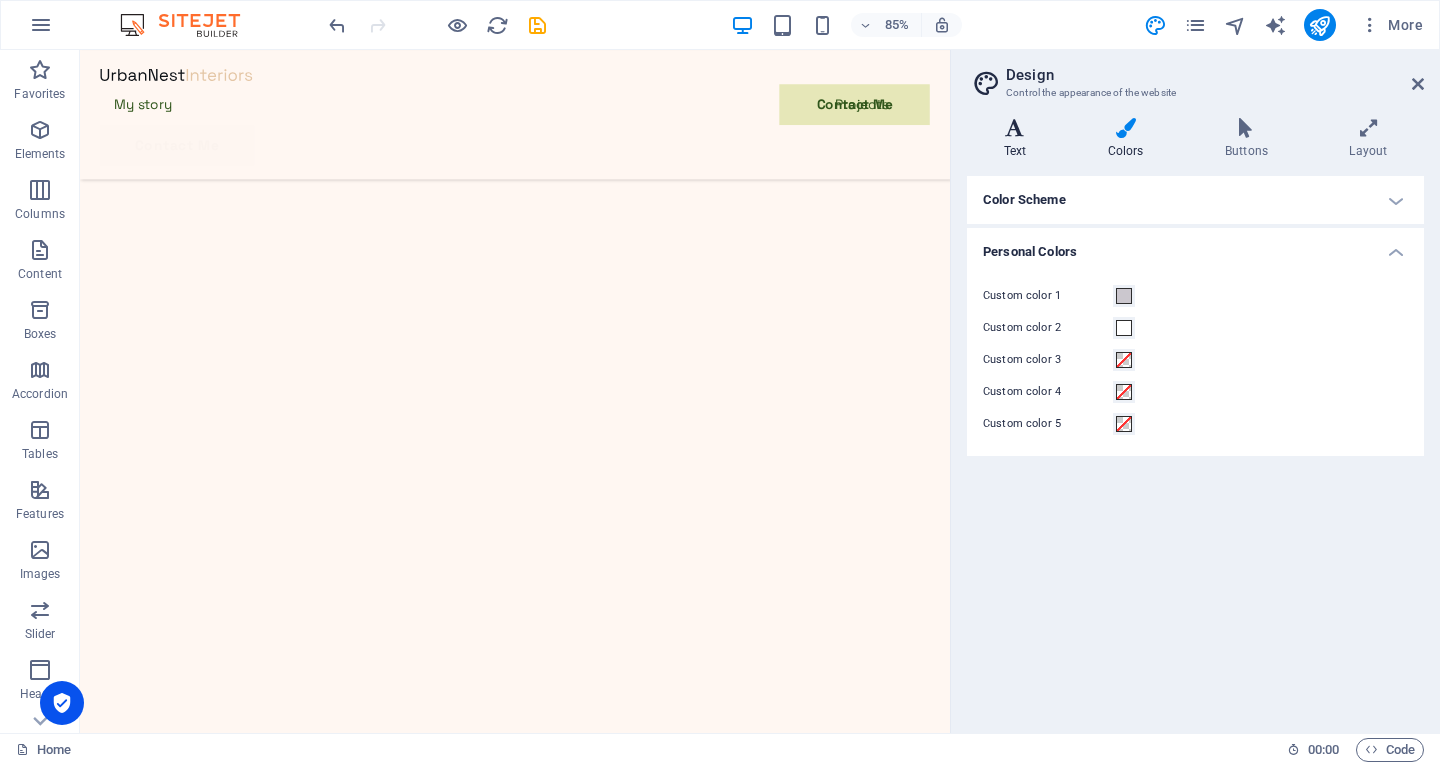 click on "Text" at bounding box center (1019, 139) 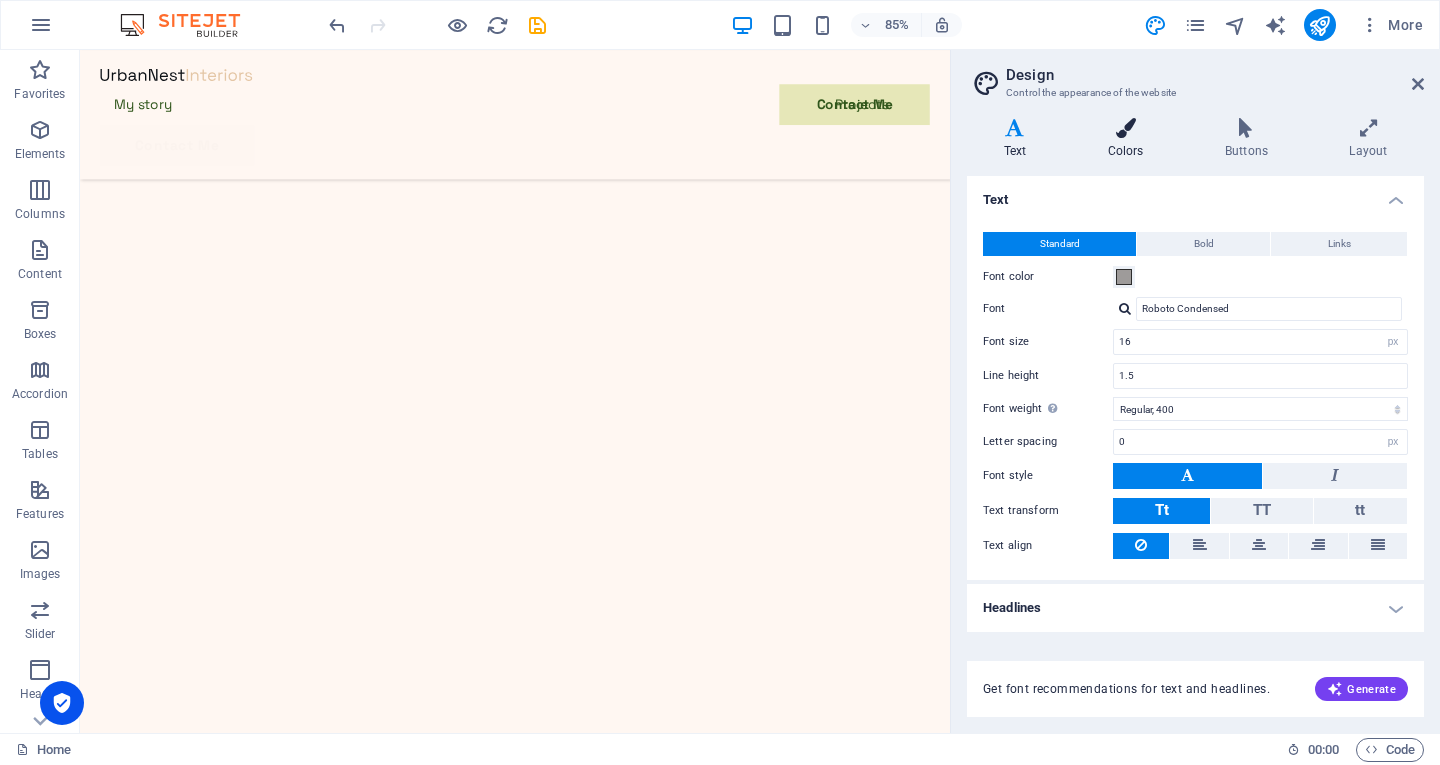click on "Colors" at bounding box center (1129, 139) 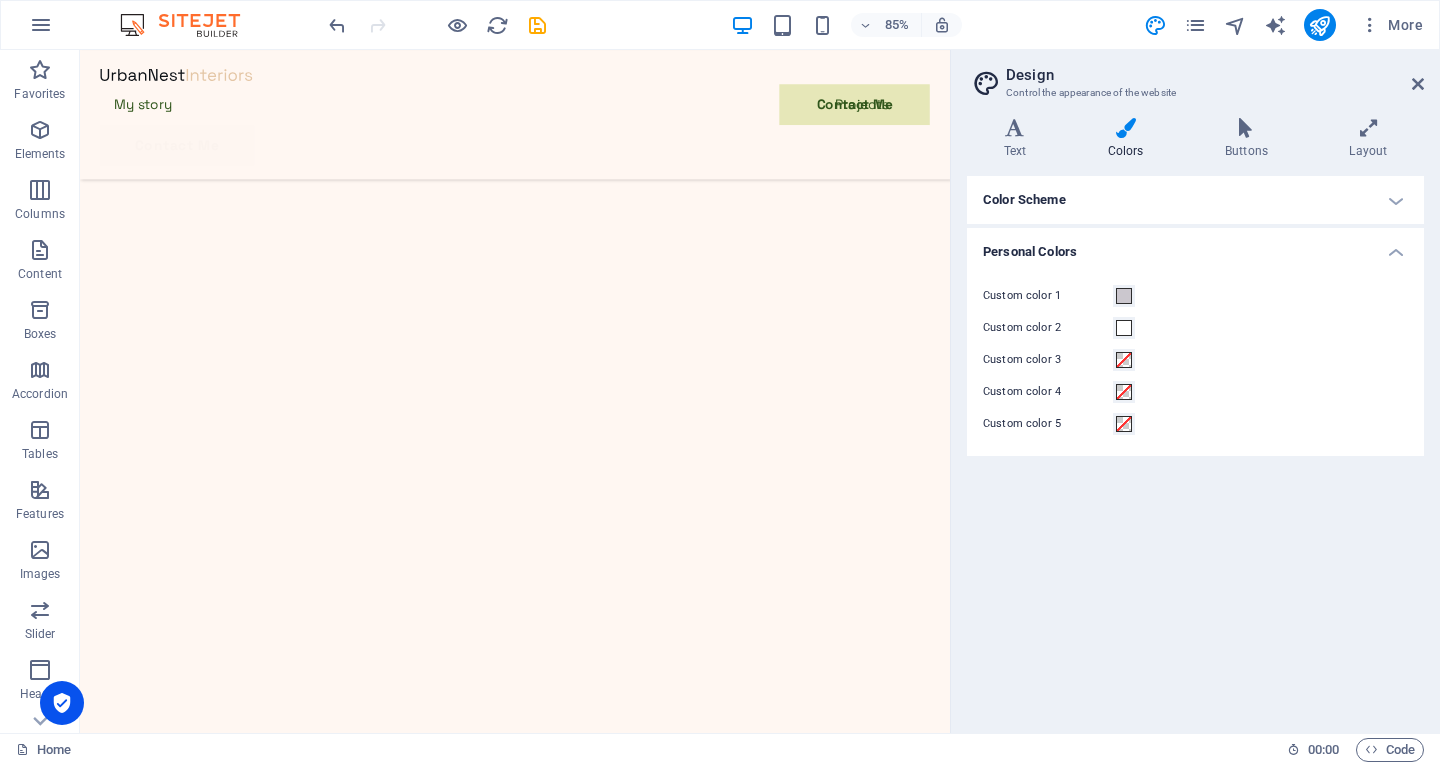 click on "Color Scheme" at bounding box center [1195, 200] 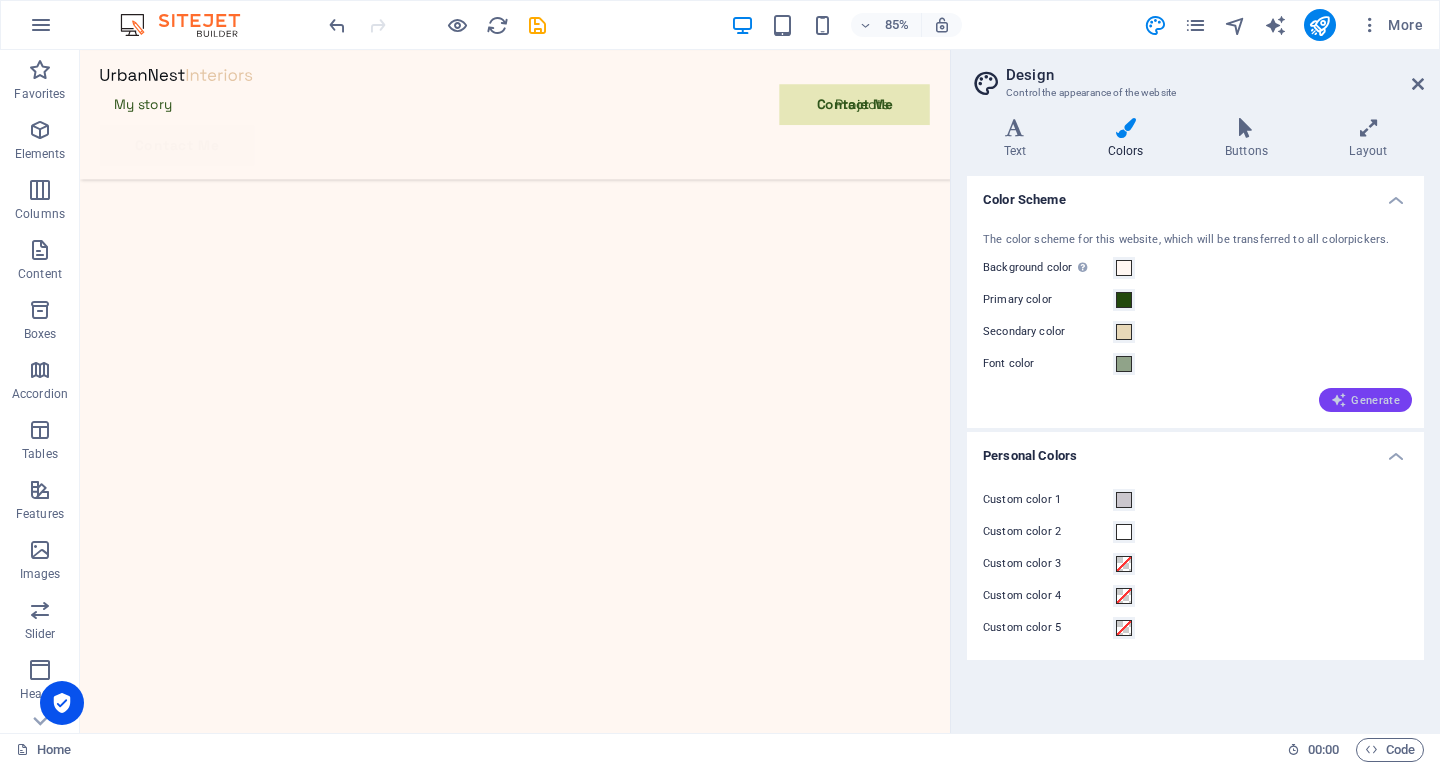 click on "Generate" at bounding box center [1365, 400] 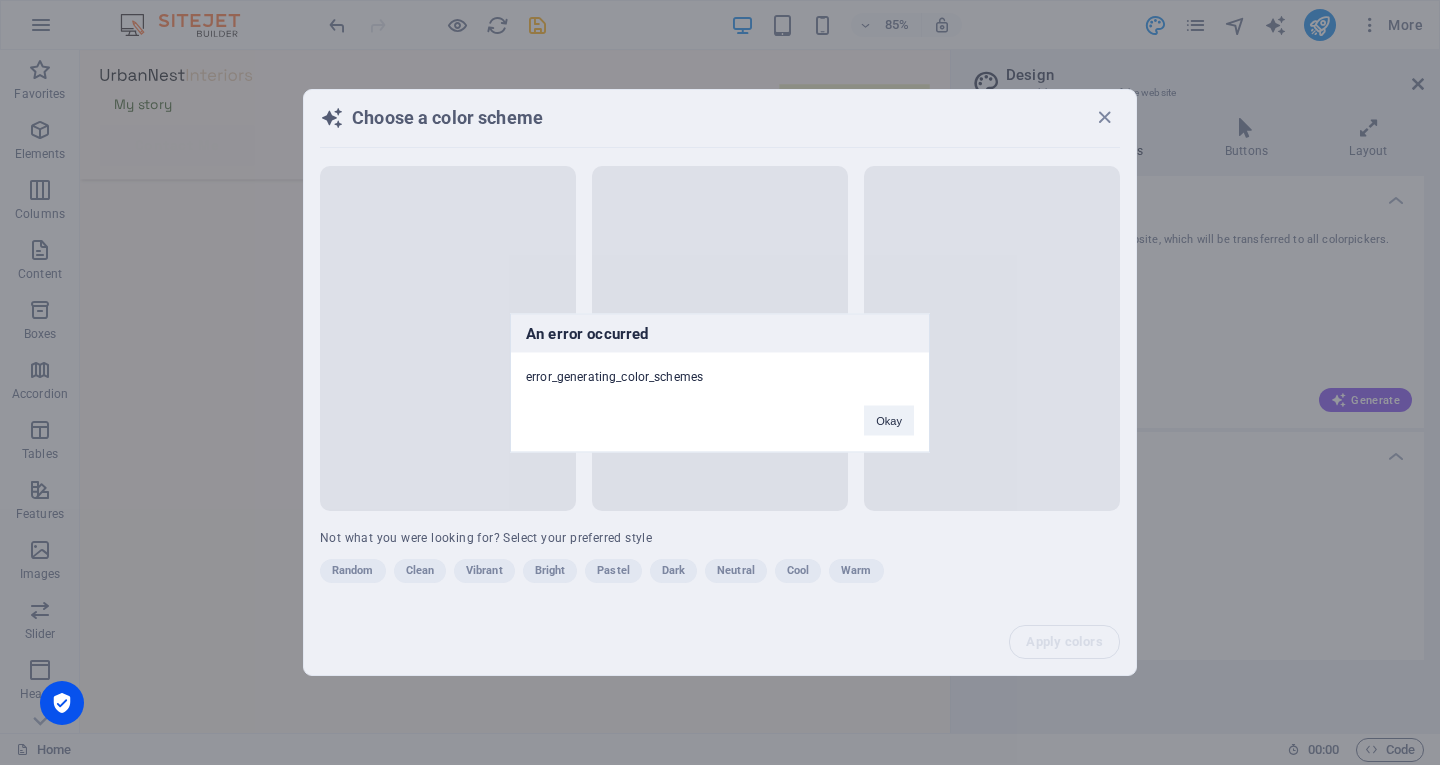 click on "An error occurred error_generating_color_schemes Okay" at bounding box center [720, 382] 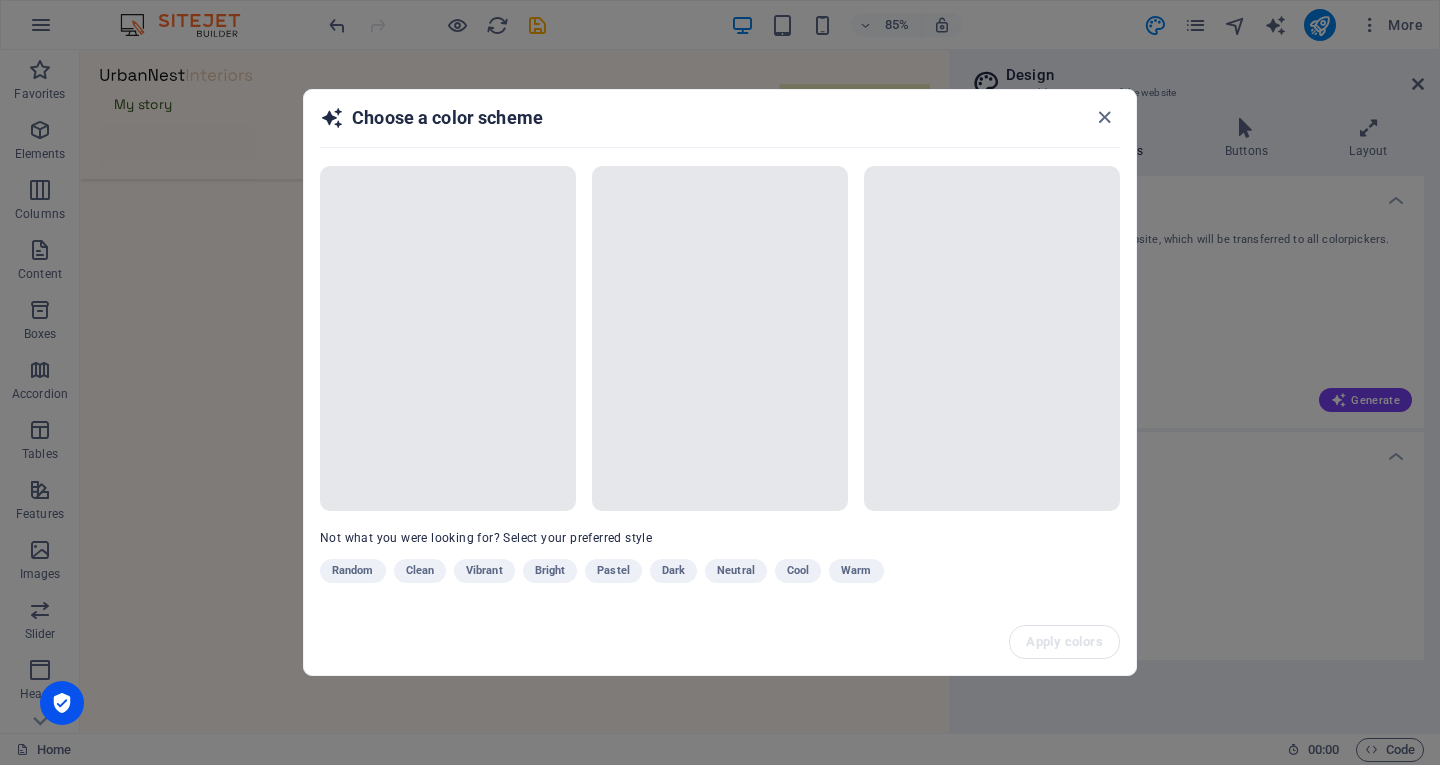 click on "Random Clean Vibrant Bright Pastel Dark Neutral Cool Warm" at bounding box center [670, 575] 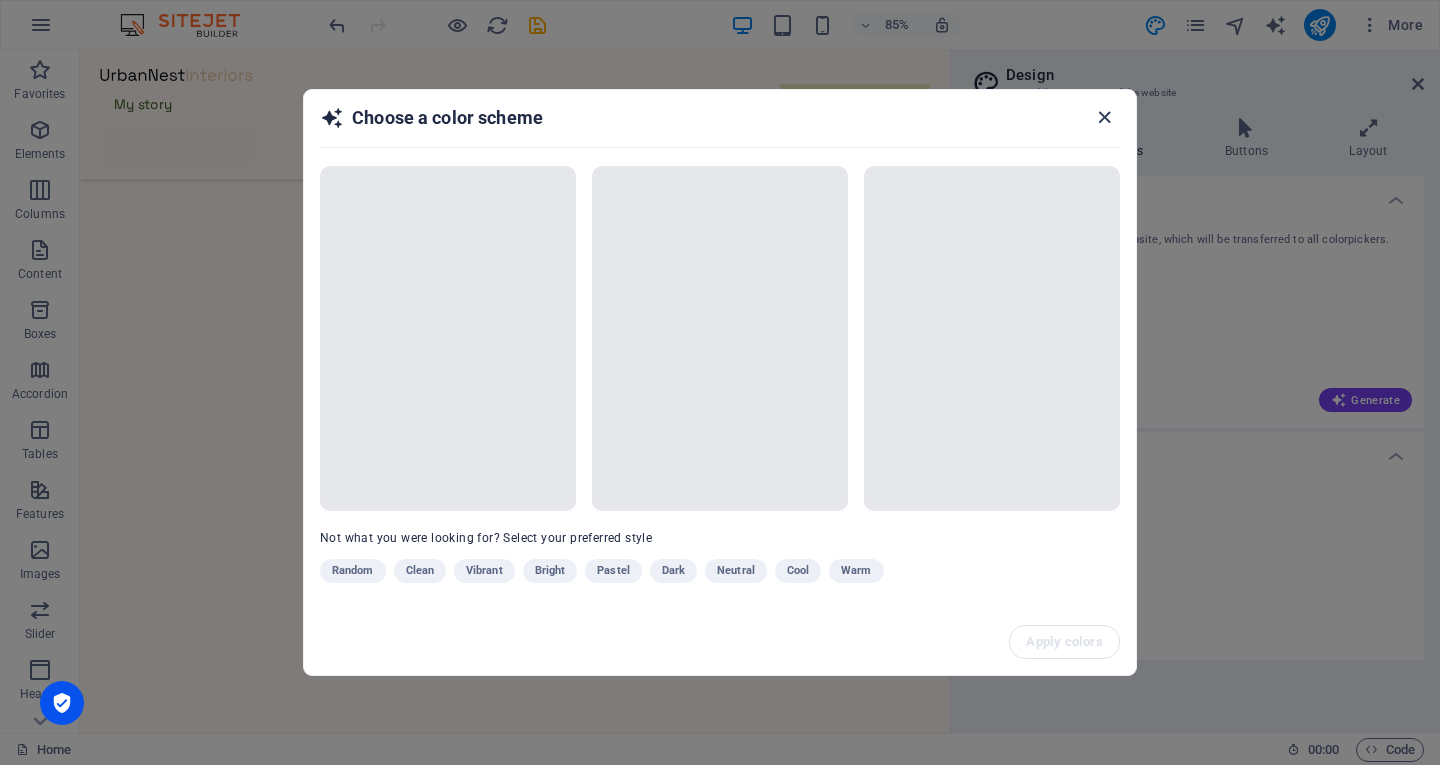 click at bounding box center [1104, 117] 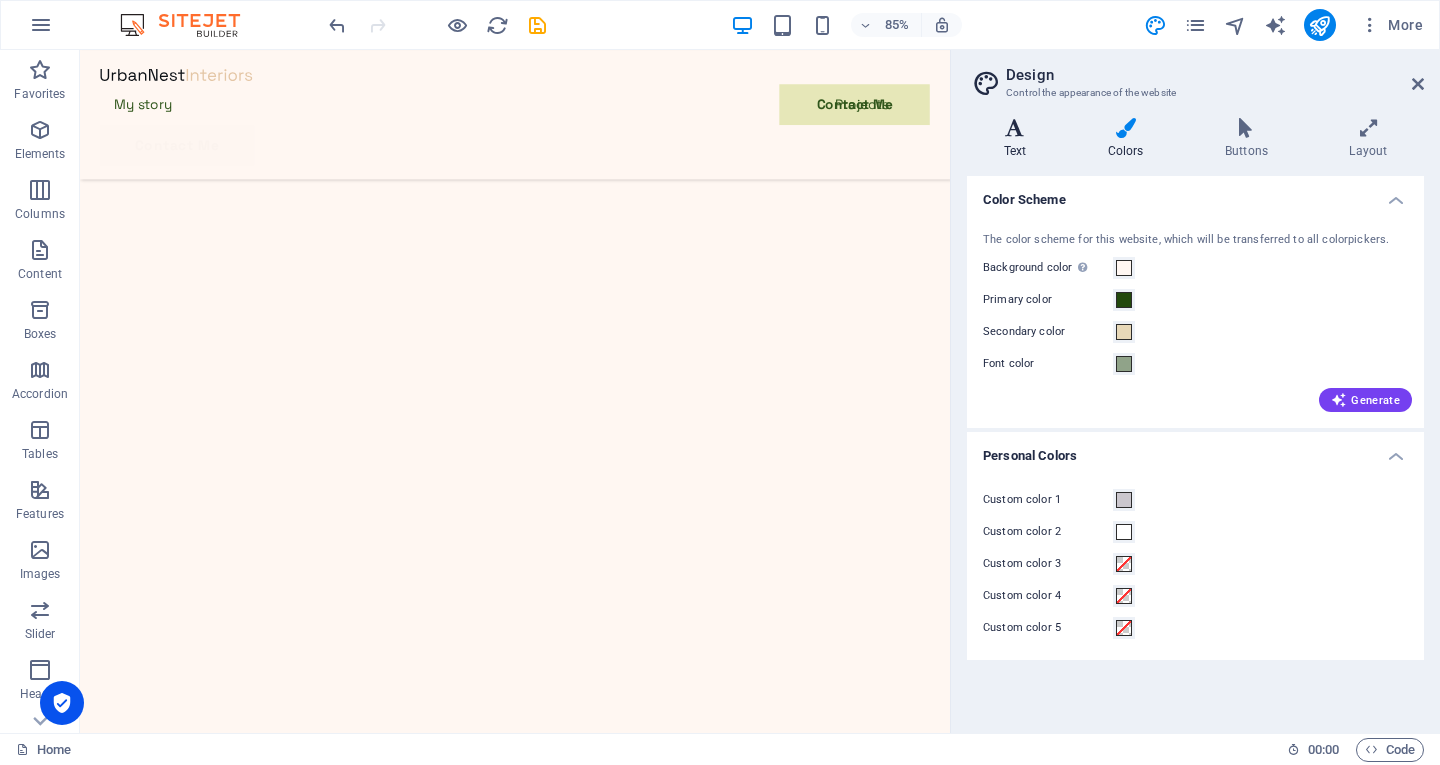 click on "Text" at bounding box center [1019, 139] 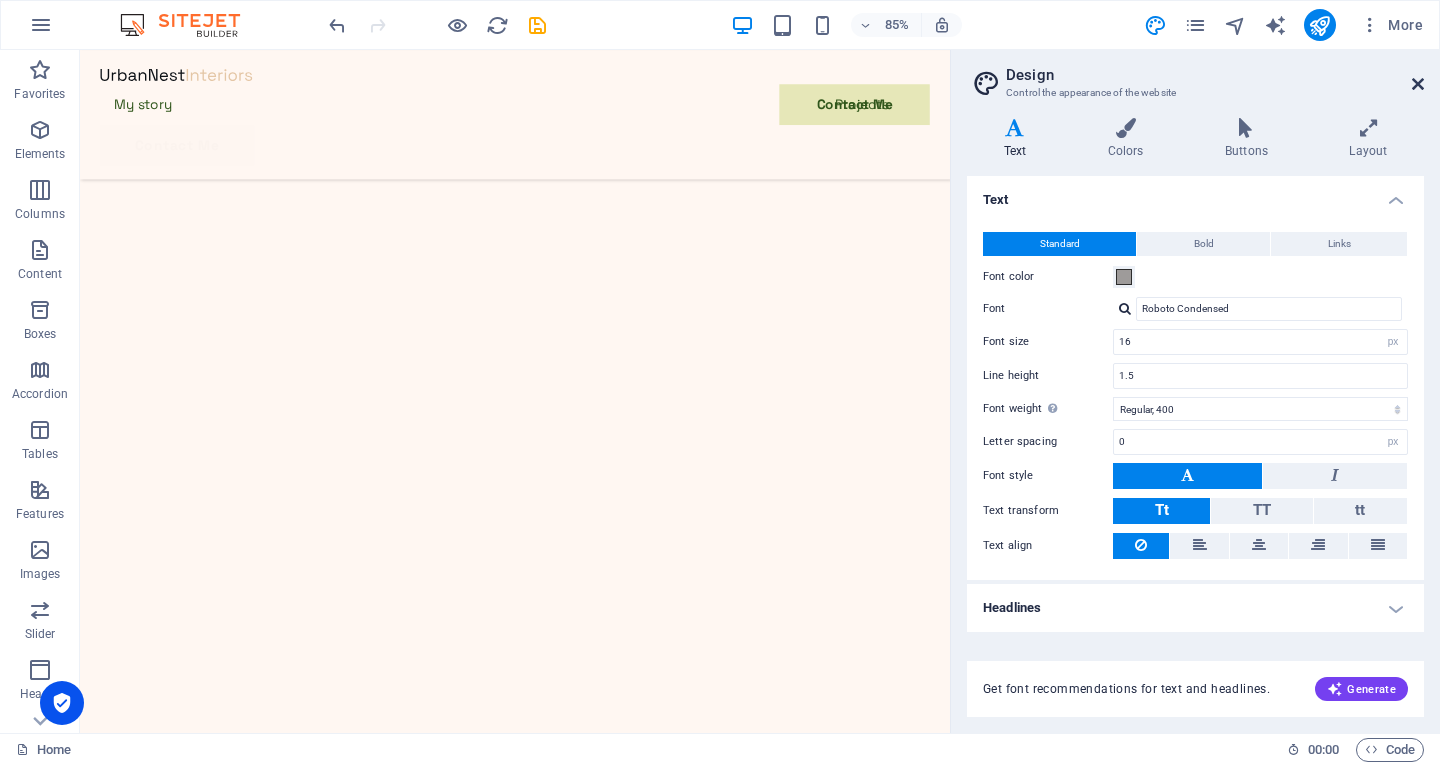 click at bounding box center [1418, 84] 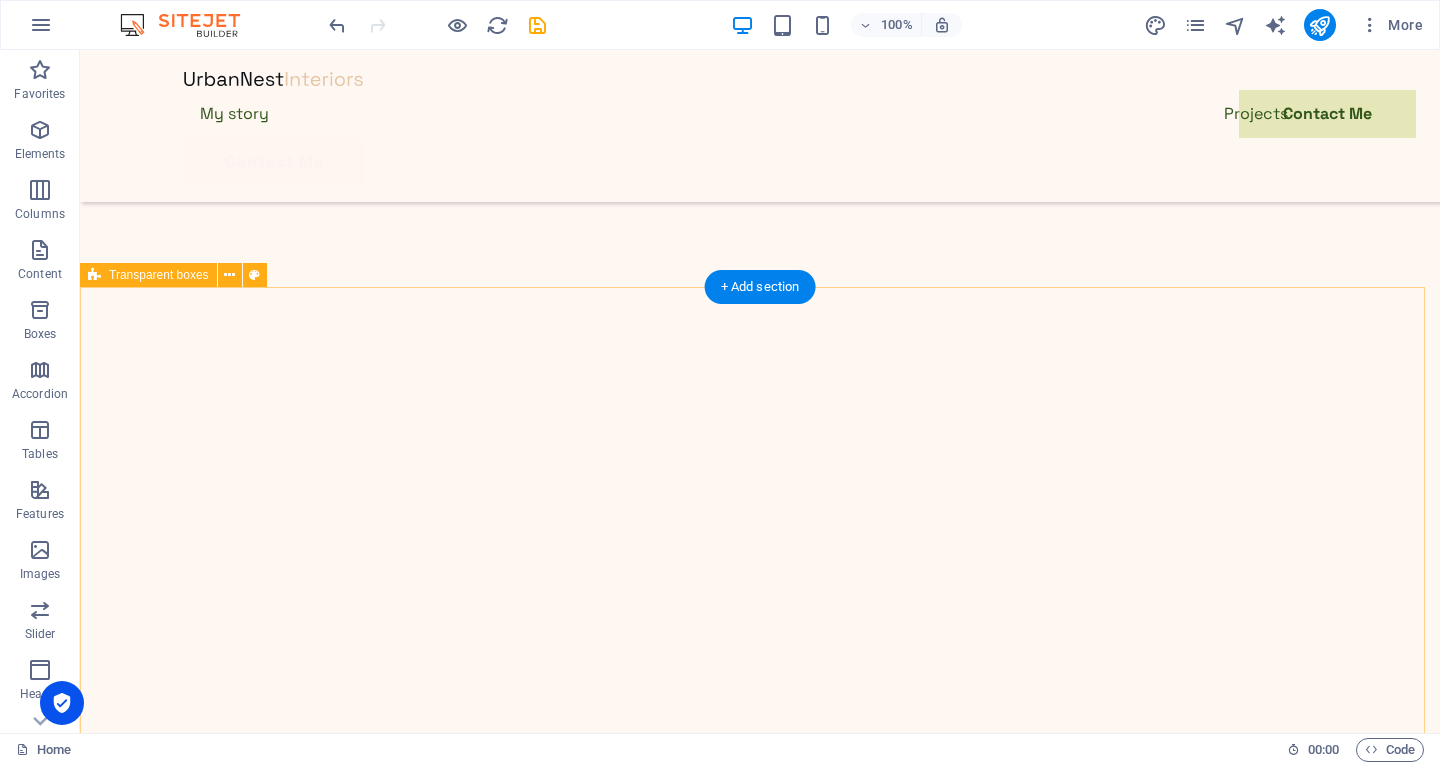 click on "Making of the vision Lorem ipsum dolor sit amet consectetur. Bibendum adipiscing morbi orci nibh eget posuere arcu volutpat nulla. Tortor cras suscipit augue sodales risus auctor. Fusce nunc vitae non dui ornare tellus nibh purus lectus. Pulvinar pellentesque nam vel nec eget ligula vel bibendum eget. Time for creativity Lorem ipsum dolor sit amet consectetur. Bibendum adipiscing morbi orci nibh eget posuere arcu volutpat nulla. Tortor cras suscipit augue sodales risus auctor. Fusce nunc vitae non dui ornare tellus nibh purus lectus. Pulvinar pellentesque nam vel nec eget ligula vel bibendum eget. From vision to reality Lorem ipsum dolor sit amet consectetur. Bibendum adipiscing morbi orci nibh eget posuere arcu volutpat nulla. Tortor cras suscipit augue sodales risus auctor. Fusce nunc vitae non dui ornare tellus nibh purus lectus. Pulvinar pellentesque nam vel nec eget ligula vel bibendum eget." at bounding box center [760, 5776] 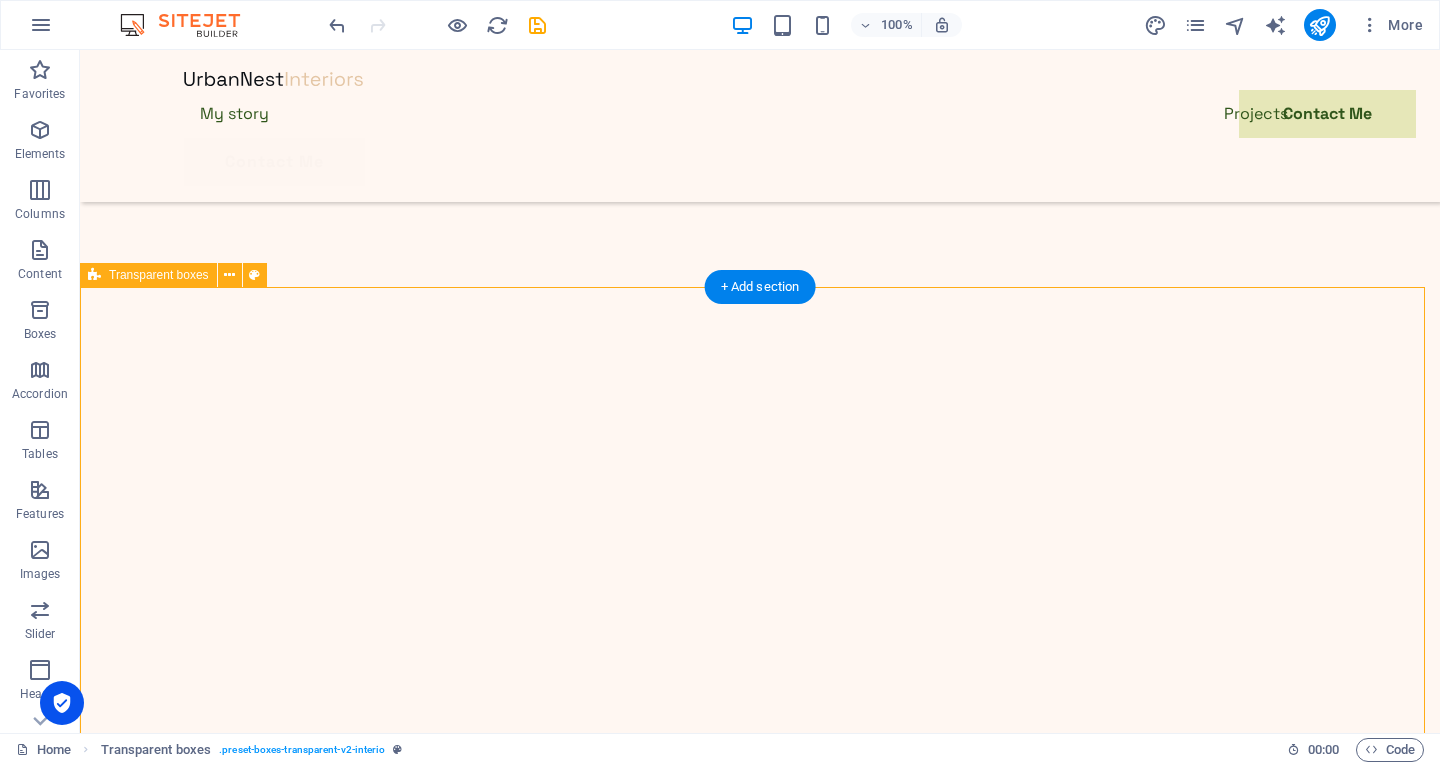 click on "Making of the vision Lorem ipsum dolor sit amet consectetur. Bibendum adipiscing morbi orci nibh eget posuere arcu volutpat nulla. Tortor cras suscipit augue sodales risus auctor. Fusce nunc vitae non dui ornare tellus nibh purus lectus. Pulvinar pellentesque nam vel nec eget ligula vel bibendum eget. Time for creativity Lorem ipsum dolor sit amet consectetur. Bibendum adipiscing morbi orci nibh eget posuere arcu volutpat nulla. Tortor cras suscipit augue sodales risus auctor. Fusce nunc vitae non dui ornare tellus nibh purus lectus. Pulvinar pellentesque nam vel nec eget ligula vel bibendum eget. From vision to reality Lorem ipsum dolor sit amet consectetur. Bibendum adipiscing morbi orci nibh eget posuere arcu volutpat nulla. Tortor cras suscipit augue sodales risus auctor. Fusce nunc vitae non dui ornare tellus nibh purus lectus. Pulvinar pellentesque nam vel nec eget ligula vel bibendum eget." at bounding box center [760, 5776] 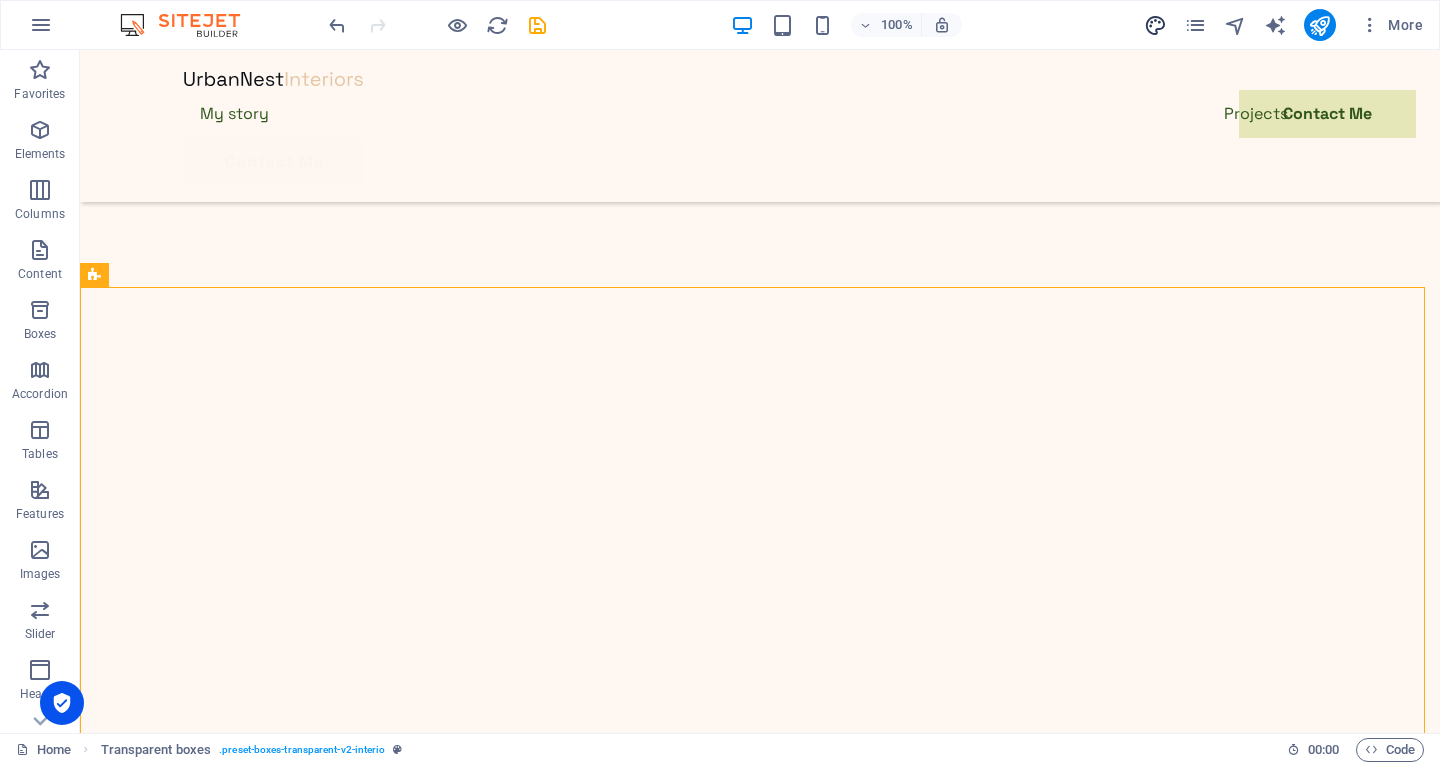 click at bounding box center [1155, 25] 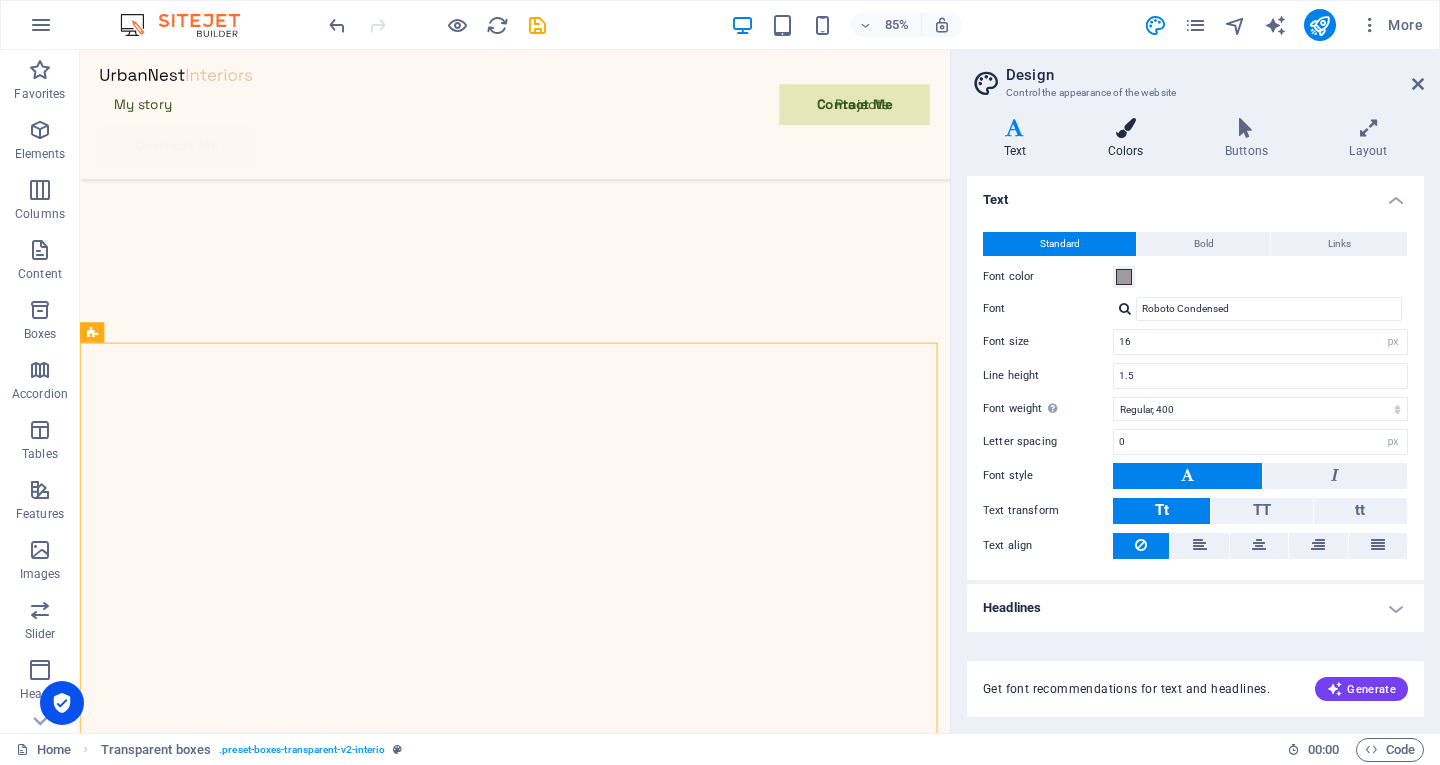 click at bounding box center [1125, 128] 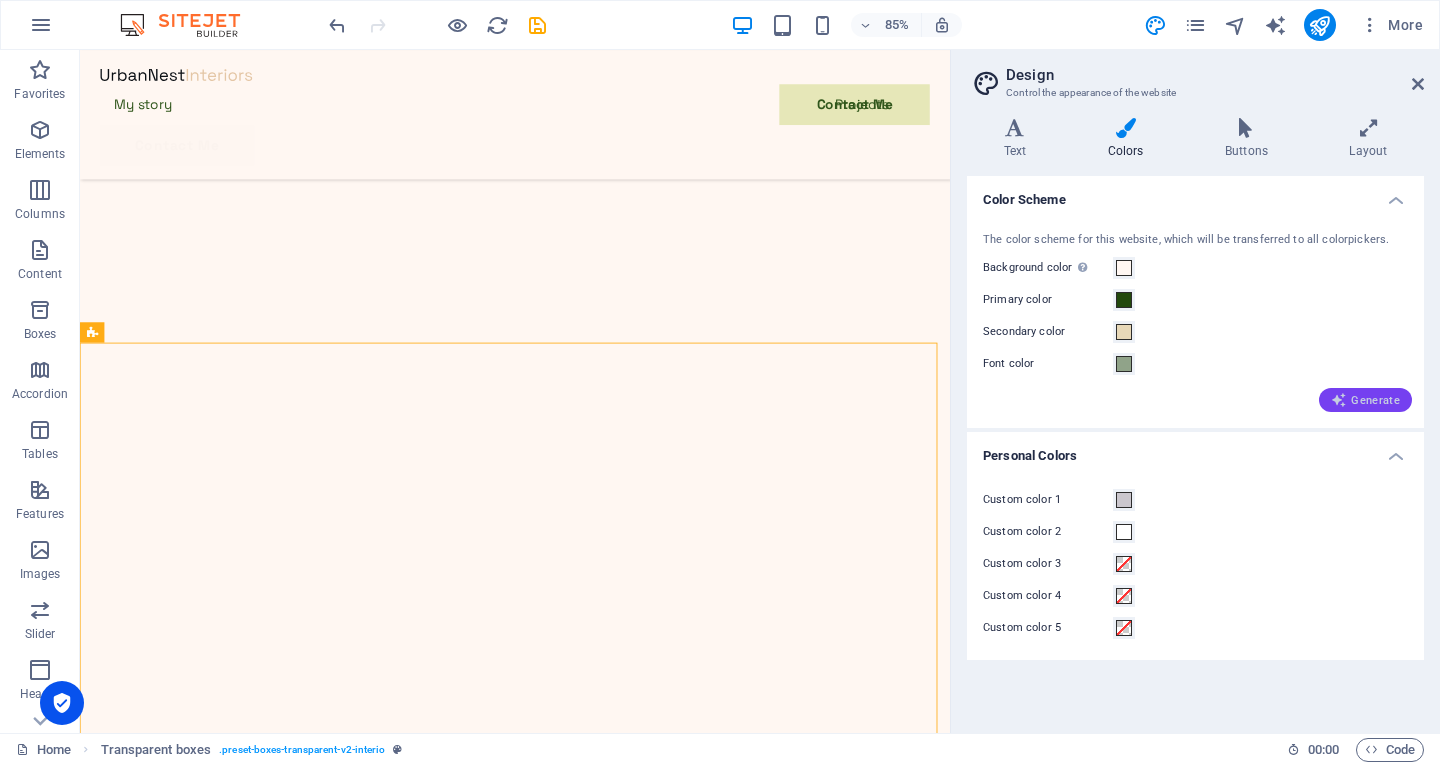 click at bounding box center [1339, 400] 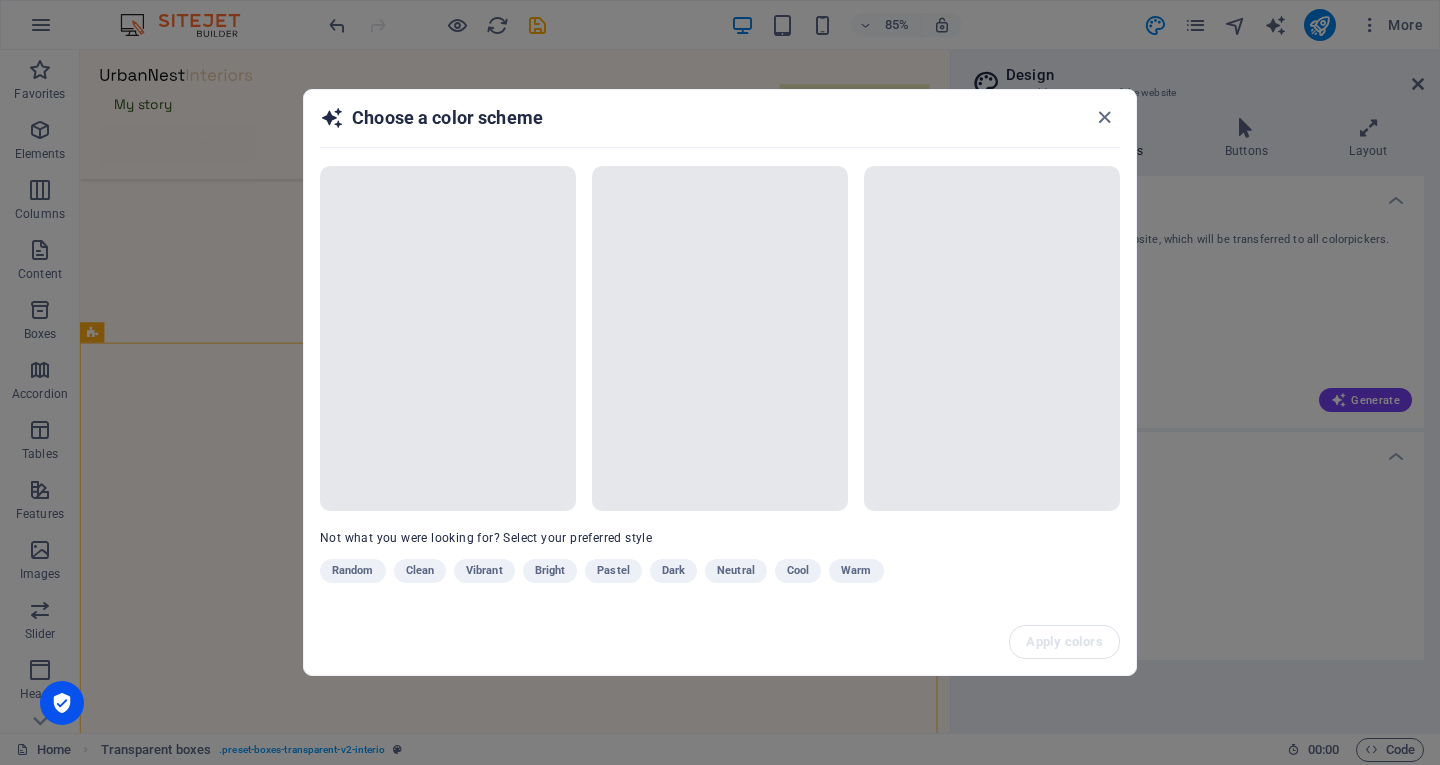 click on "Apply colors" at bounding box center [720, 642] 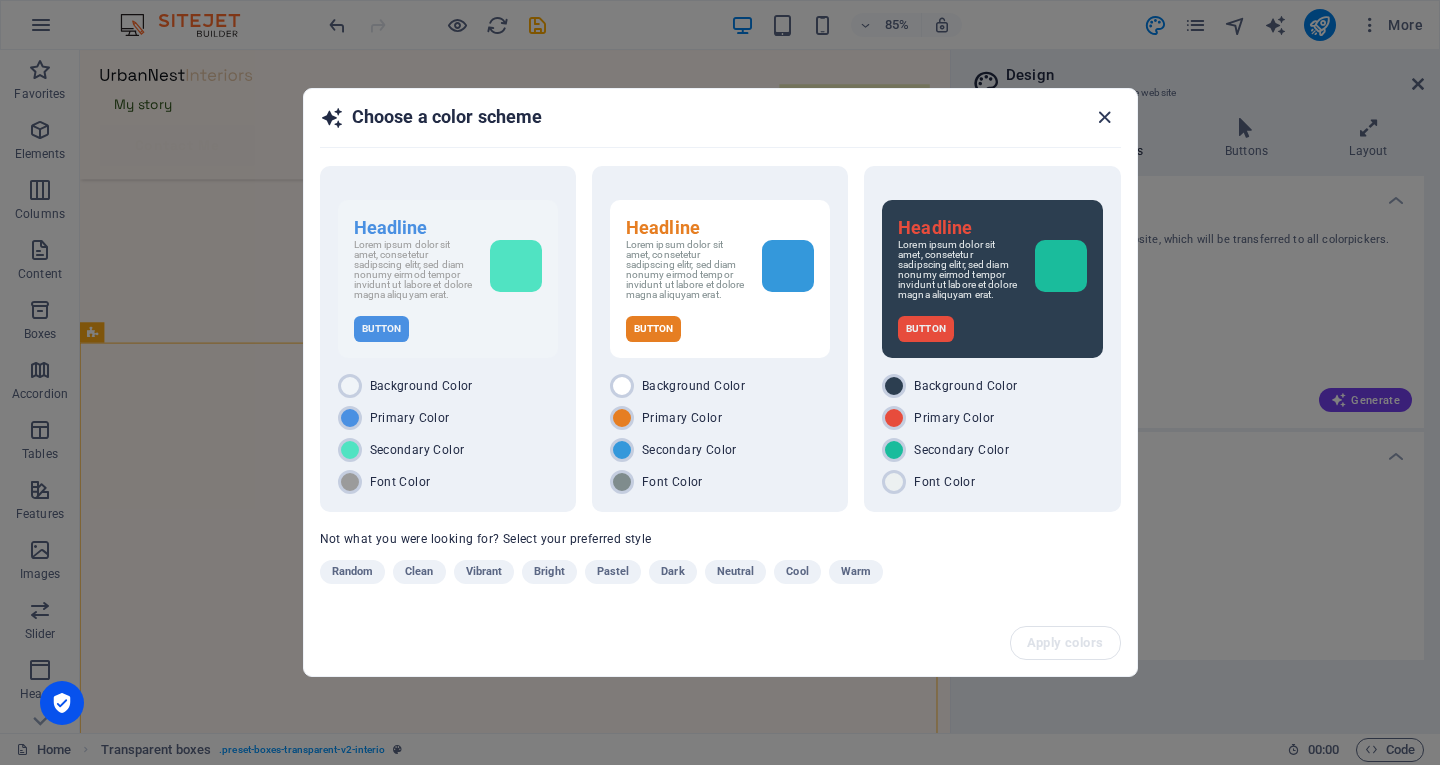 click at bounding box center [1104, 117] 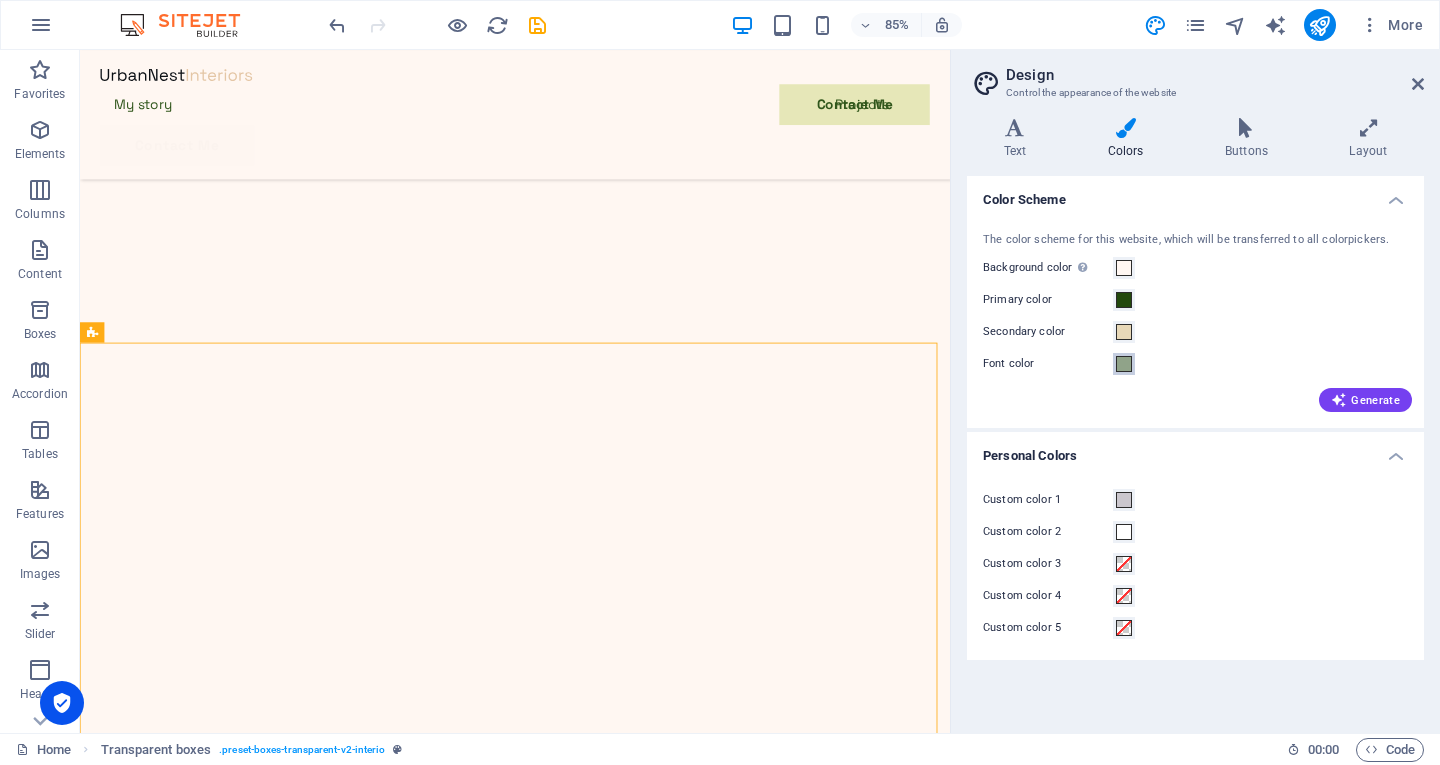 click at bounding box center [1124, 364] 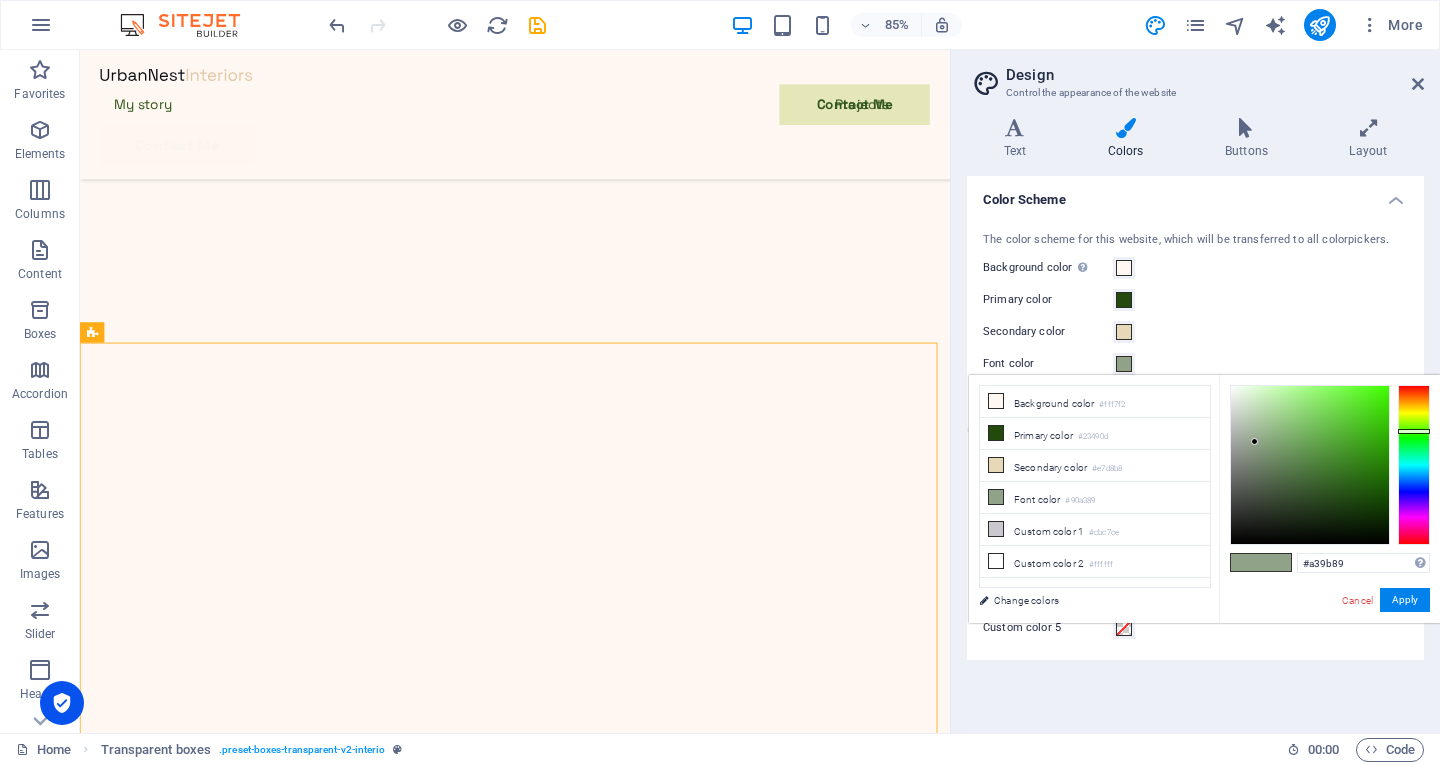 click at bounding box center [1414, 465] 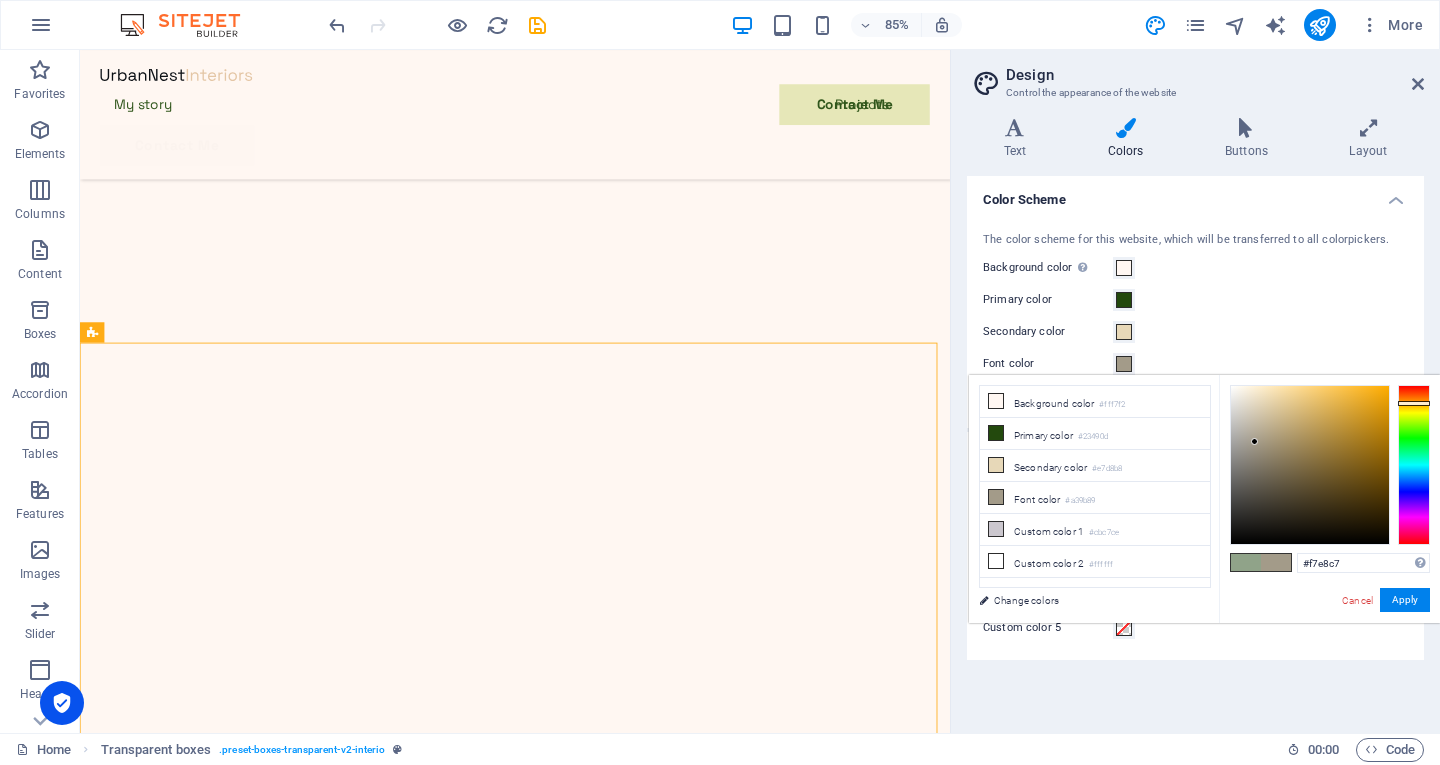 click at bounding box center (1310, 465) 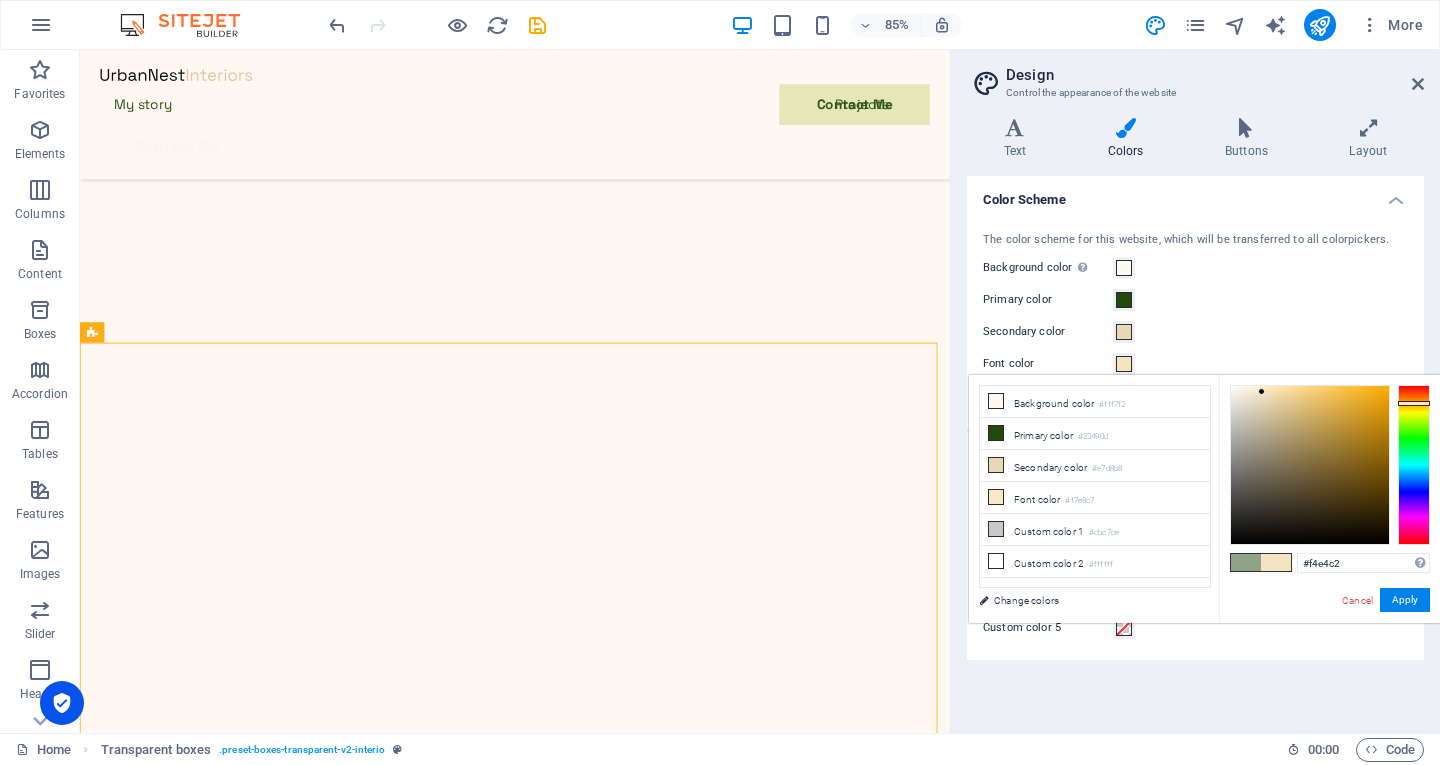 click at bounding box center [1261, 391] 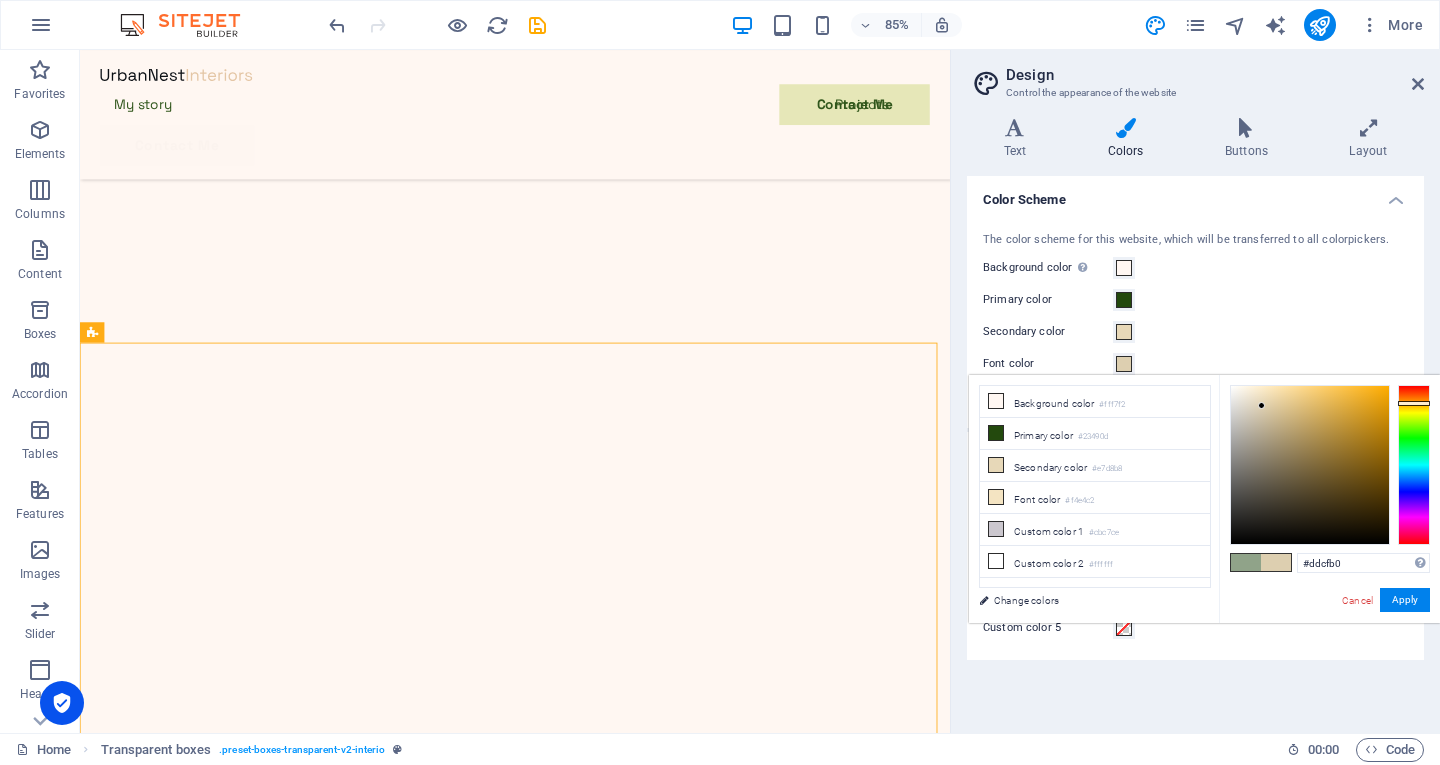 click at bounding box center (1310, 465) 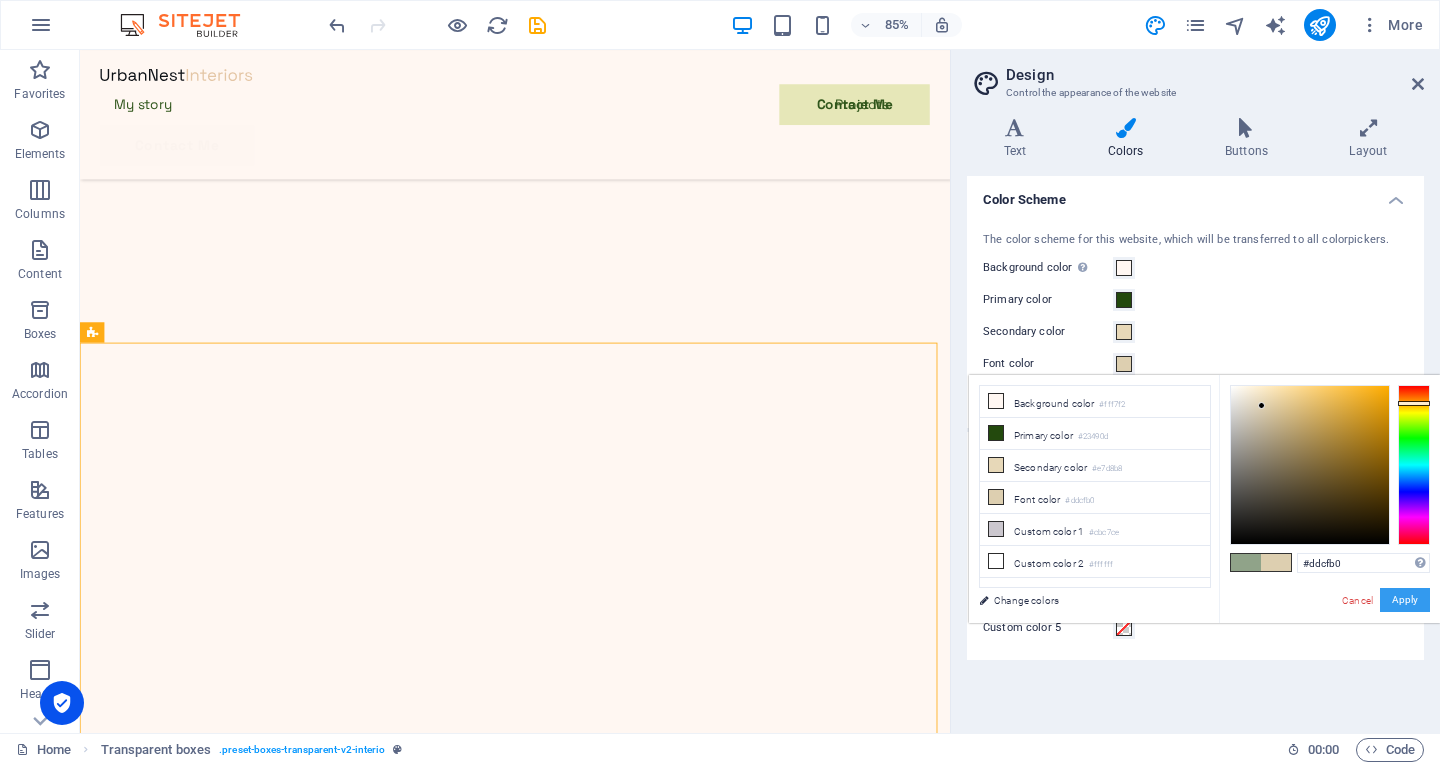 click on "Apply" at bounding box center (1405, 600) 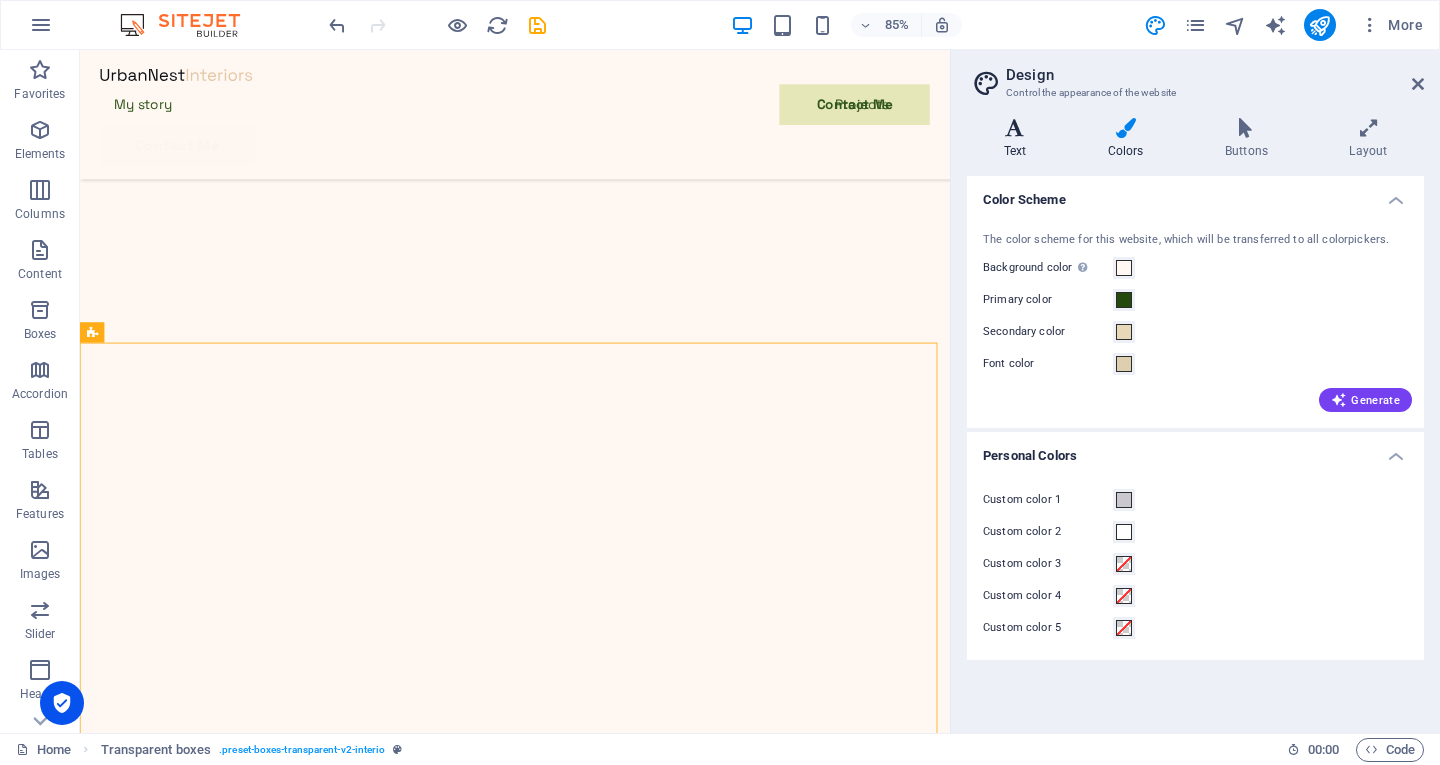 click on "Text" at bounding box center (1019, 139) 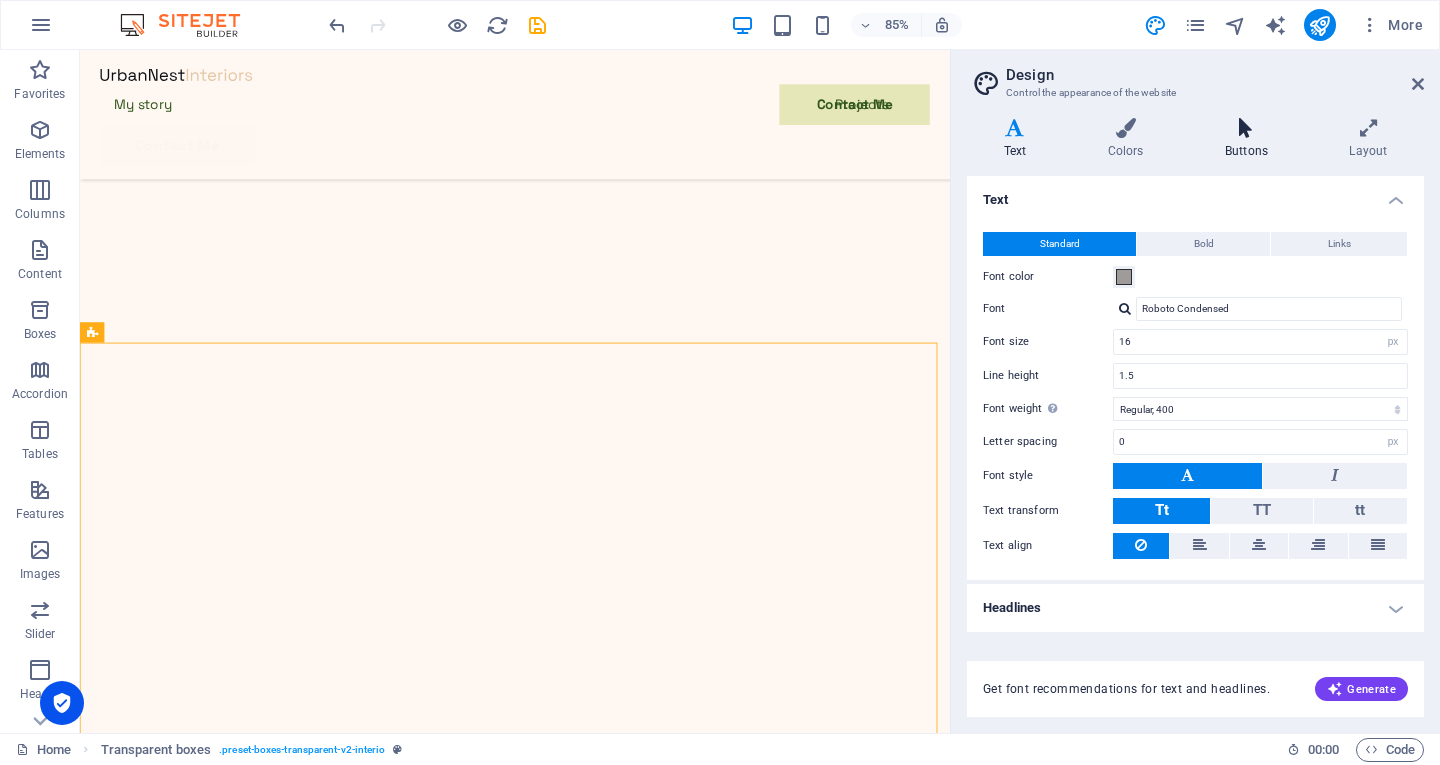 click on "Buttons" at bounding box center [1250, 139] 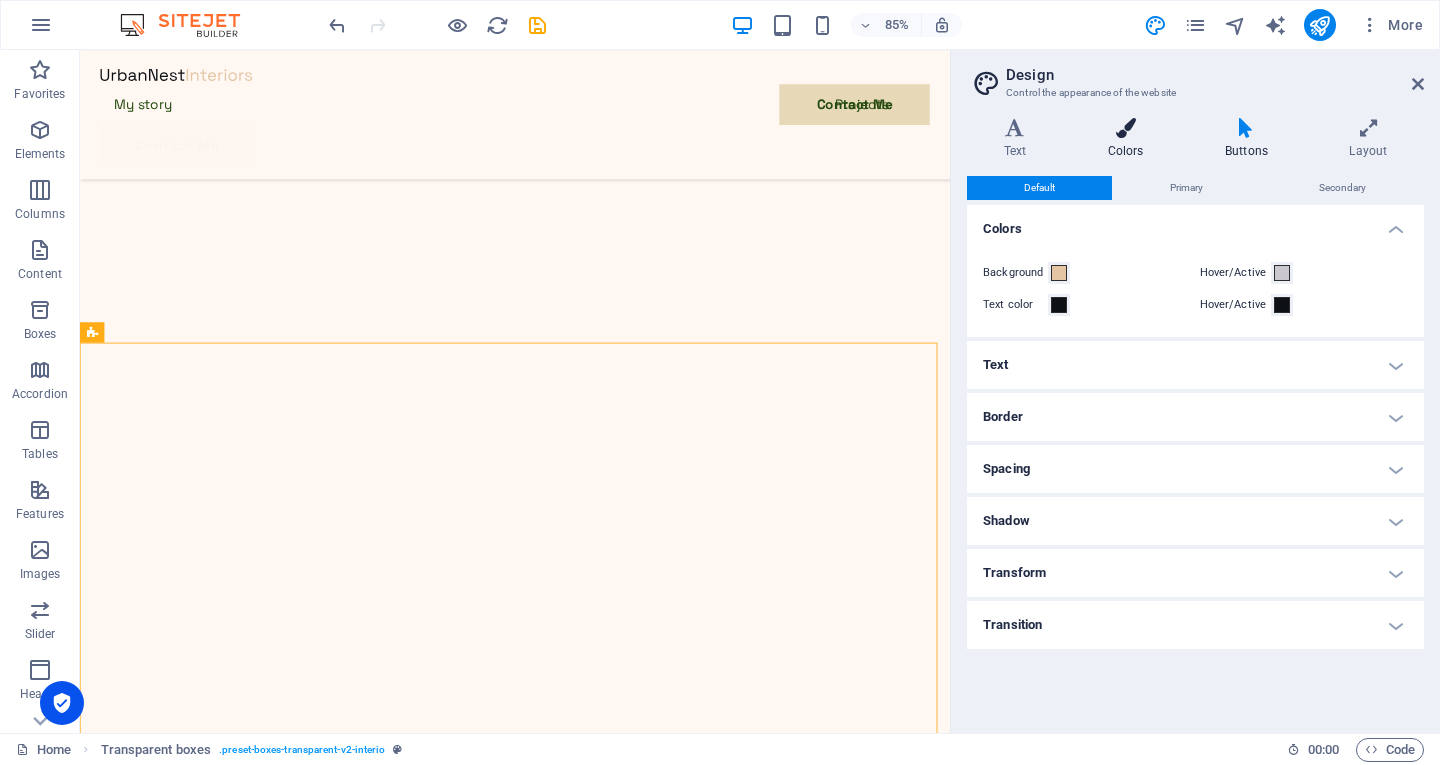 click on "Colors" at bounding box center (1129, 139) 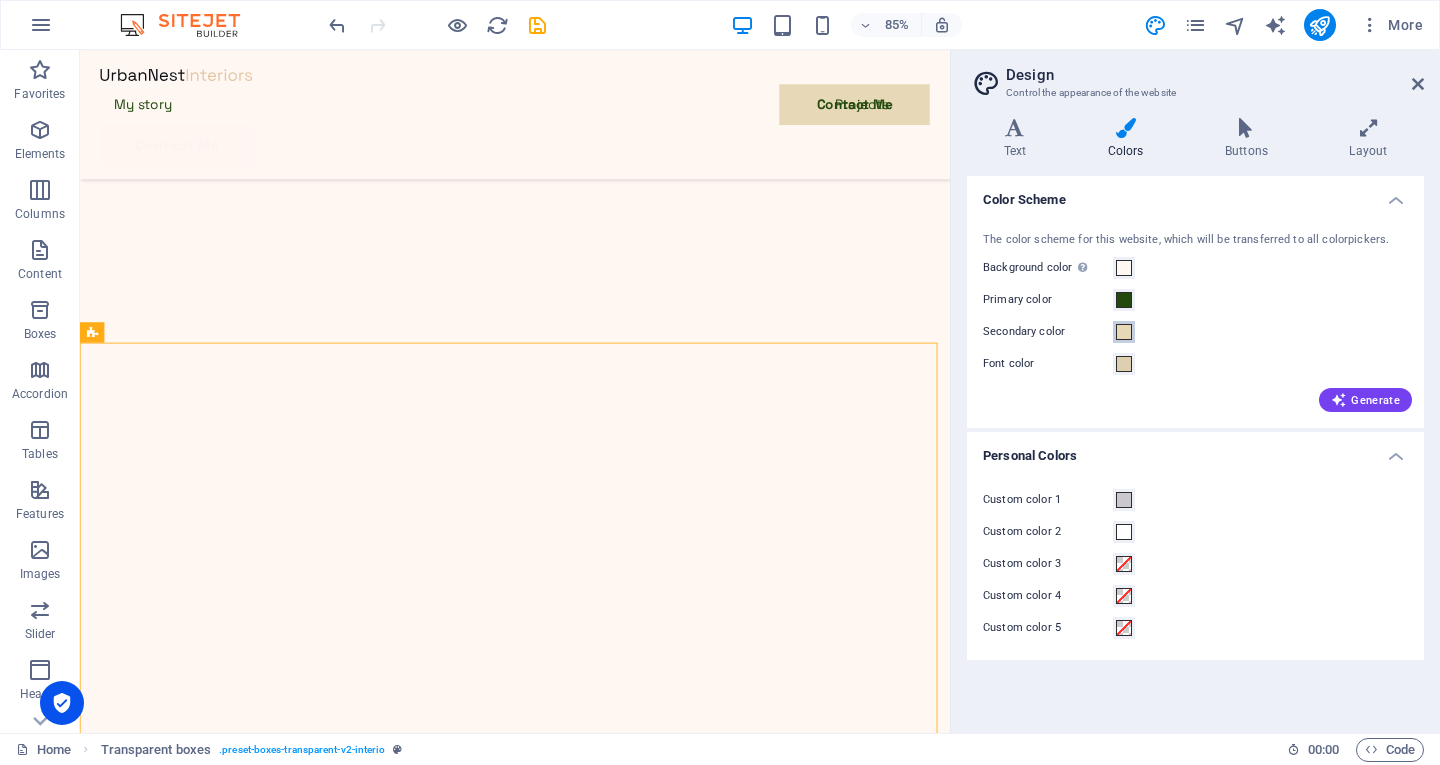 click at bounding box center (1124, 332) 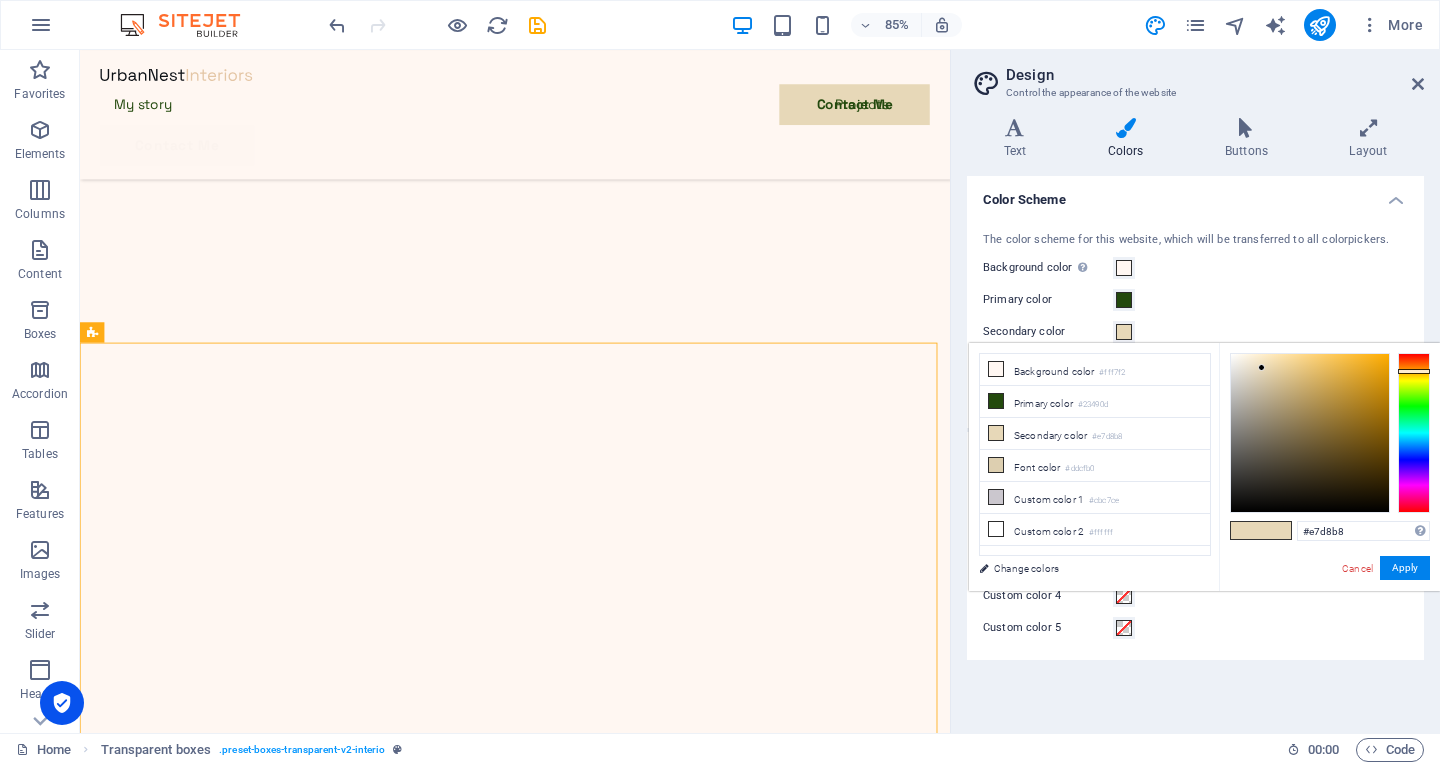 click on "Primary color" at bounding box center [1195, 300] 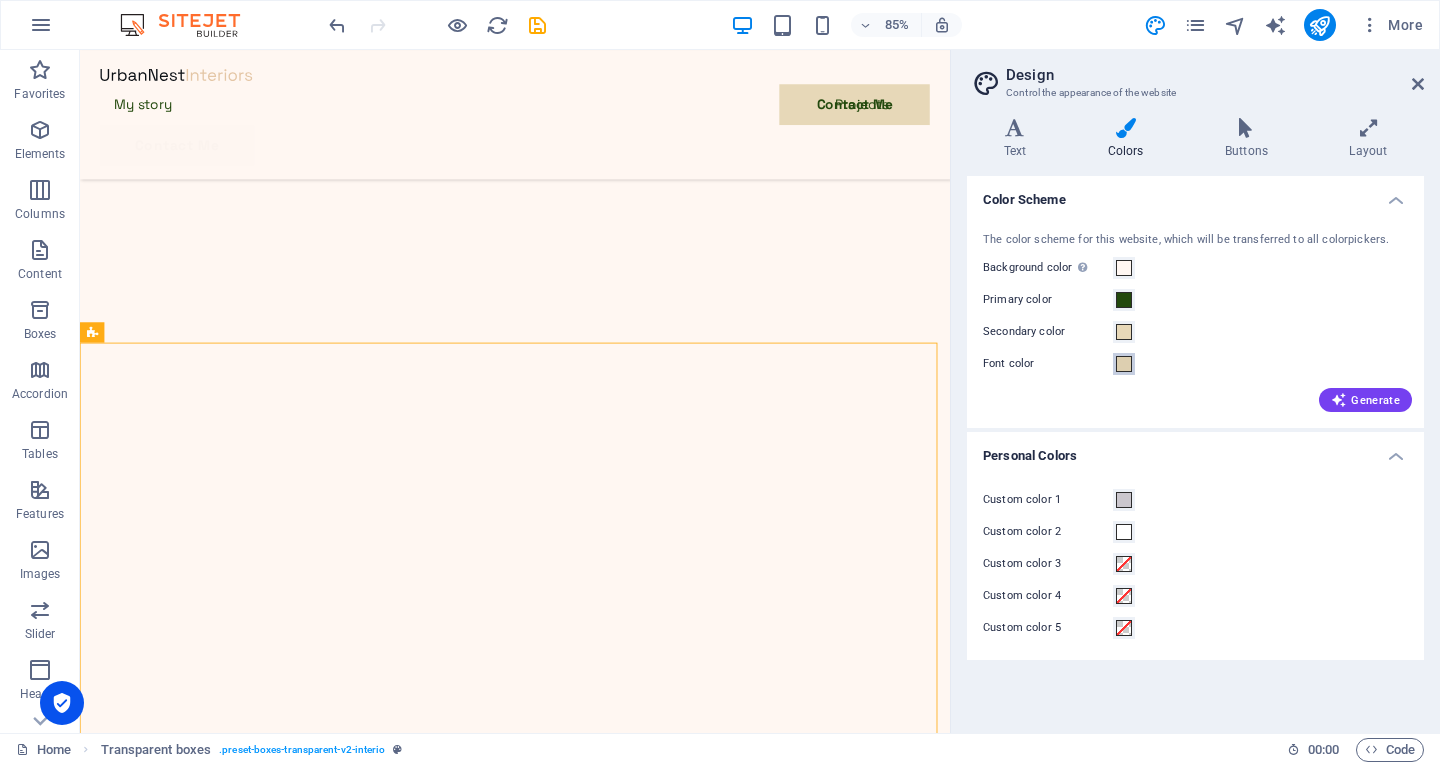 click at bounding box center (1124, 364) 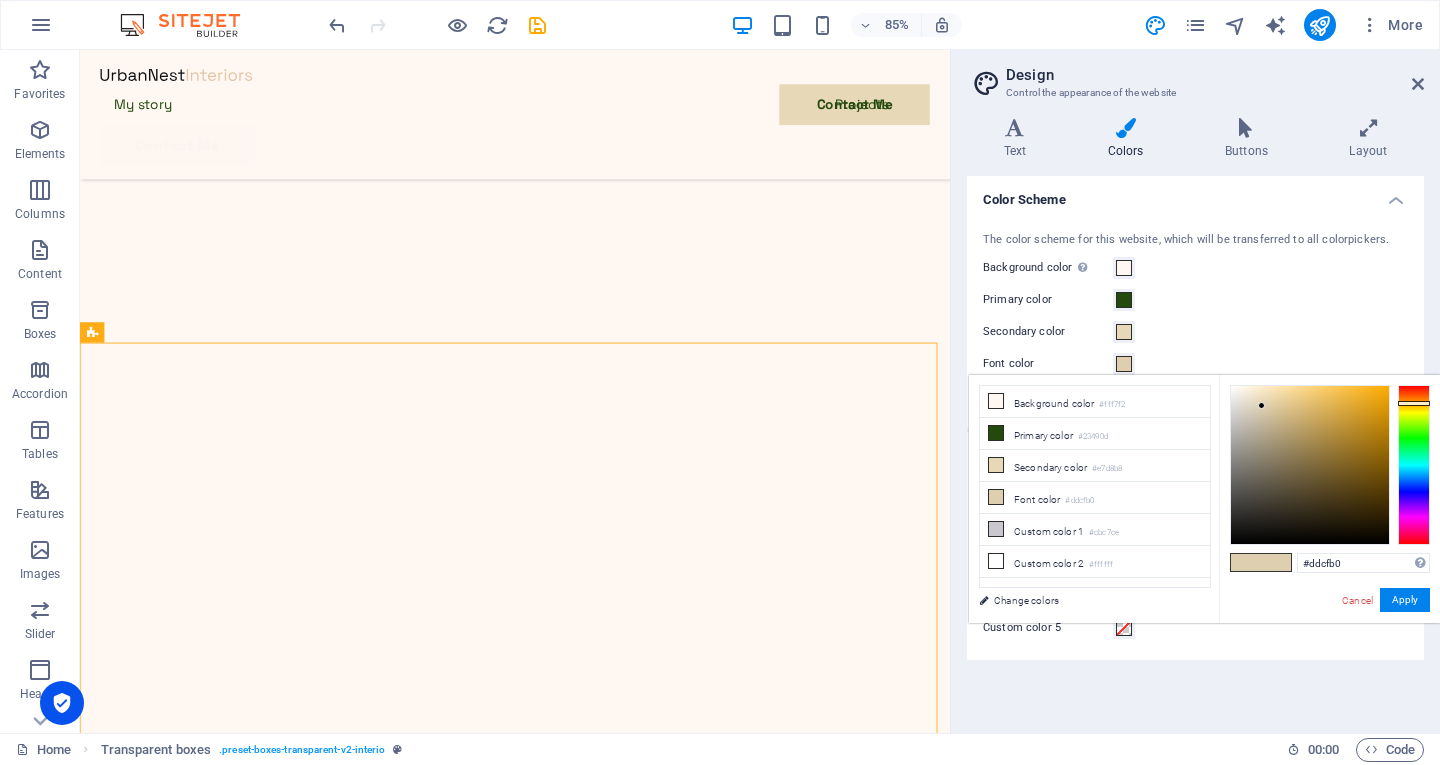 click on "The color scheme for this website, which will be transferred to all colorpickers. Background color Only visible if it is not covered by other backgrounds. Primary color Secondary color Font color Generate" at bounding box center (1195, 320) 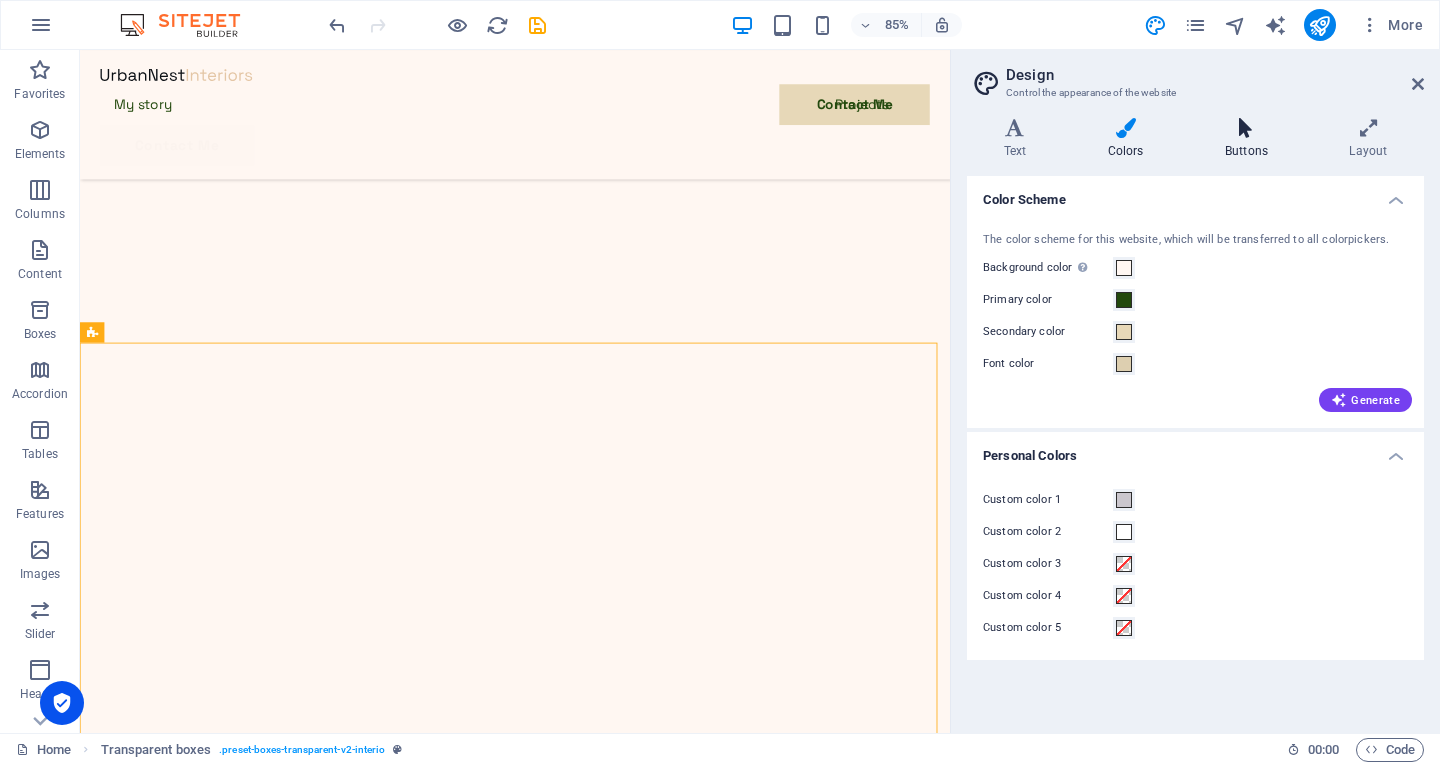 click at bounding box center (1246, 128) 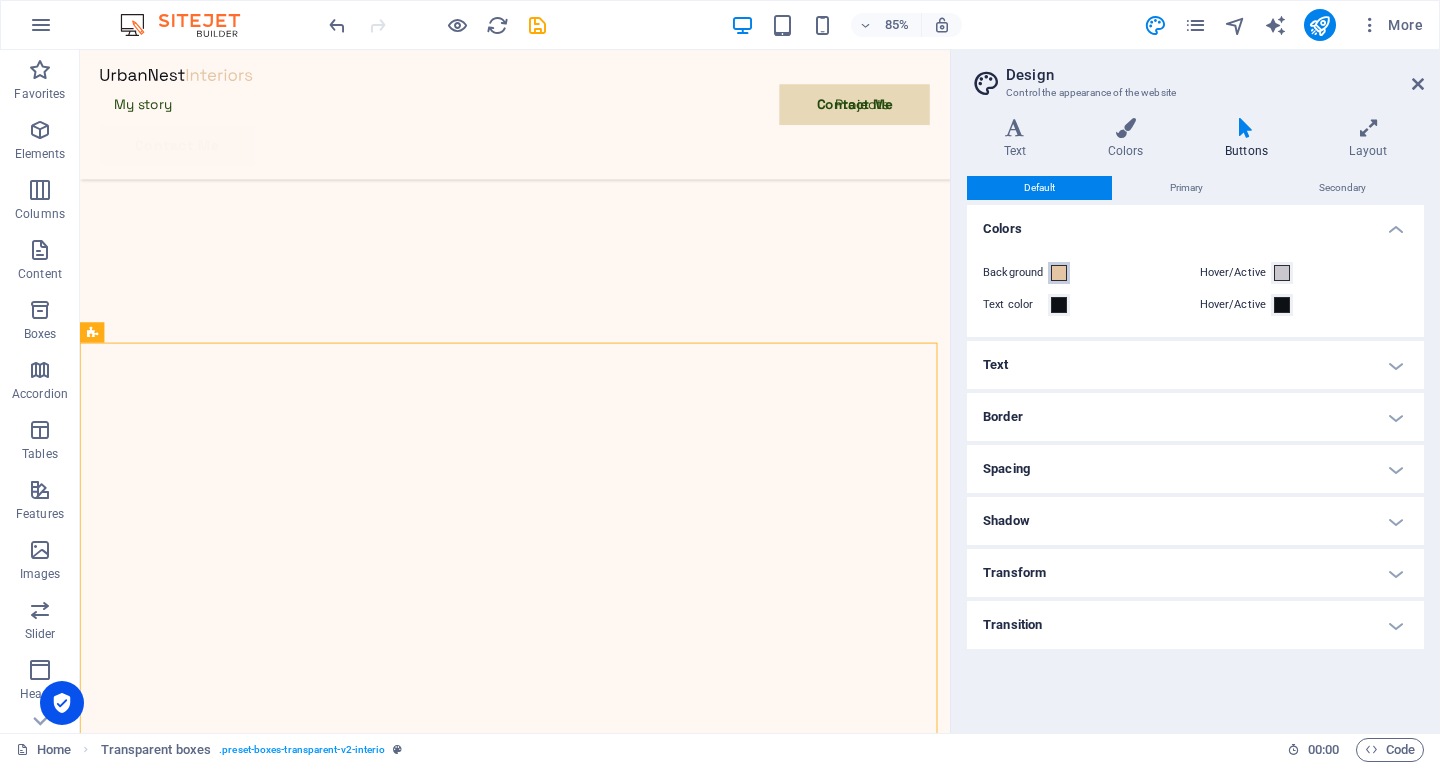 click on "Background" at bounding box center (1059, 273) 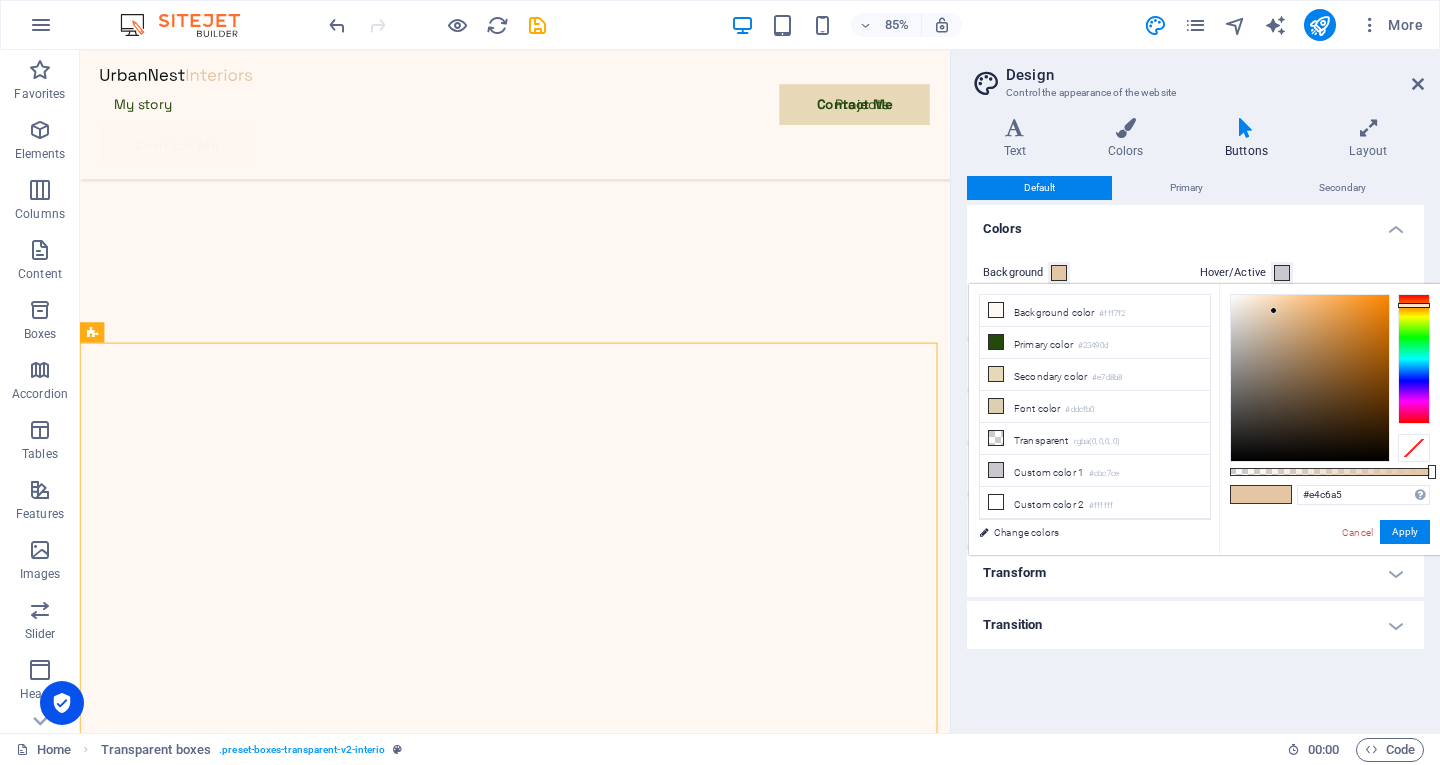 click on "Background Hover/Active Text color Hover/Active" at bounding box center [1195, 289] 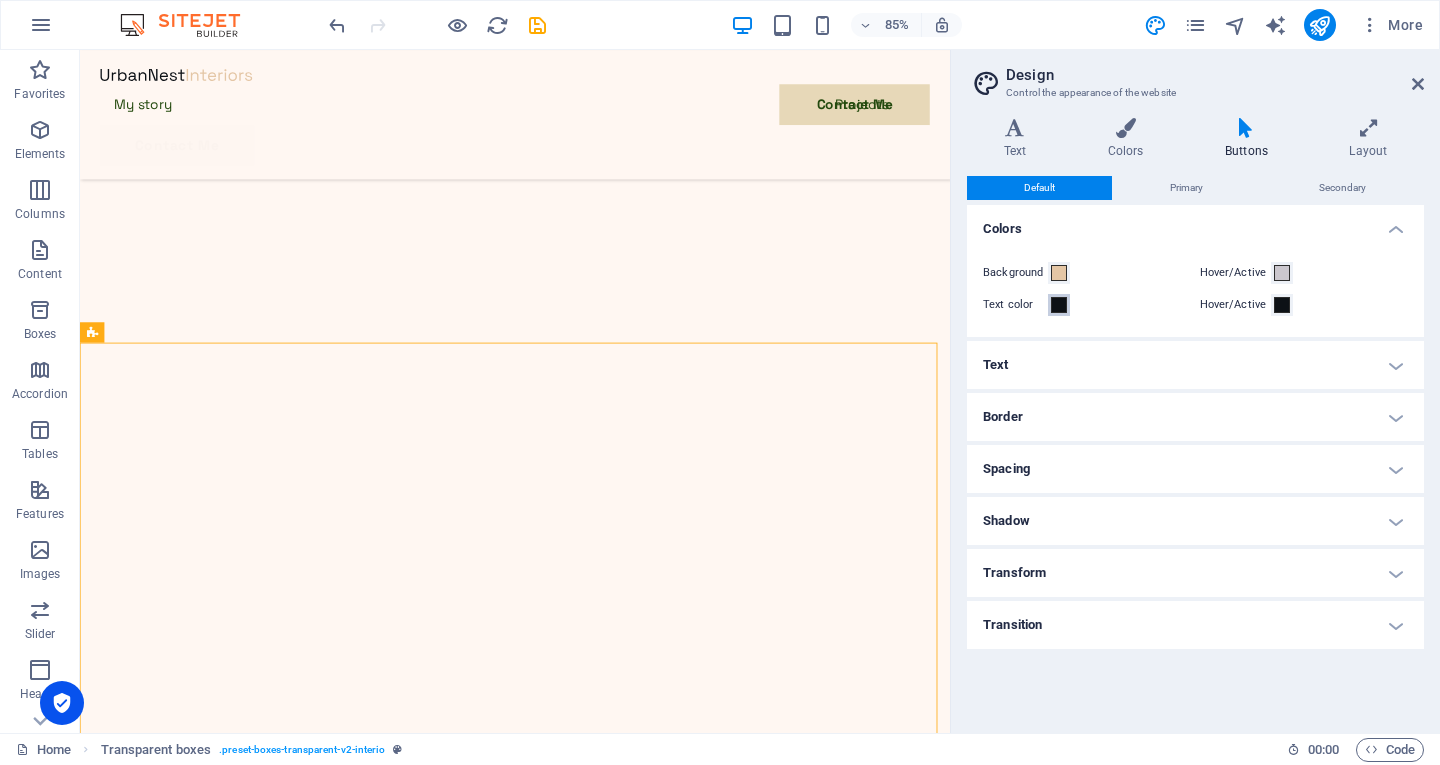 click at bounding box center (1059, 305) 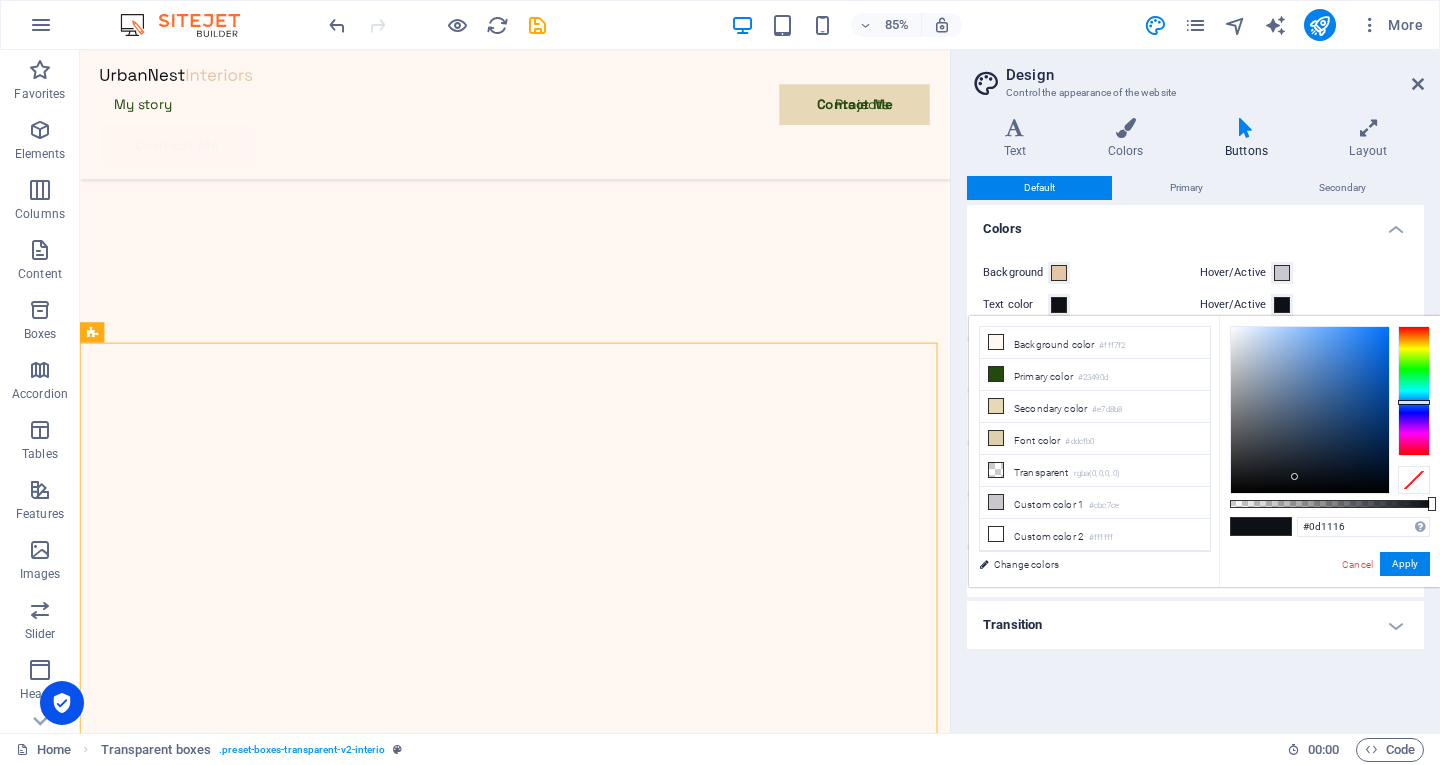 click at bounding box center (1059, 305) 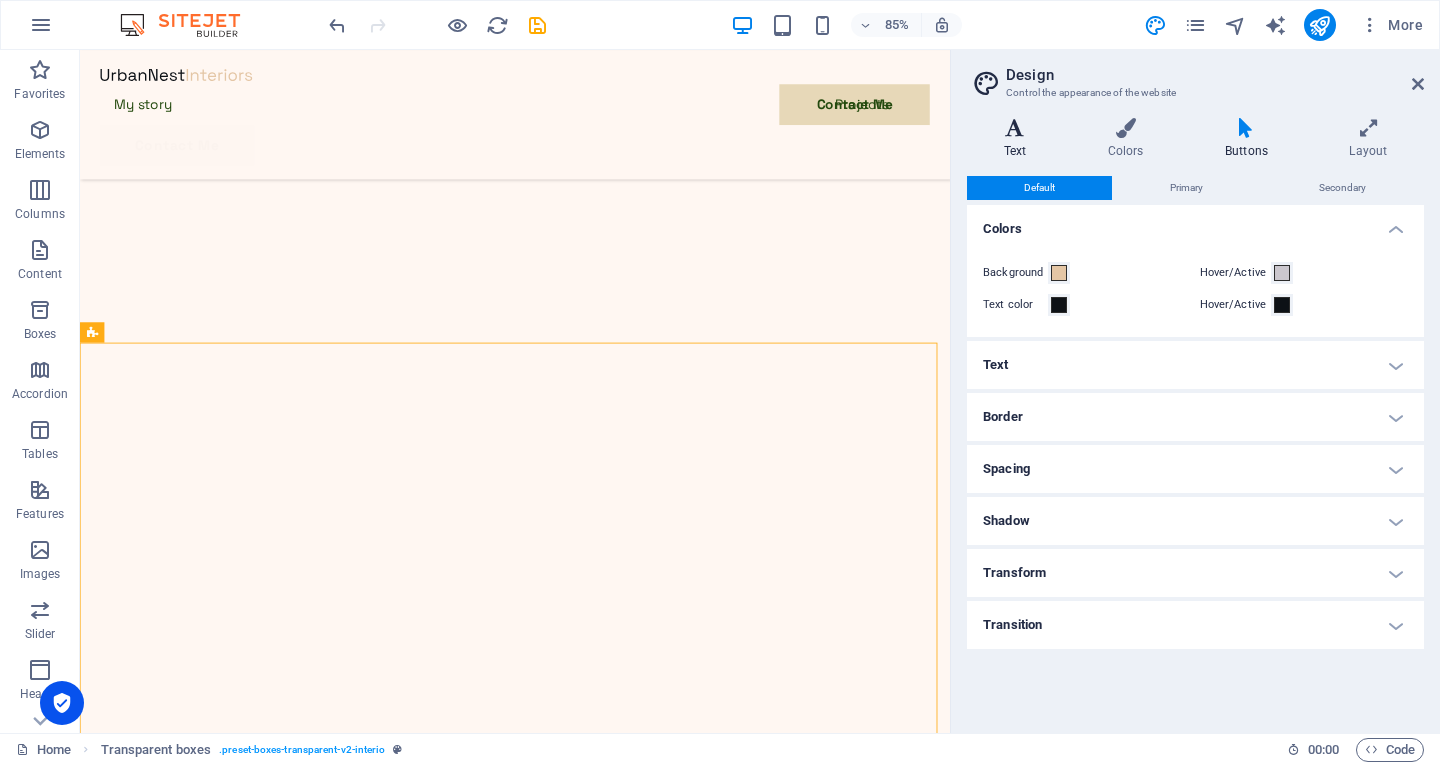 click at bounding box center (1015, 128) 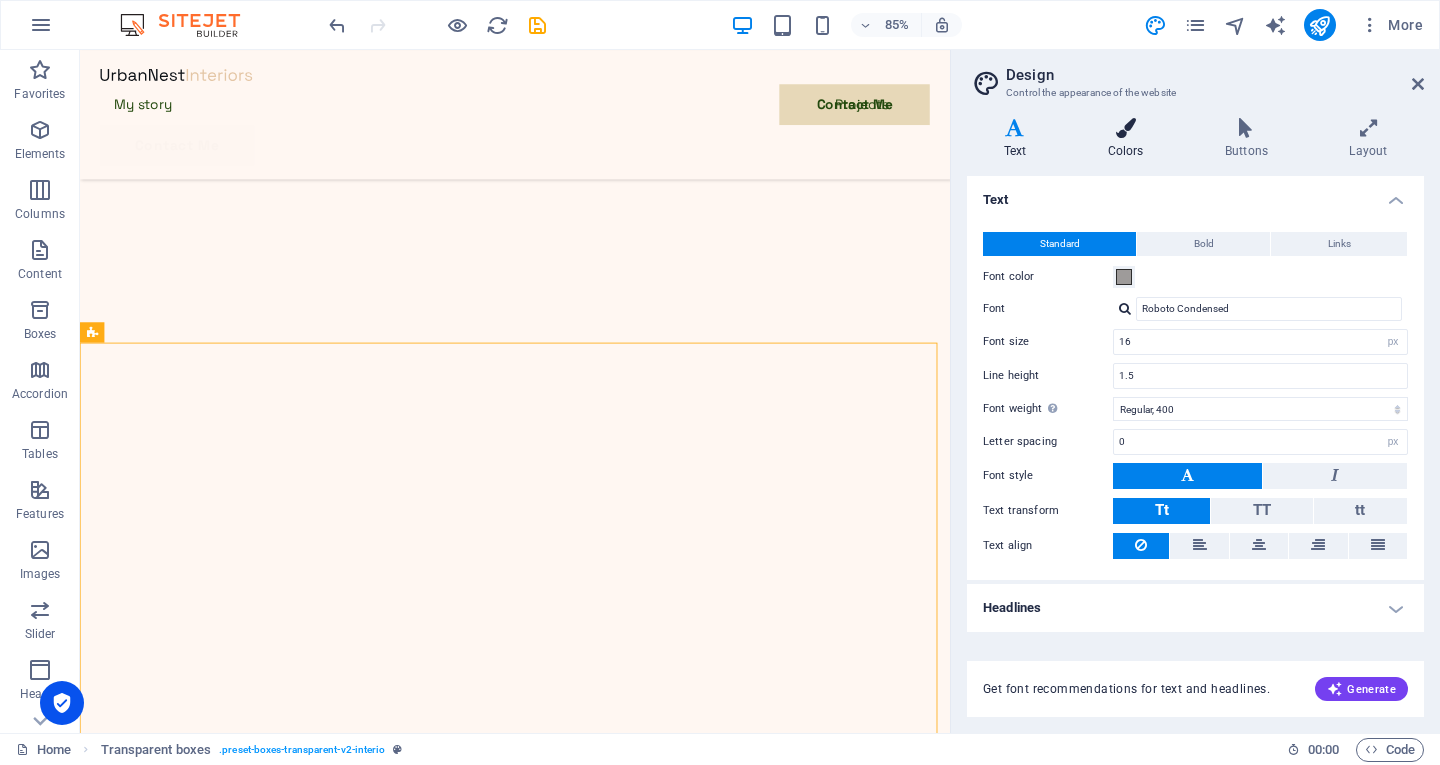 click at bounding box center [1125, 128] 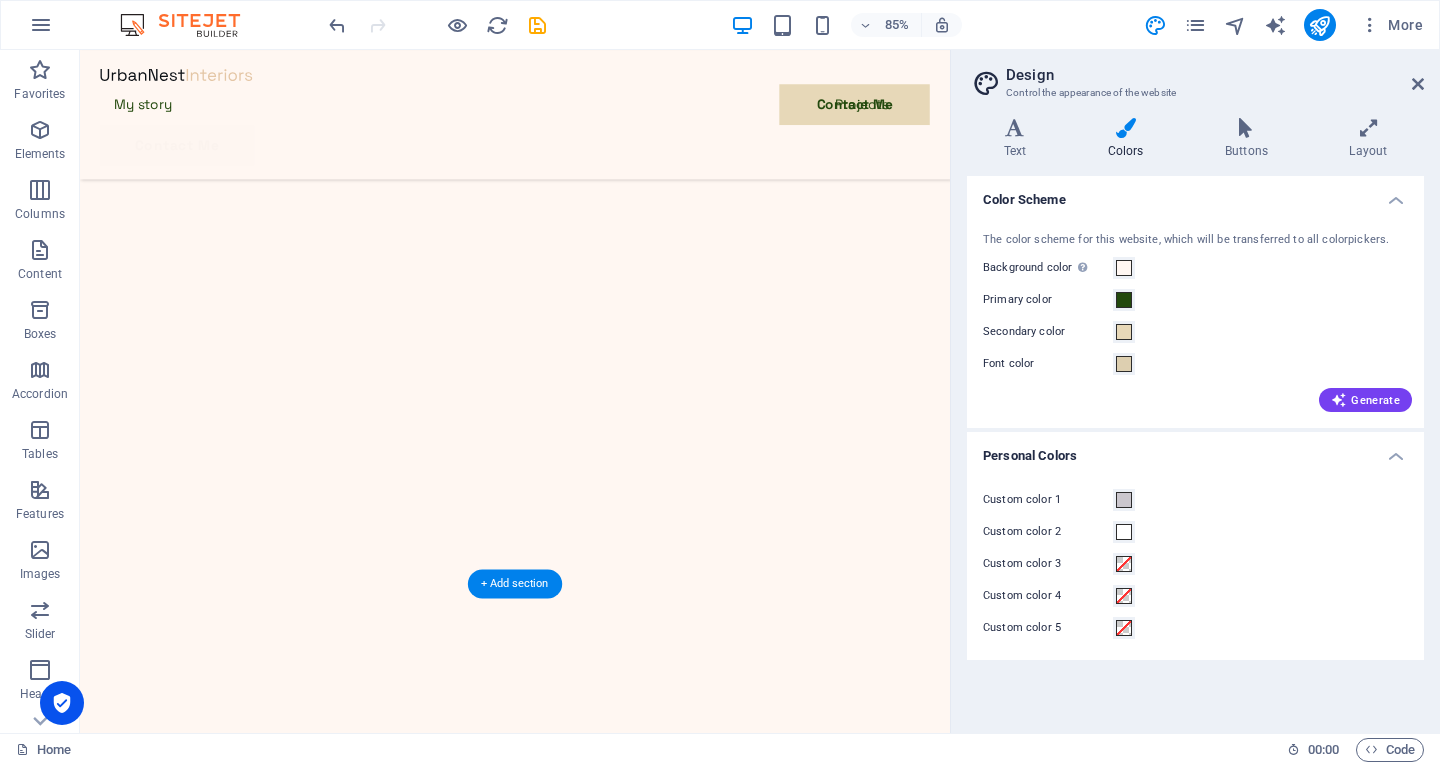 scroll, scrollTop: 273, scrollLeft: 0, axis: vertical 